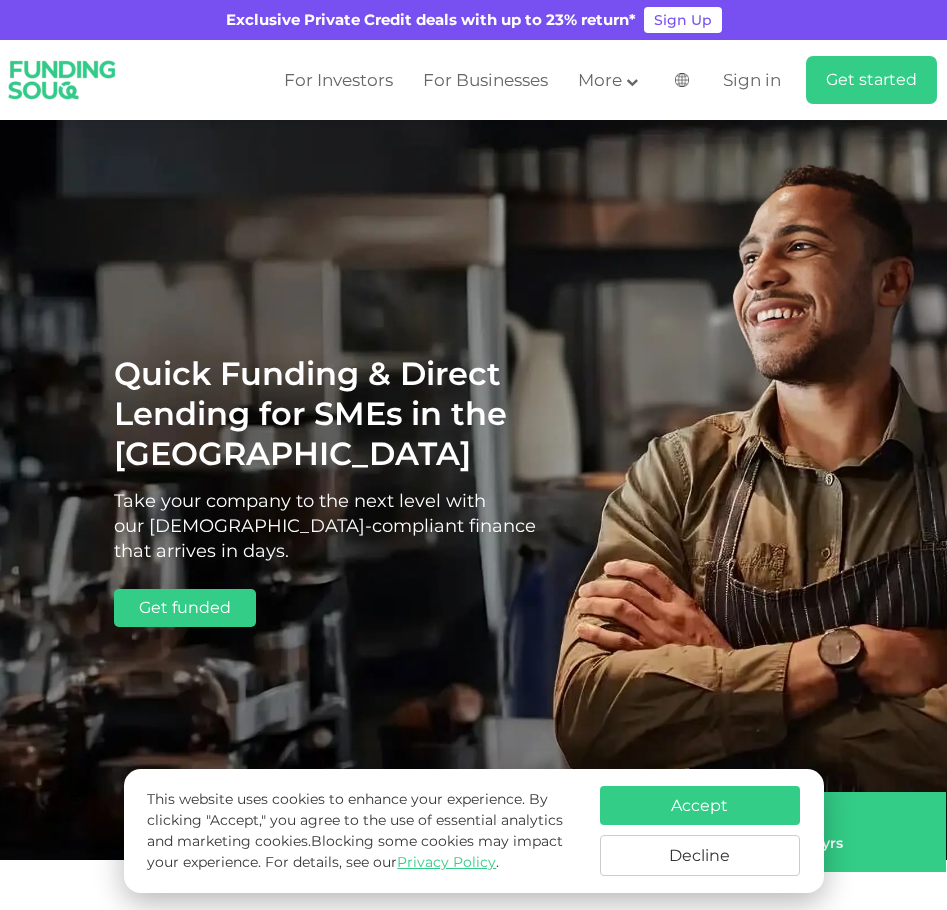 scroll, scrollTop: 0, scrollLeft: 0, axis: both 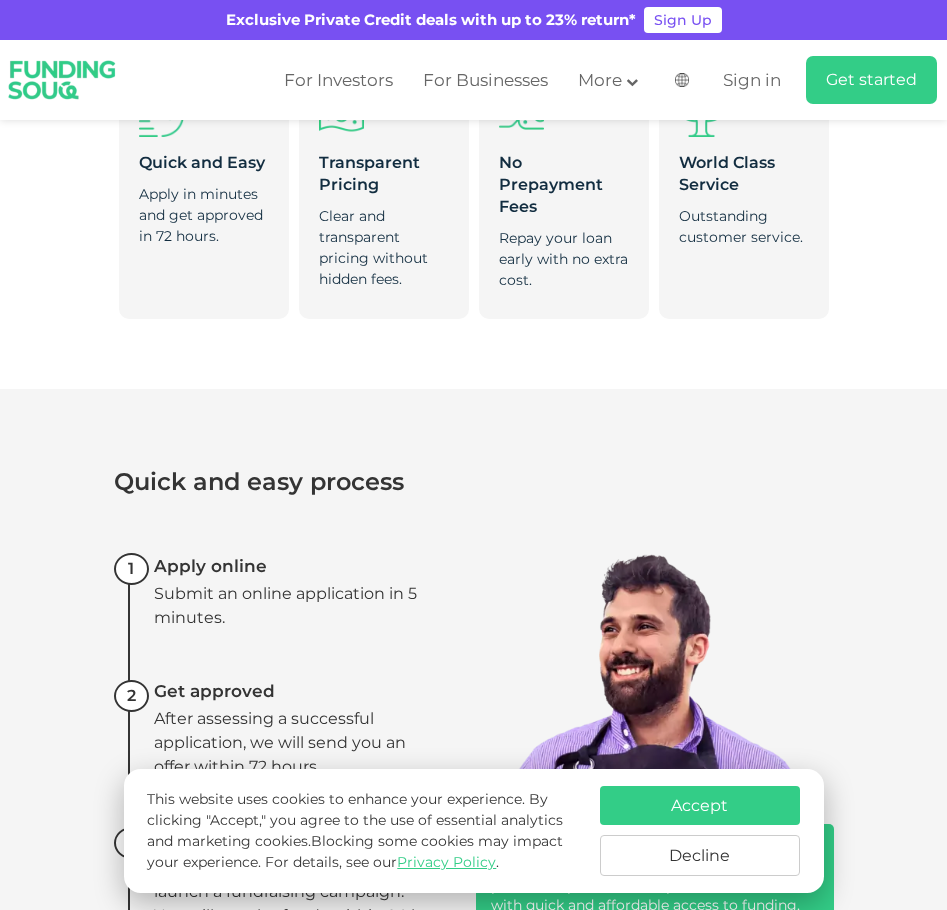 click on "Accept" at bounding box center [700, 805] 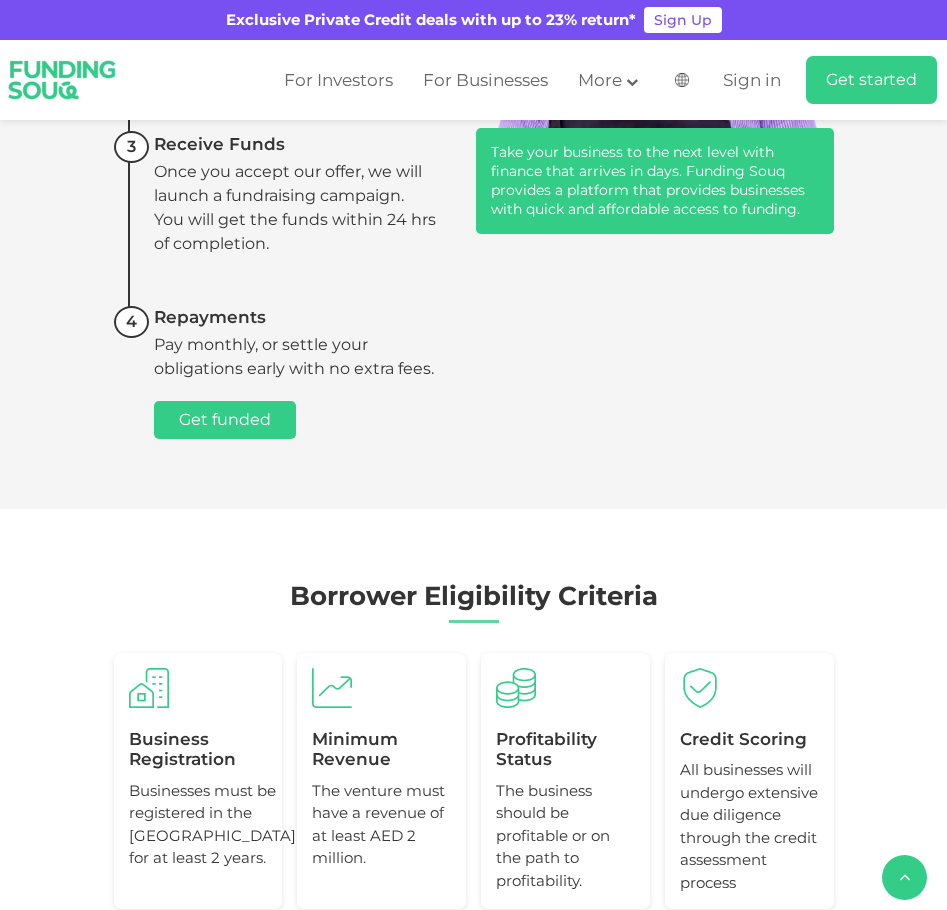 scroll, scrollTop: 1700, scrollLeft: 0, axis: vertical 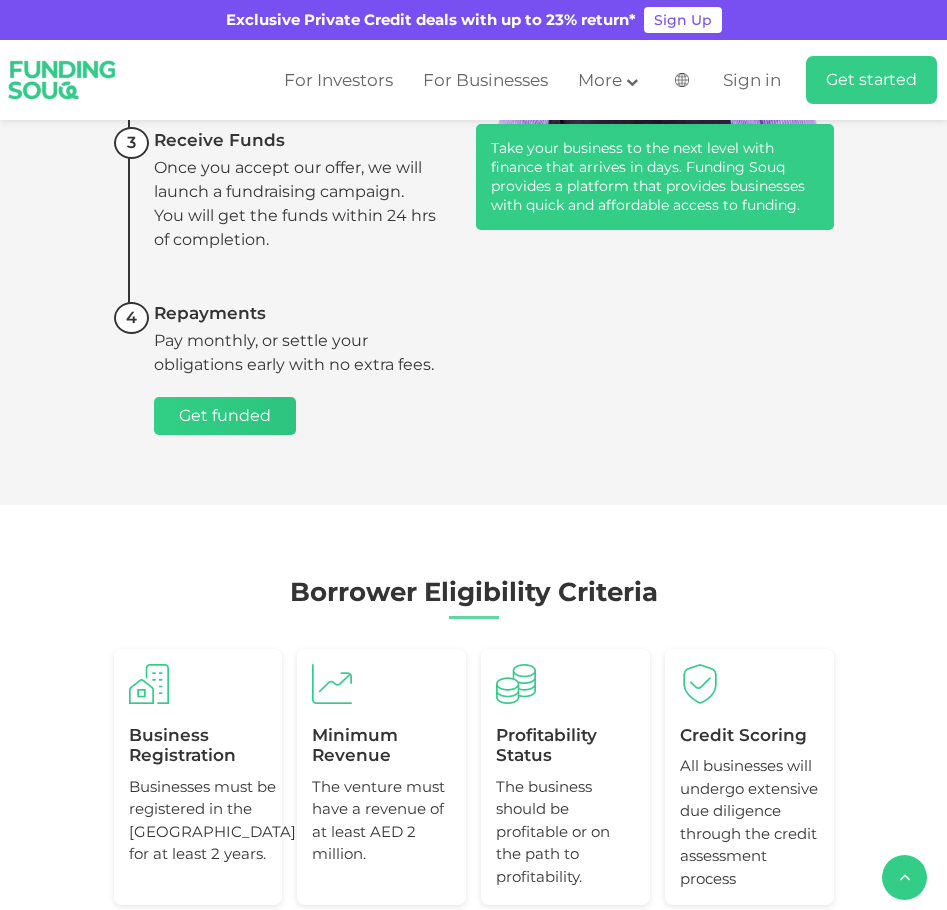 click on "Get funded" at bounding box center [225, 416] 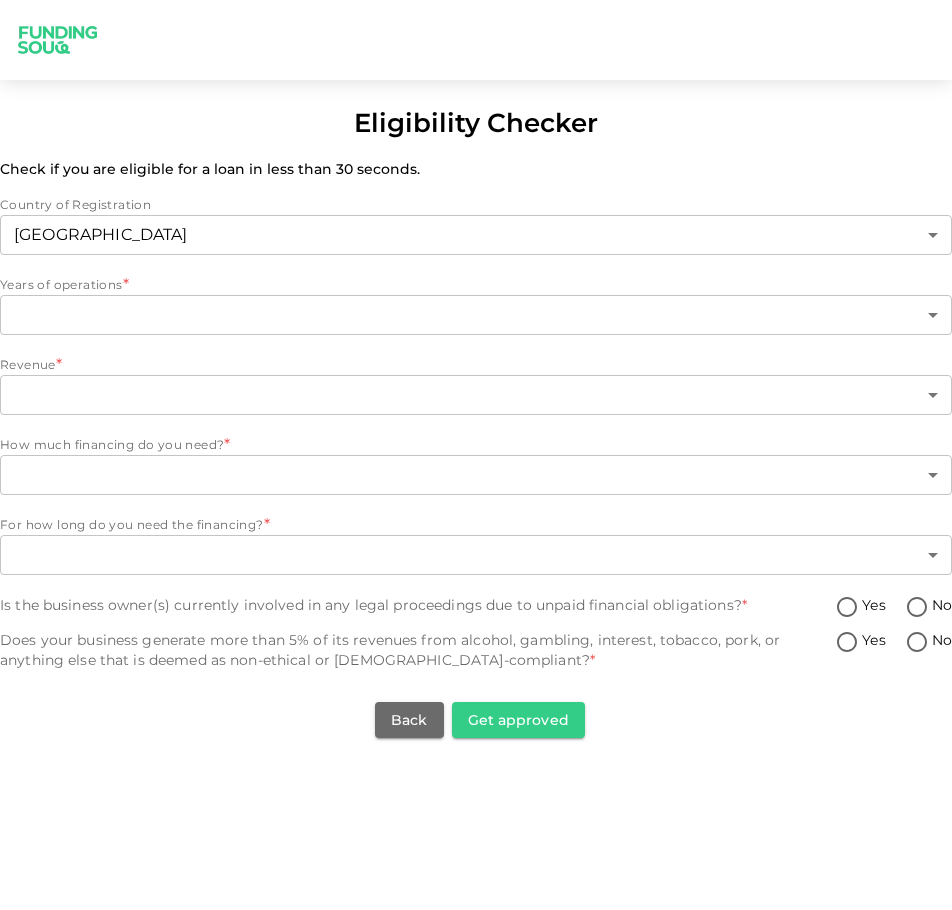 scroll, scrollTop: 0, scrollLeft: 0, axis: both 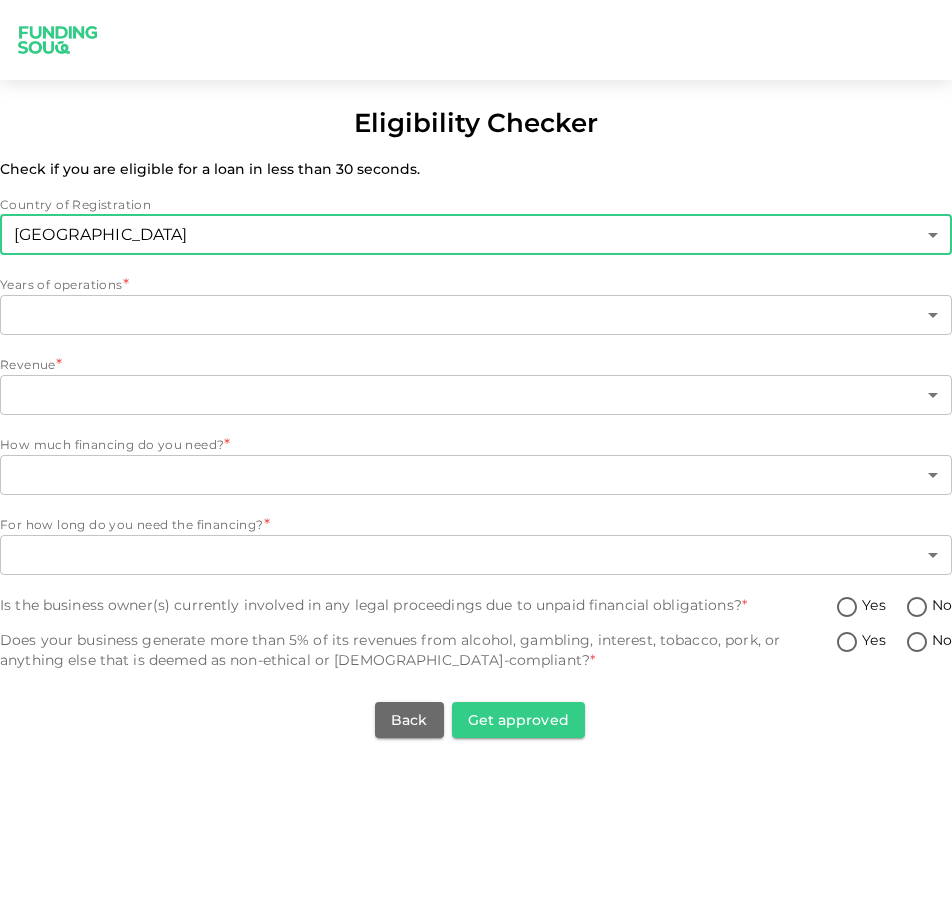 click on "Eligibility Checker Check if you are eligible for a loan in less than 30 seconds.   Country of Registration United Arab Emirates 1 ​   Years of operations * ​ ​   Revenue * ​ ​   How much financing do you need? * ​ ​   For how long do you need the financing? * ​ ​ Is the business owner(s) currently involved in any legal proceedings due to unpaid financial obligations? * Yes No Does your business generate more than 5% of its revenues from alcohol, gambling, interest, tobacco, pork, or anything else that is deemed as non-ethical or Sharia-compliant? * Yes No Back Get approved" at bounding box center [476, 455] 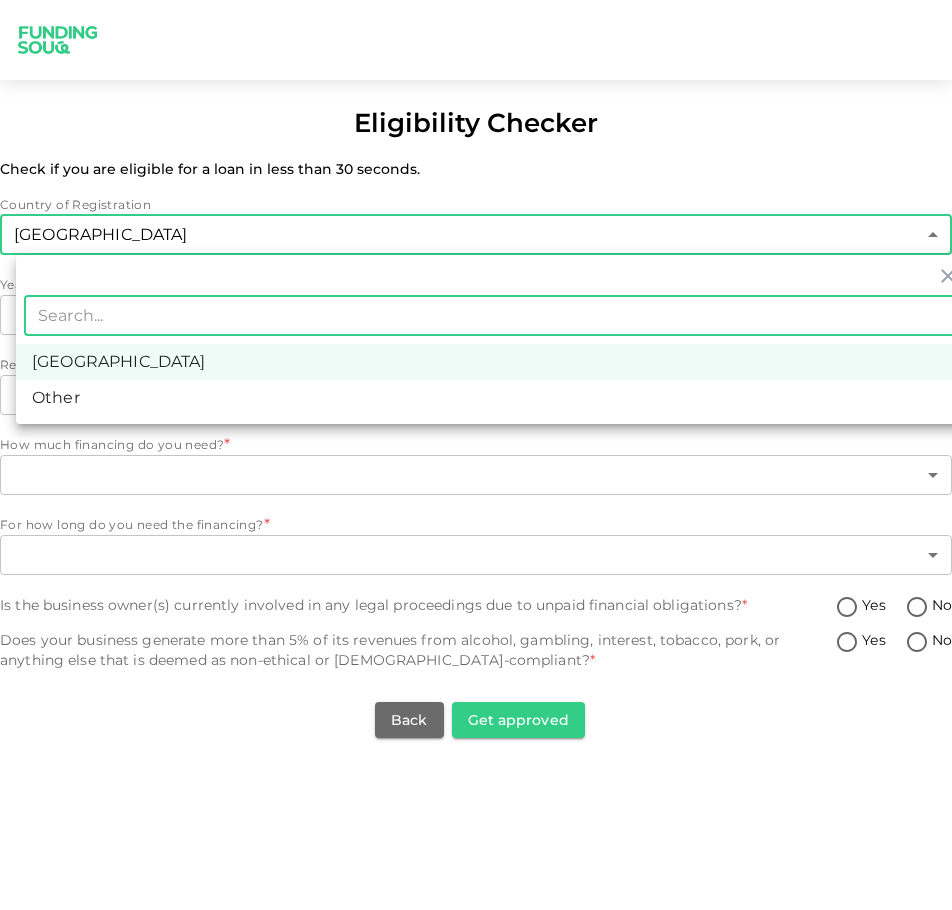 click on "[GEOGRAPHIC_DATA]" at bounding box center (492, 362) 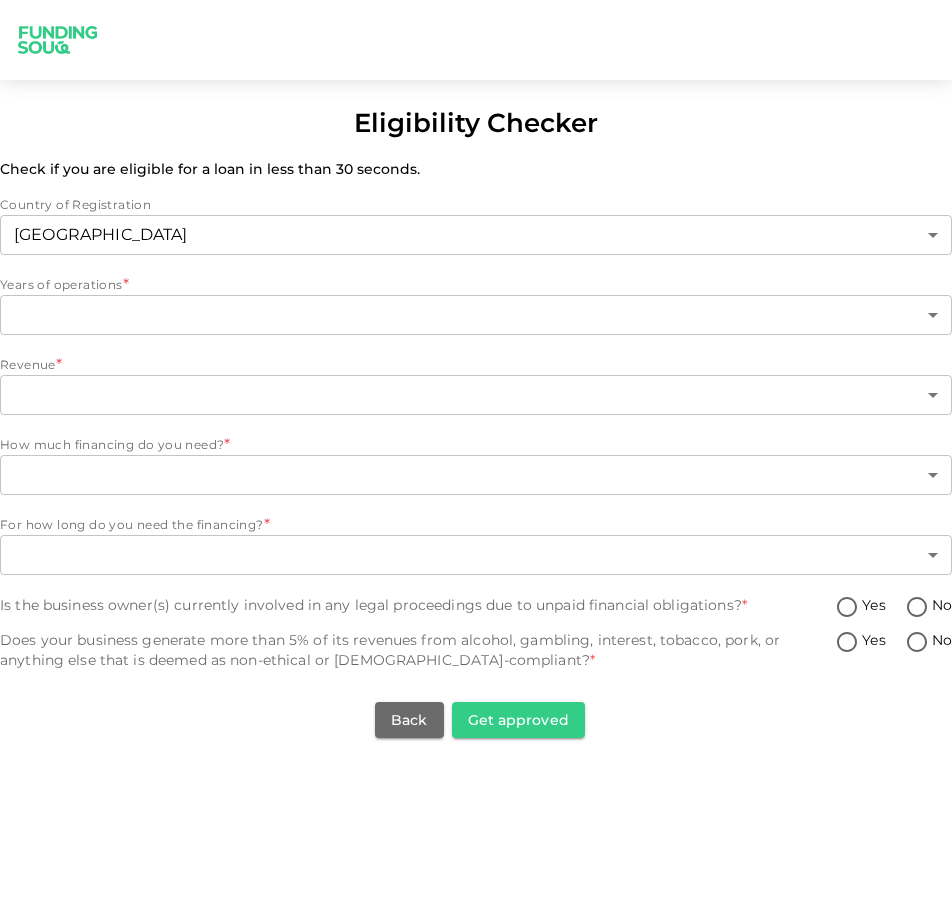 click on "​ ​" at bounding box center (476, 317) 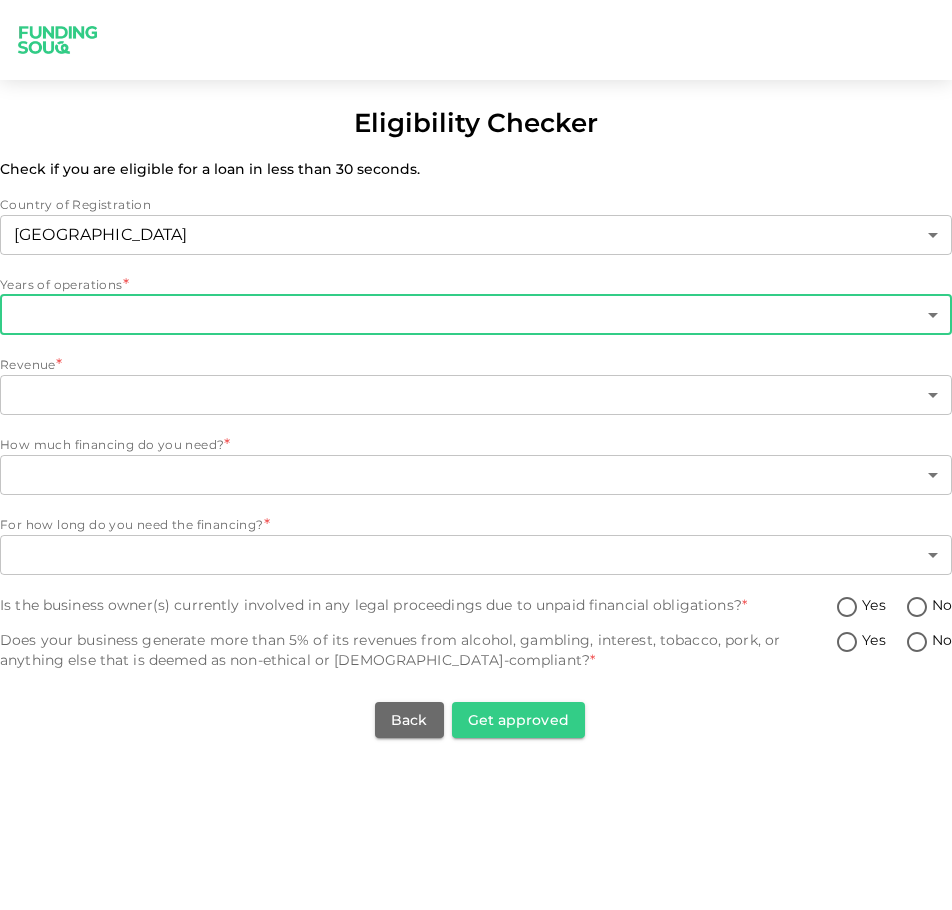 click on "Eligibility Checker Check if you are eligible for a loan in less than 30 seconds.   Country of Registration United Arab Emirates 1 ​   Years of operations * ​ ​   Revenue * ​ ​   How much financing do you need? * ​ ​   For how long do you need the financing? * ​ ​ Is the business owner(s) currently involved in any legal proceedings due to unpaid financial obligations? * Yes No Does your business generate more than 5% of its revenues from alcohol, gambling, interest, tobacco, pork, or anything else that is deemed as non-ethical or Sharia-compliant? * Yes No Back Get approved" at bounding box center [476, 455] 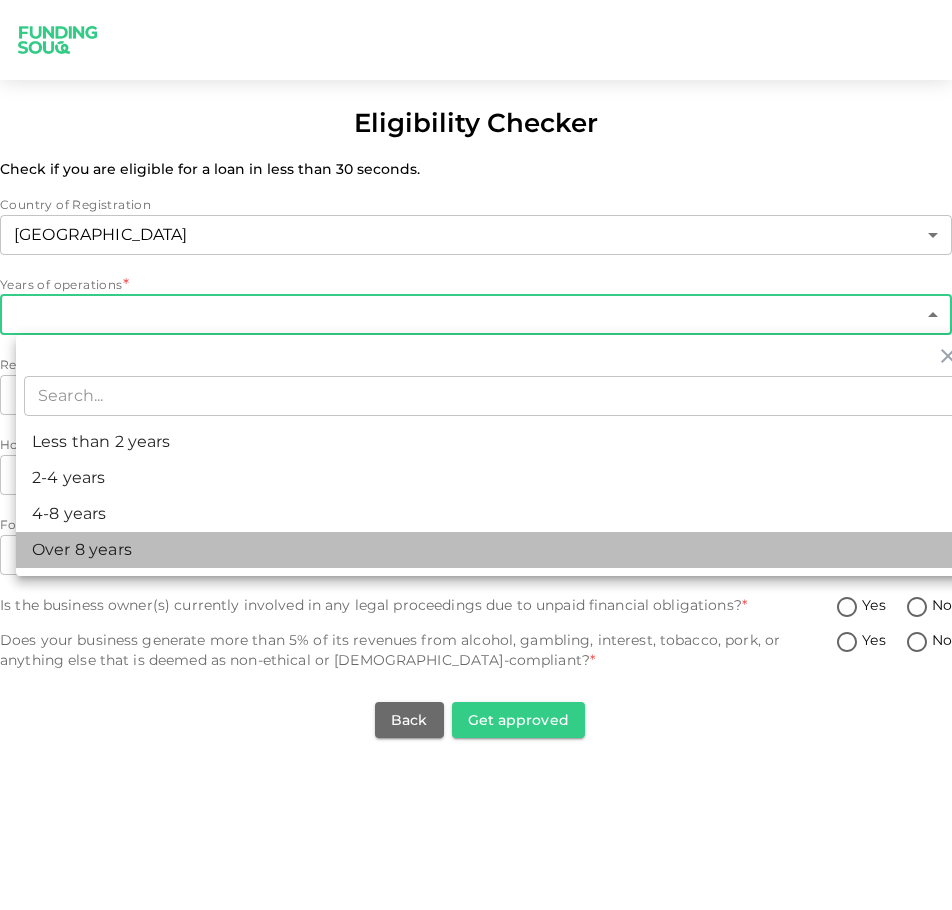 click on "Over 8 years" at bounding box center (492, 550) 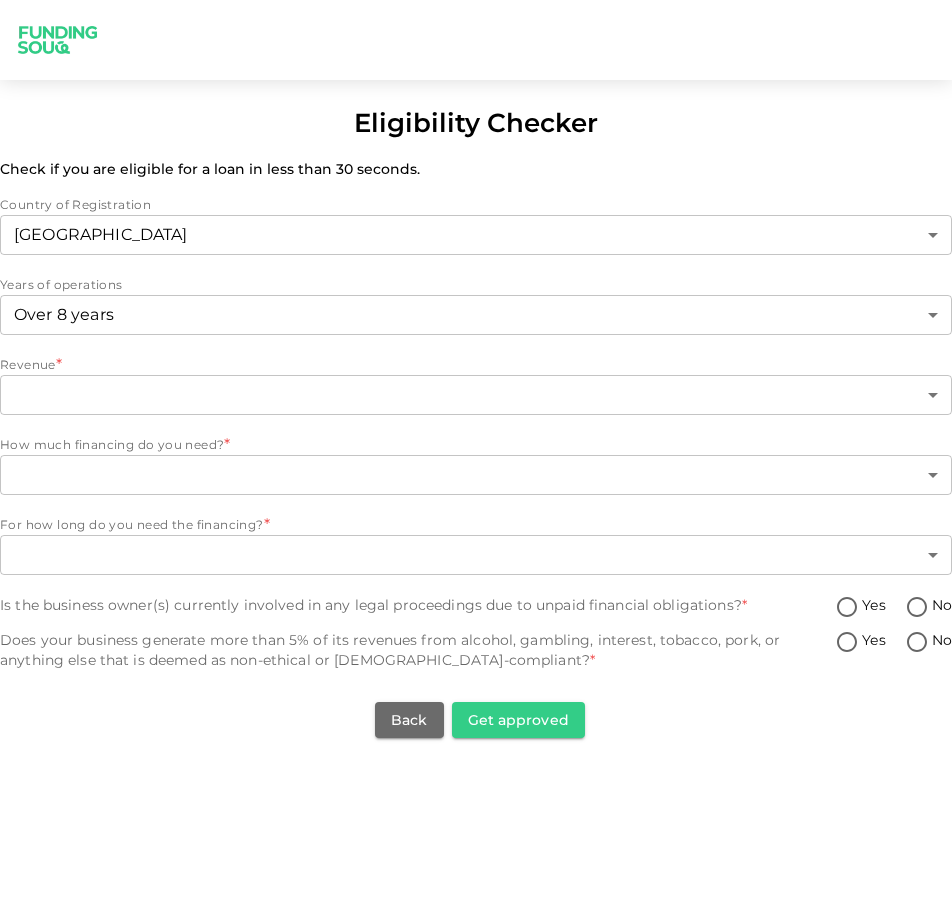 click on "​ ​" at bounding box center [476, 397] 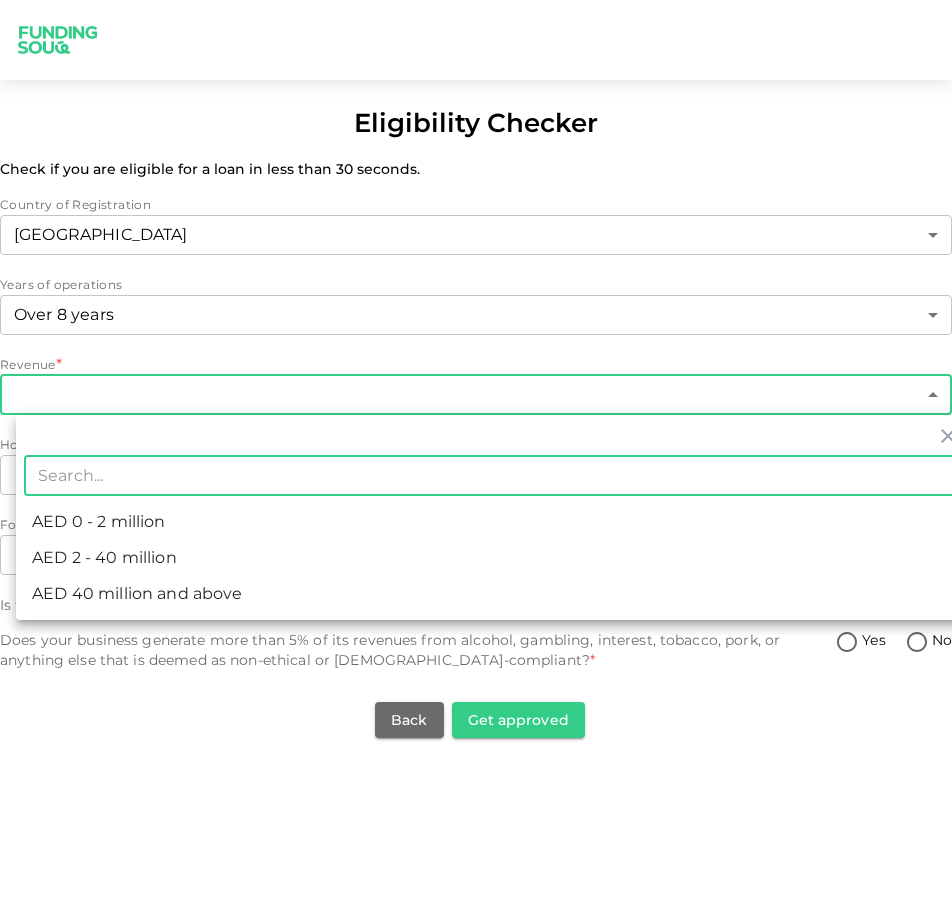 click on "Eligibility Checker Check if you are eligible for a loan in less than 30 seconds.   Country of Registration United Arab Emirates 1 ​   Years of operations Over 8 years 4 ​   Revenue * ​ ​   How much financing do you need? * ​ ​   For how long do you need the financing? * ​ ​ Is the business owner(s) currently involved in any legal proceedings due to unpaid financial obligations? * Yes No Does your business generate more than 5% of its revenues from alcohol, gambling, interest, tobacco, pork, or anything else that is deemed as non-ethical or Sharia-compliant? * Yes No Back Get approved
​ AED 0 - 2 million AED 2 - 40 million AED 40 million and above" at bounding box center (476, 455) 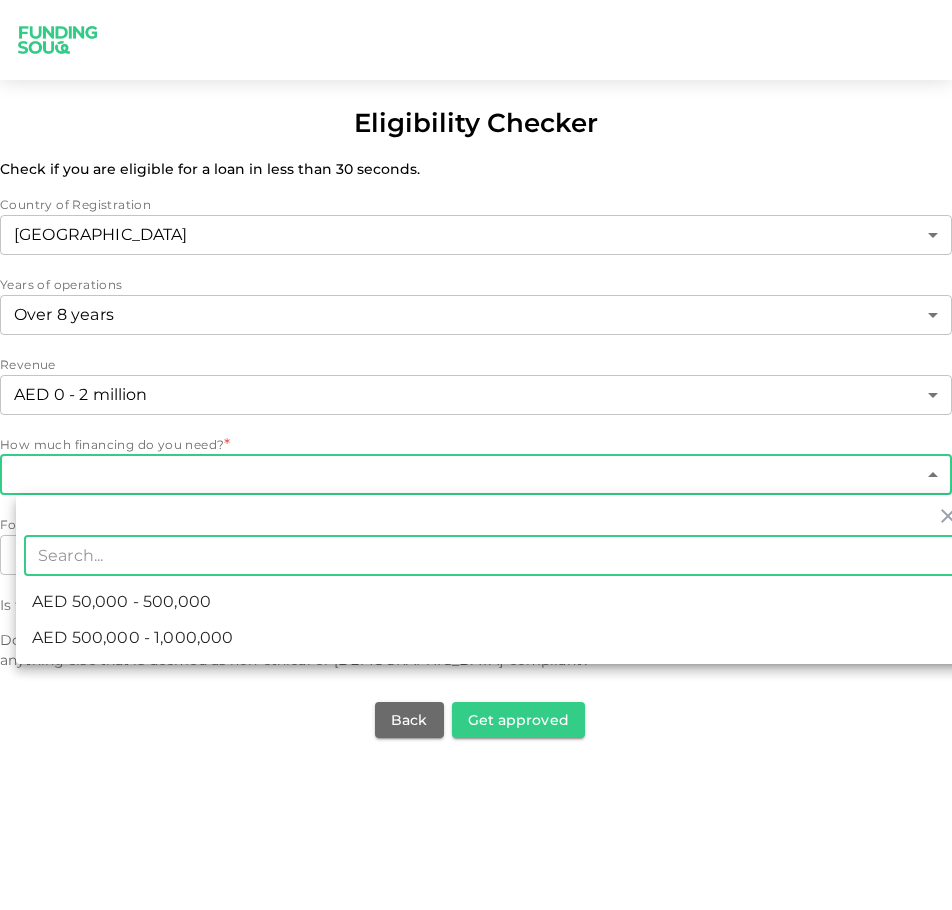 click on "Eligibility Checker Check if you are eligible for a loan in less than 30 seconds.   Country of Registration United Arab Emirates 1 ​   Years of operations Over 8 years 4 ​   Revenue AED 0 - 2 million 1 ​   How much financing do you need? * ​ ​   For how long do you need the financing? * ​ ​ Is the business owner(s) currently involved in any legal proceedings due to unpaid financial obligations? * Yes No Does your business generate more than 5% of its revenues from alcohol, gambling, interest, tobacco, pork, or anything else that is deemed as non-ethical or Sharia-compliant? * Yes No Back Get approved
​ AED 50,000 - 500,000 AED 500,000 - 1,000,000" at bounding box center (476, 455) 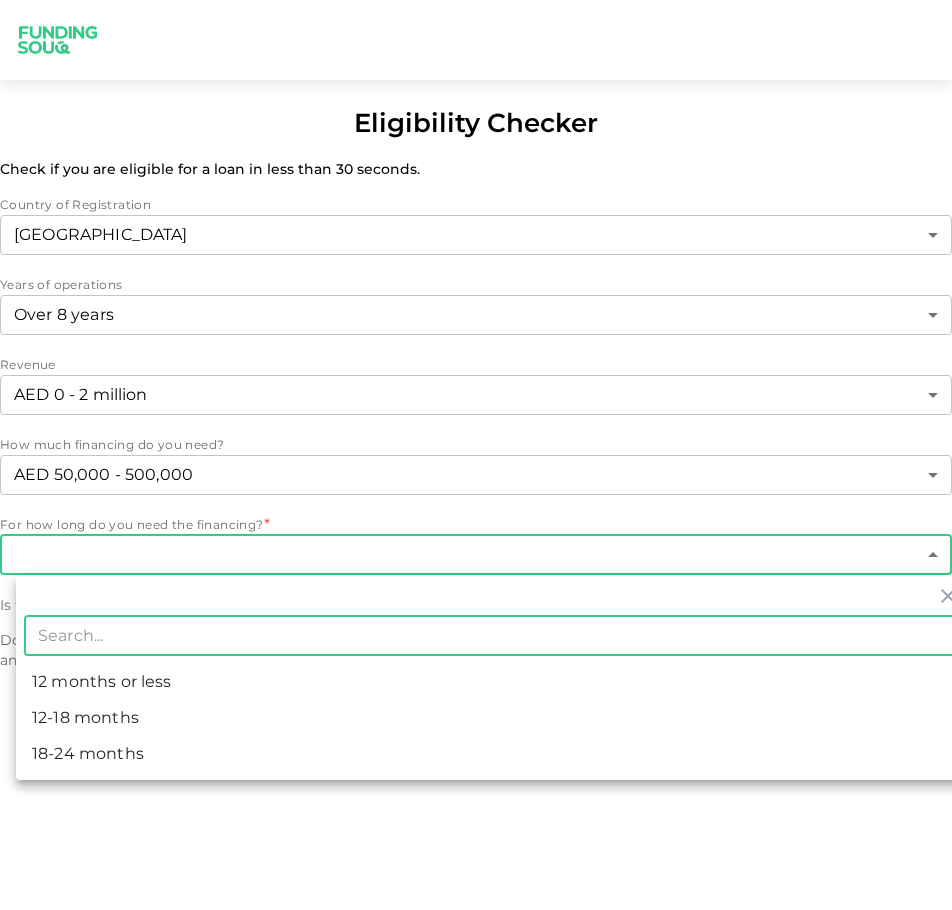 click on "Eligibility Checker Check if you are eligible for a loan in less than 30 seconds.   Country of Registration United Arab Emirates 1 ​   Years of operations Over 8 years 4 ​   Revenue AED 0 - 2 million 1 ​   How much financing do you need? AED 50,000 - 500,000 1 ​   For how long do you need the financing? * ​ ​ Is the business owner(s) currently involved in any legal proceedings due to unpaid financial obligations? * Yes No Does your business generate more than 5% of its revenues from alcohol, gambling, interest, tobacco, pork, or anything else that is deemed as non-ethical or Sharia-compliant? * Yes No Back Get approved
​ 12 months or less  12-18 months 18-24 months" at bounding box center (476, 455) 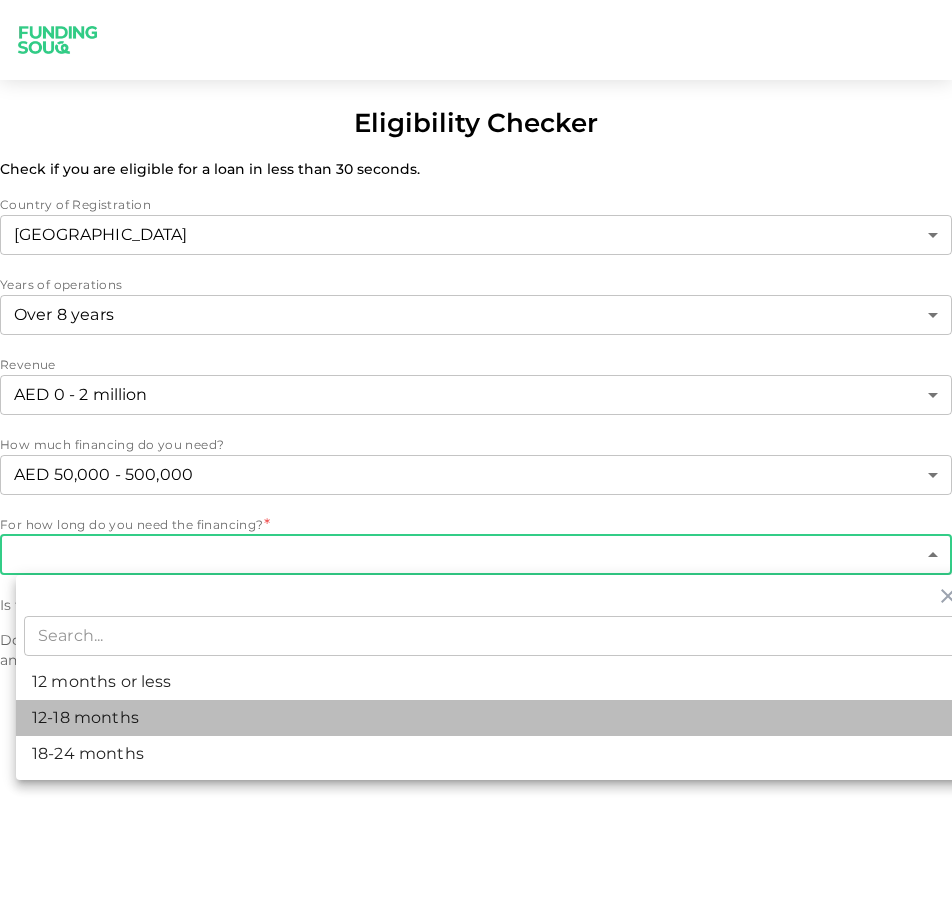 click on "12-18 months" at bounding box center [492, 718] 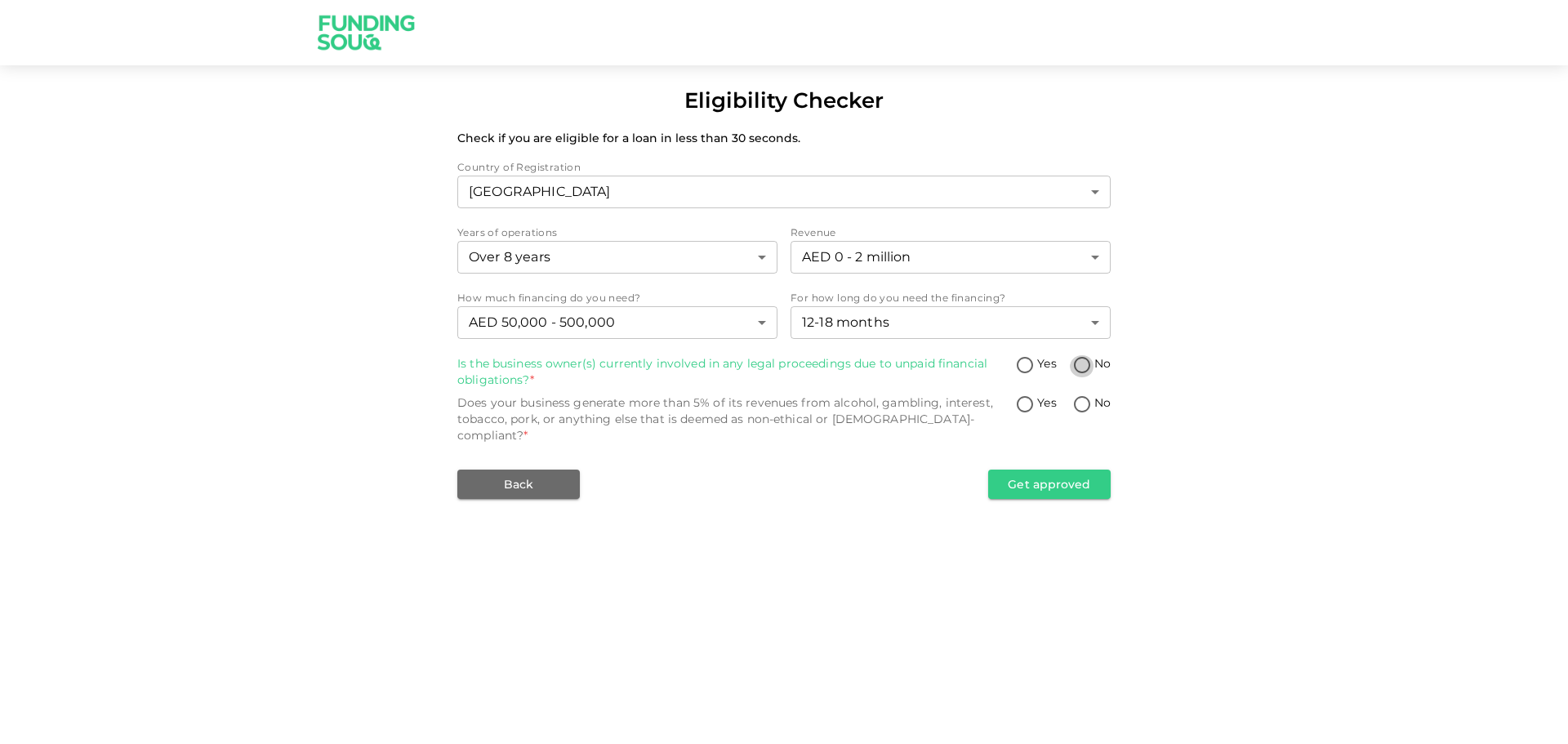 click on "No" at bounding box center [1082, 366] 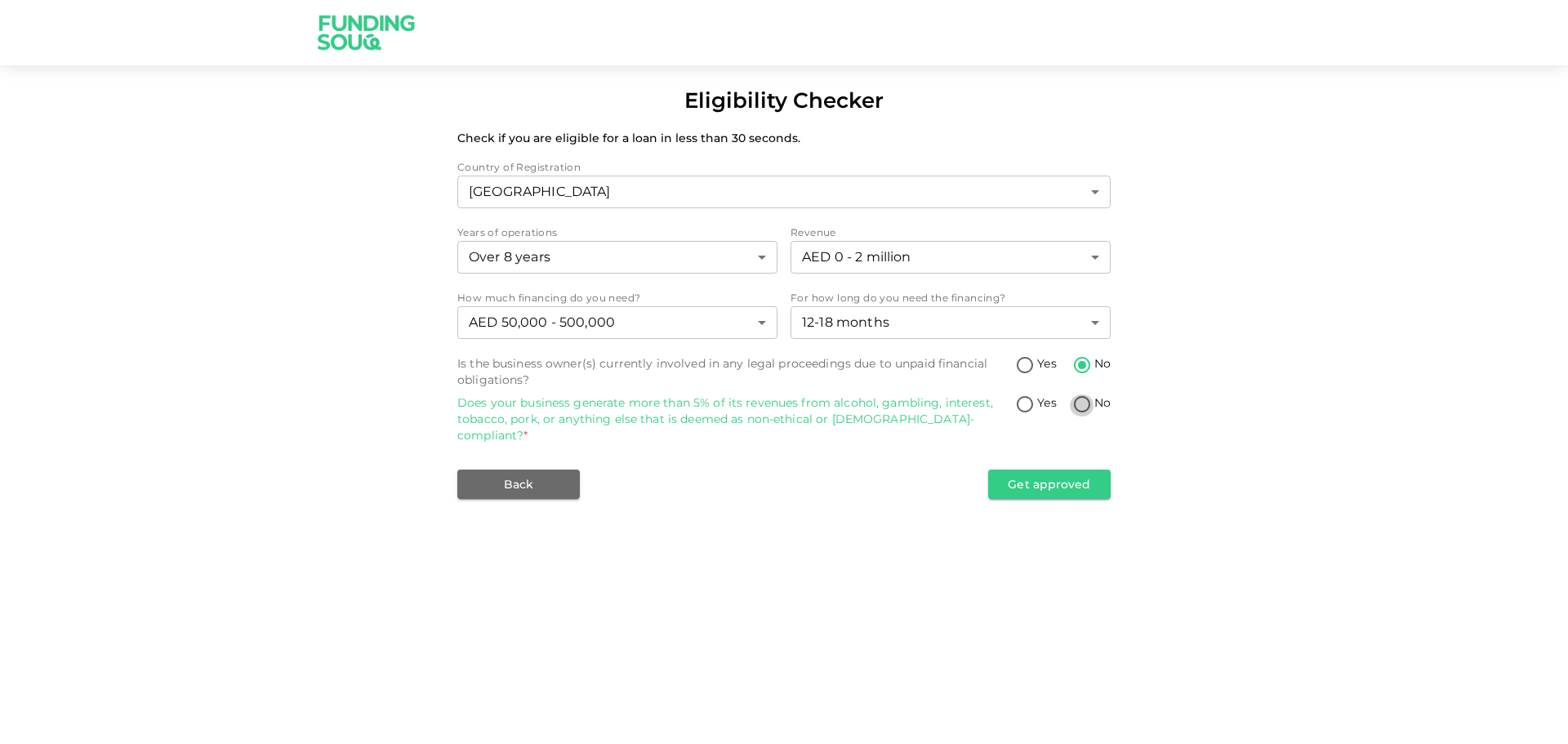 click on "No" at bounding box center [1082, 405] 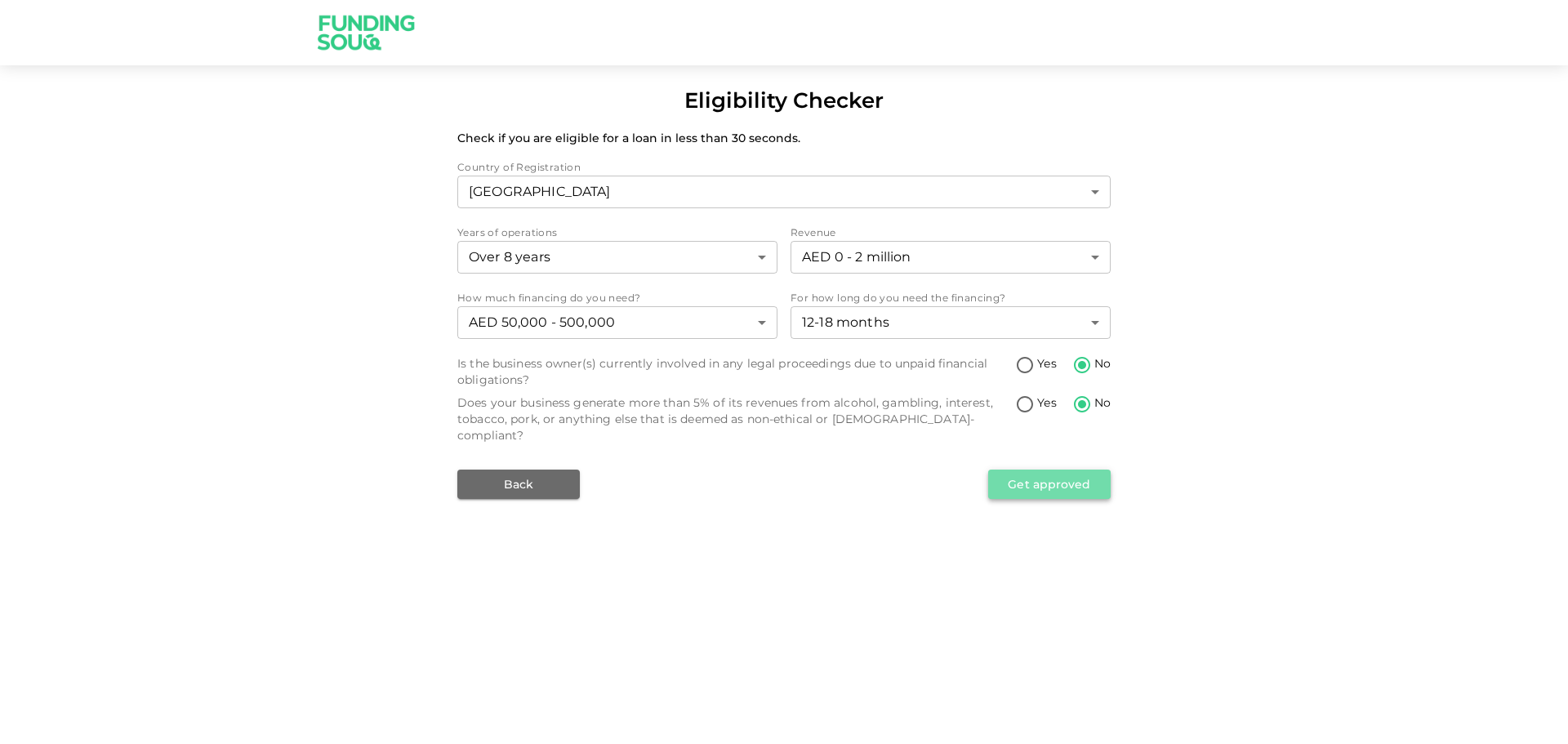 click on "Get approved" at bounding box center (1049, 484) 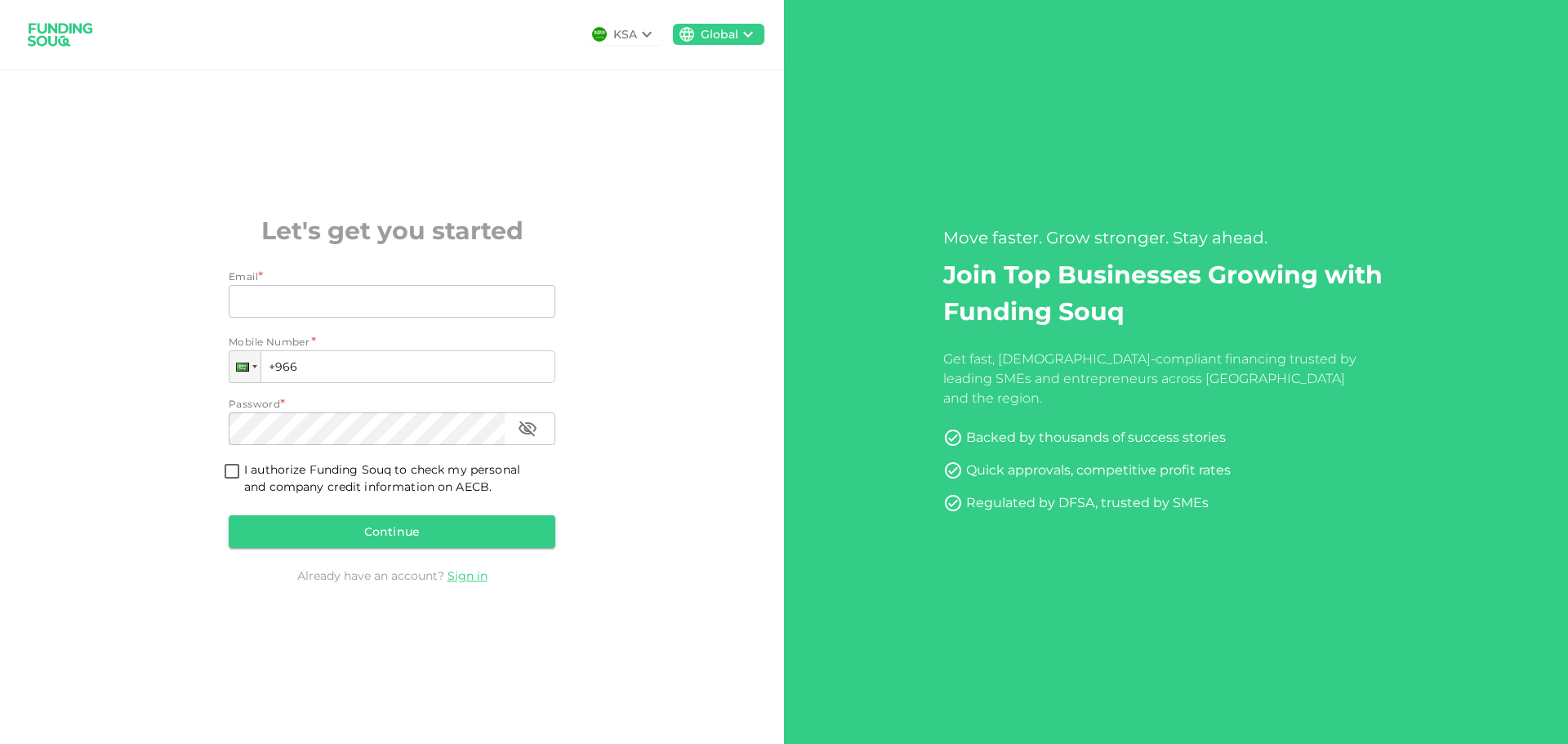 scroll, scrollTop: 0, scrollLeft: 0, axis: both 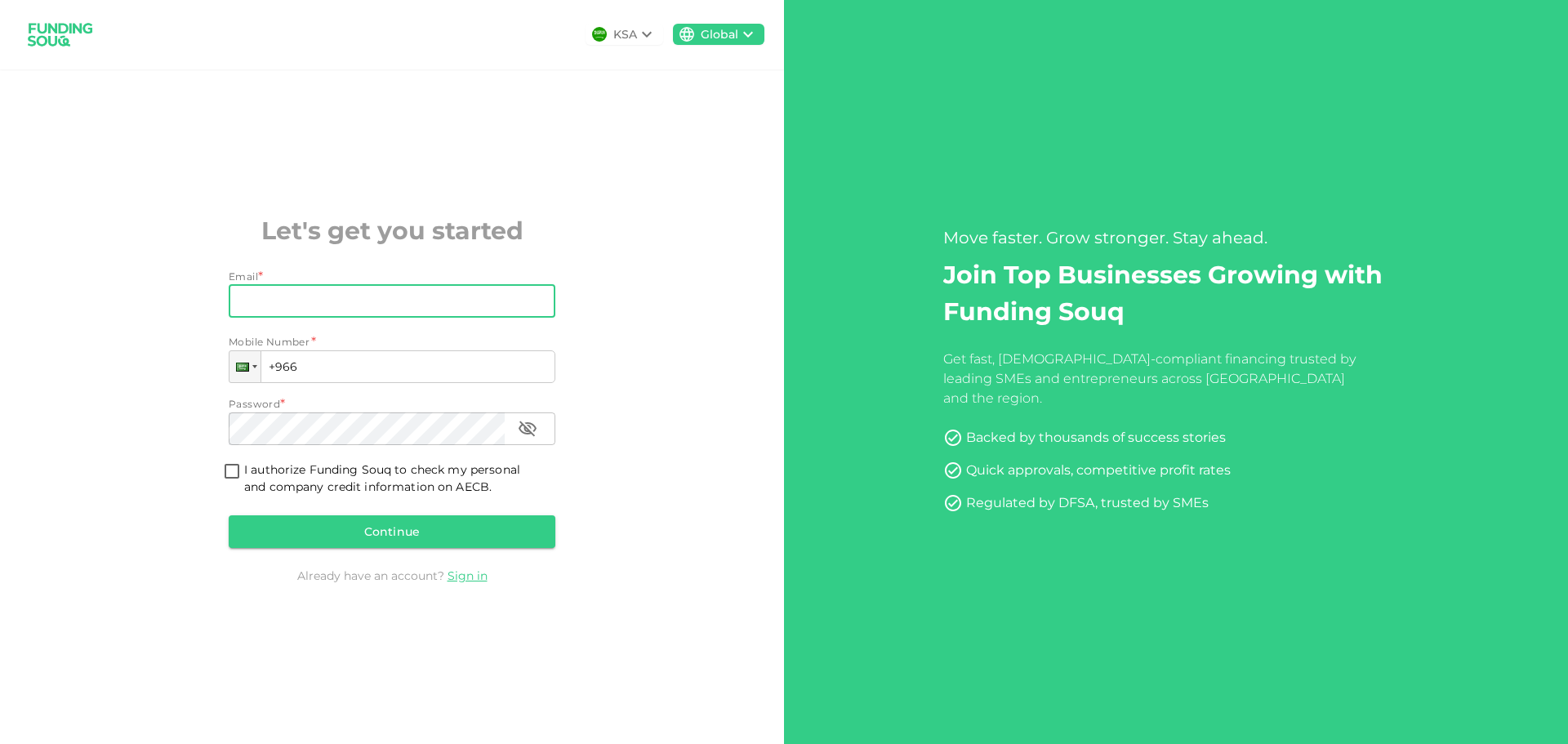 click on "Email" at bounding box center (383, 301) 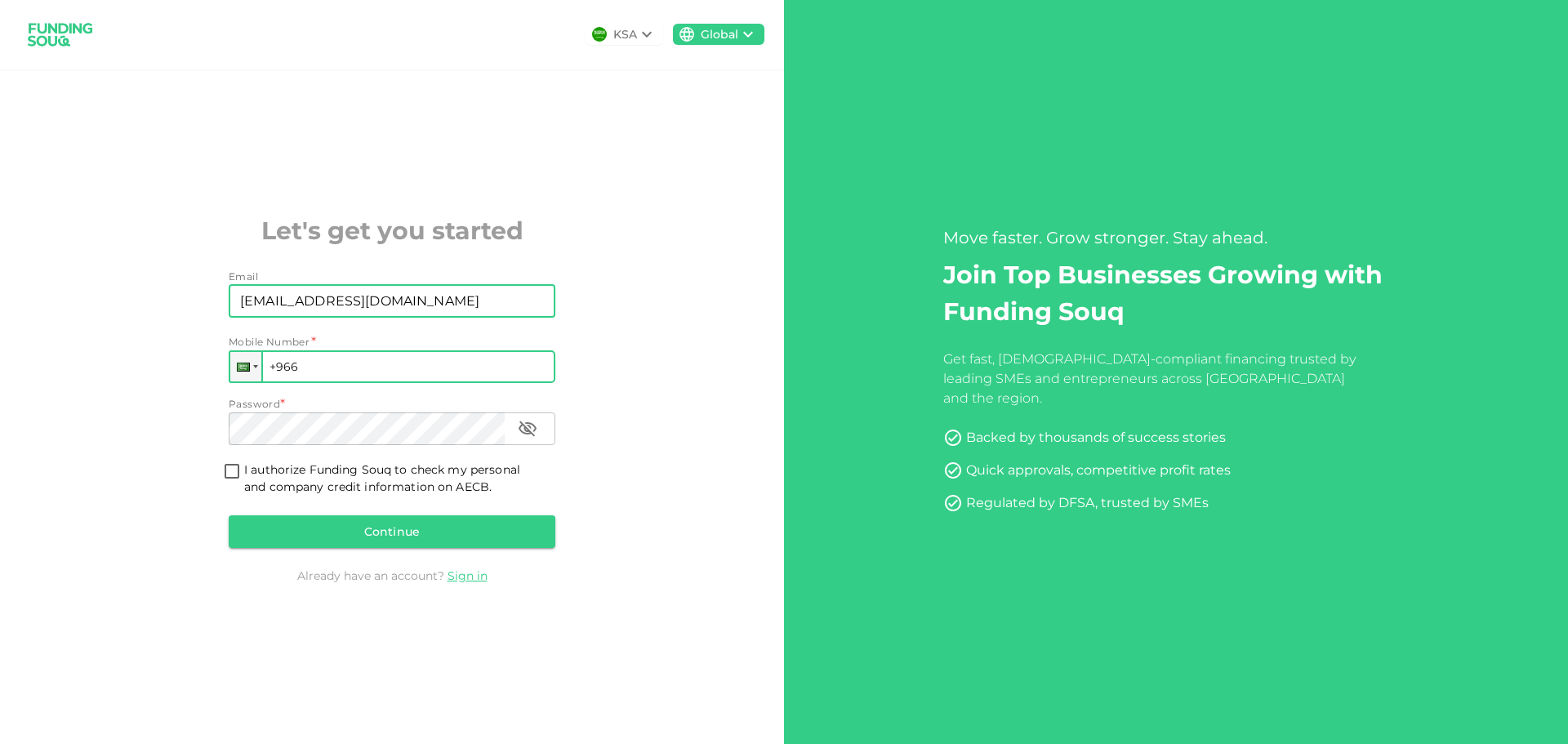 type on "[EMAIL_ADDRESS][DOMAIN_NAME]" 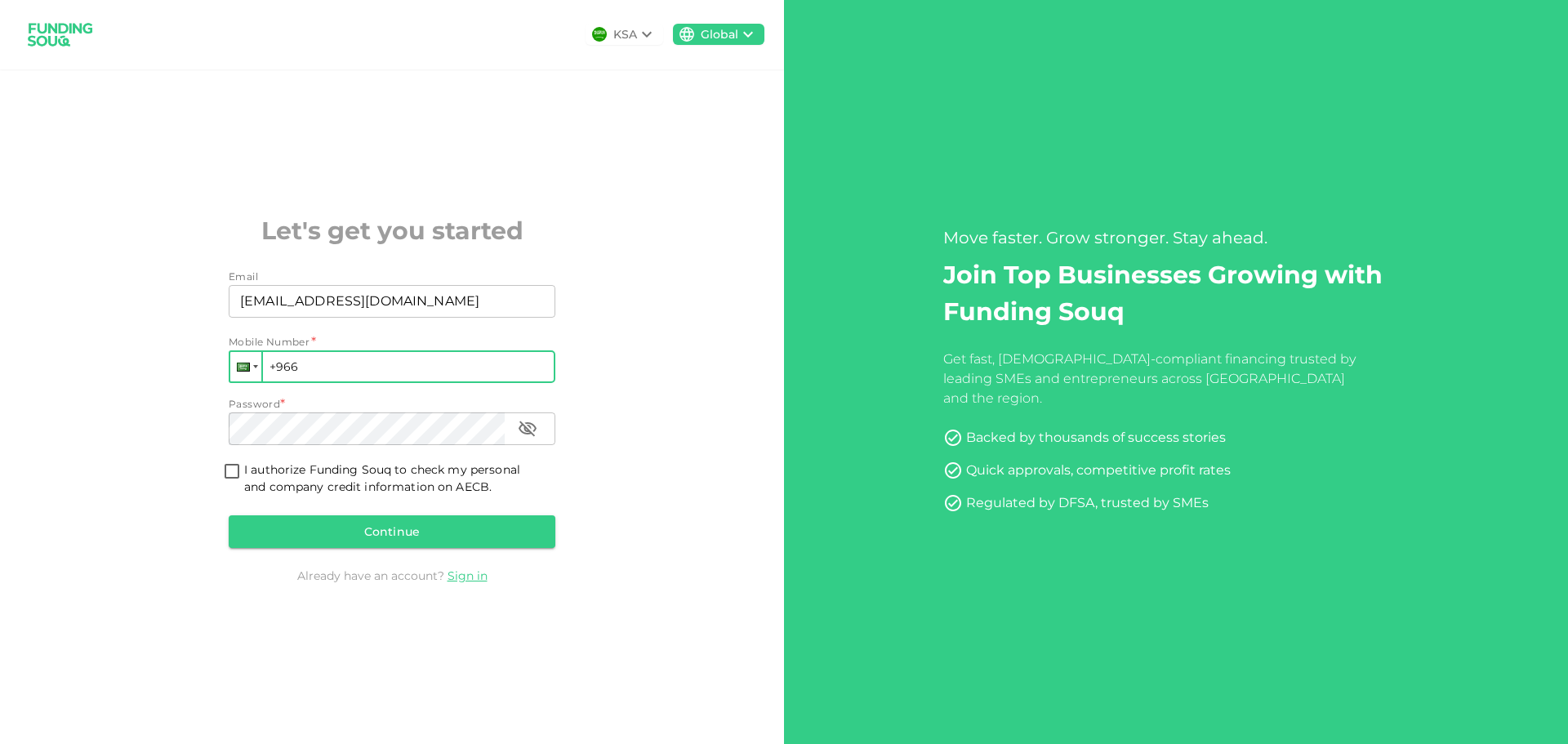 click at bounding box center [246, 367] 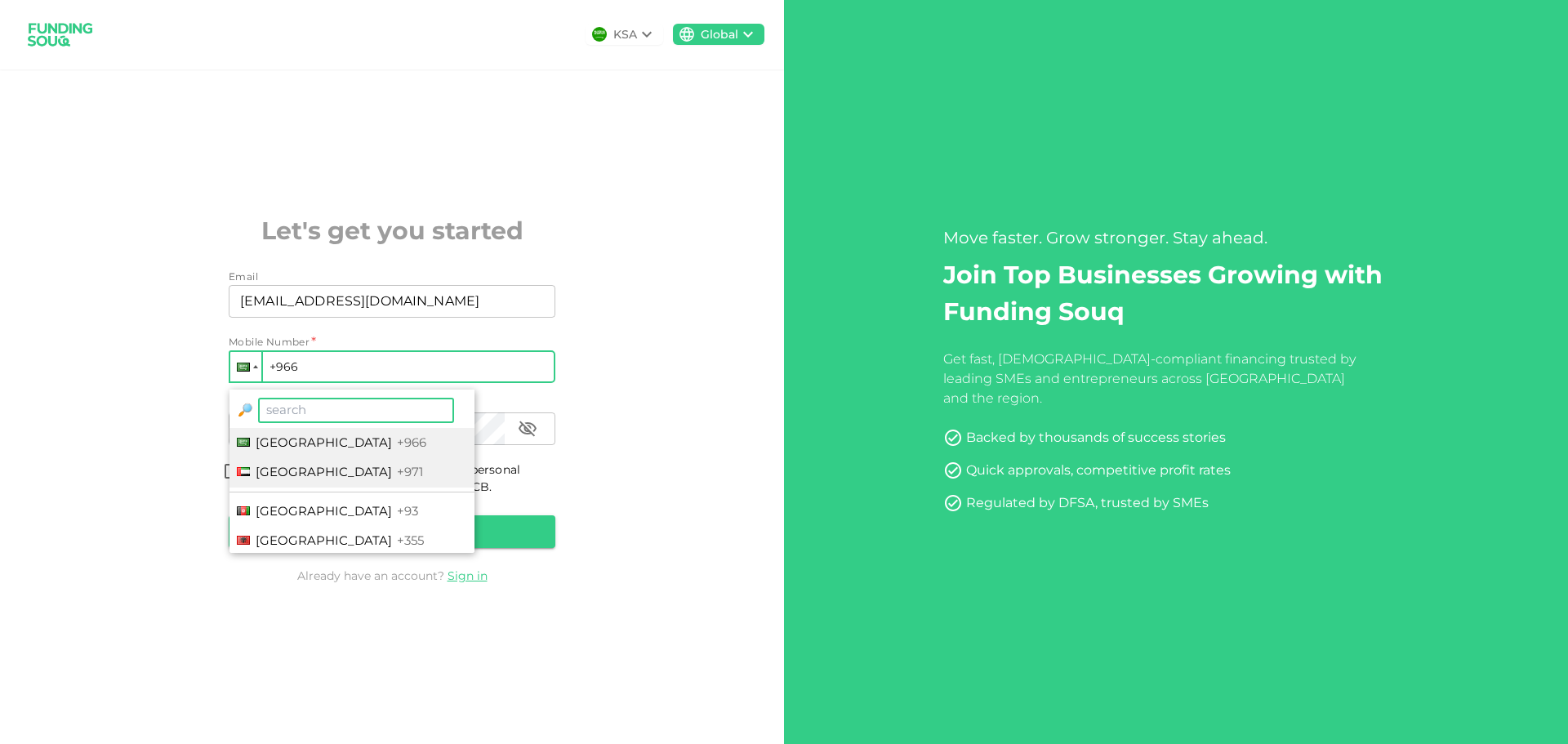 click on "[GEOGRAPHIC_DATA]" at bounding box center [323, 471] 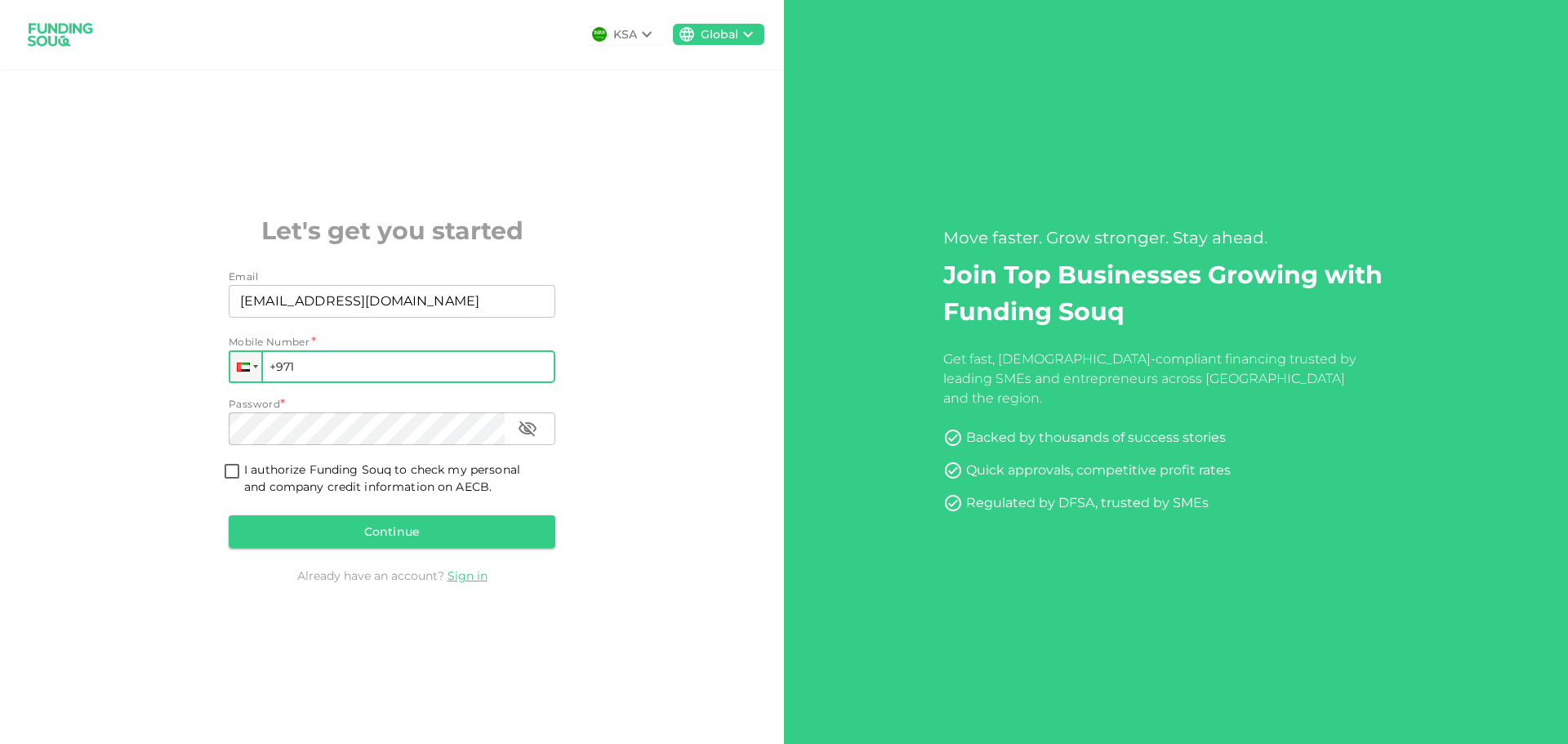 click on "+971" at bounding box center (392, 367) 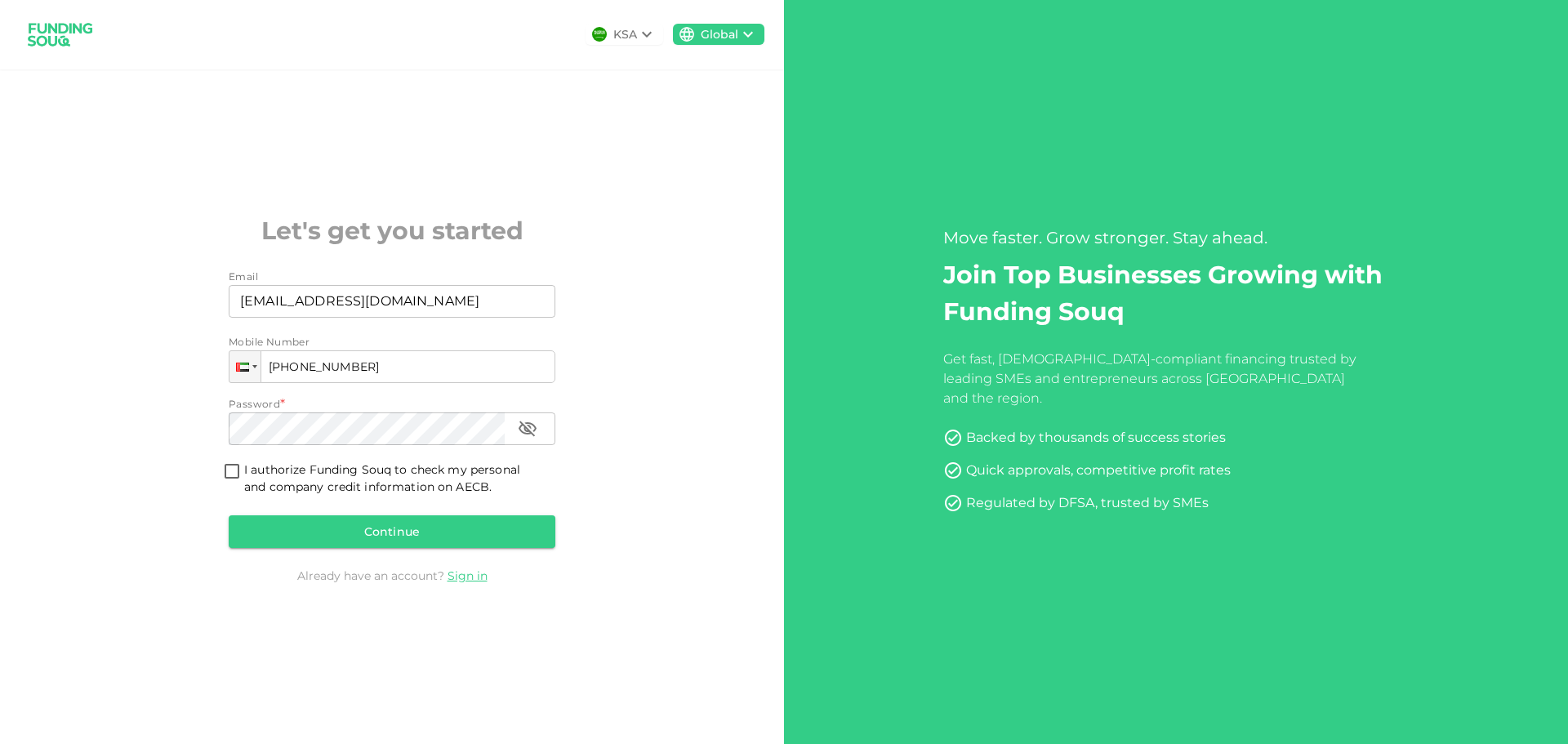 type on "[PHONE_NUMBER]" 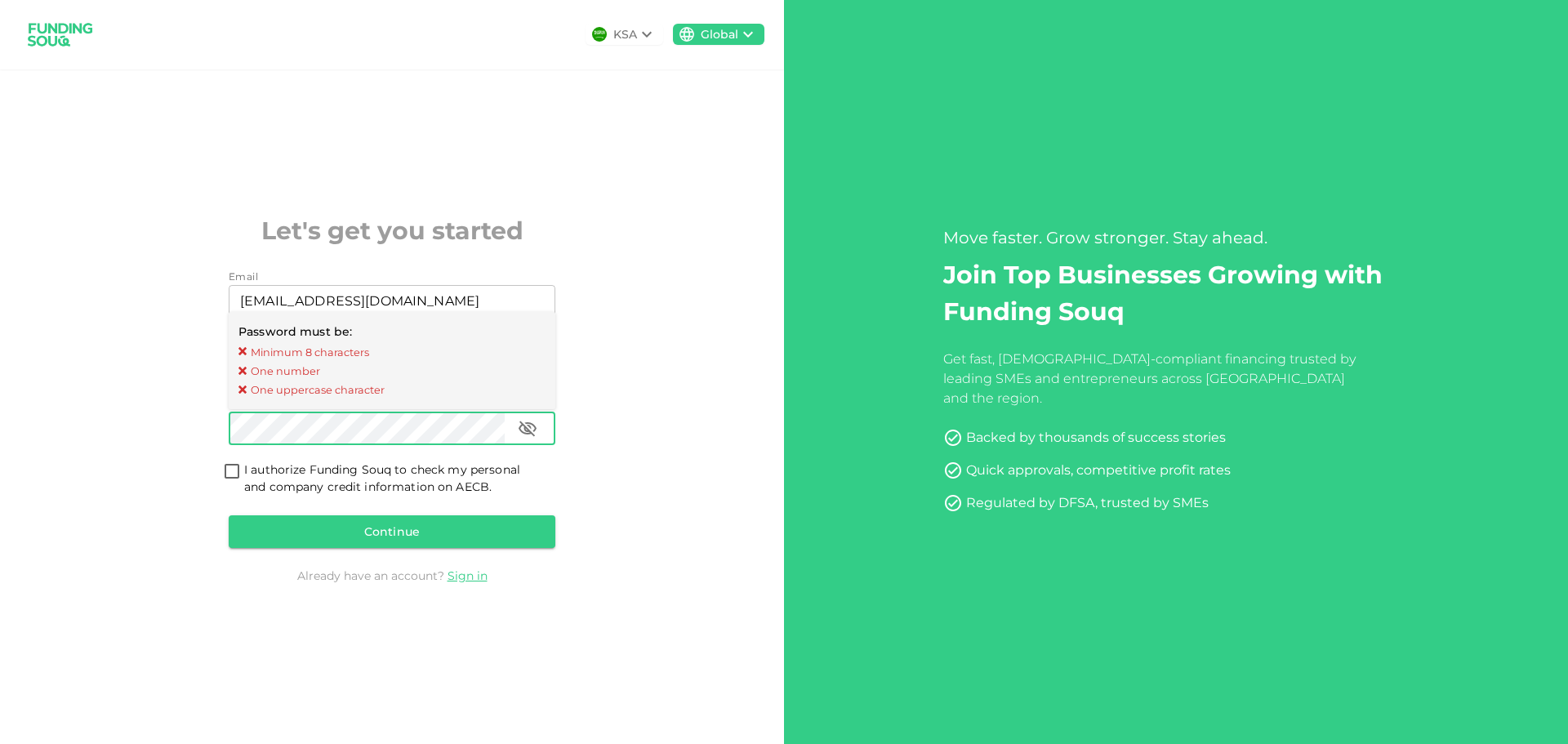 click on "KSA Global Let's get you started   Email Email [EMAIL_ADDRESS][DOMAIN_NAME] Email   Mobile Number Phone [PHONE_NUMBER]   Password must be: Minimum 8 characters One number One uppercase character   Password * Password Password   I authorize Funding Souq to check my personal and company credit information on AECB. Continue Already have an account?   Sign in" at bounding box center [392, 372] 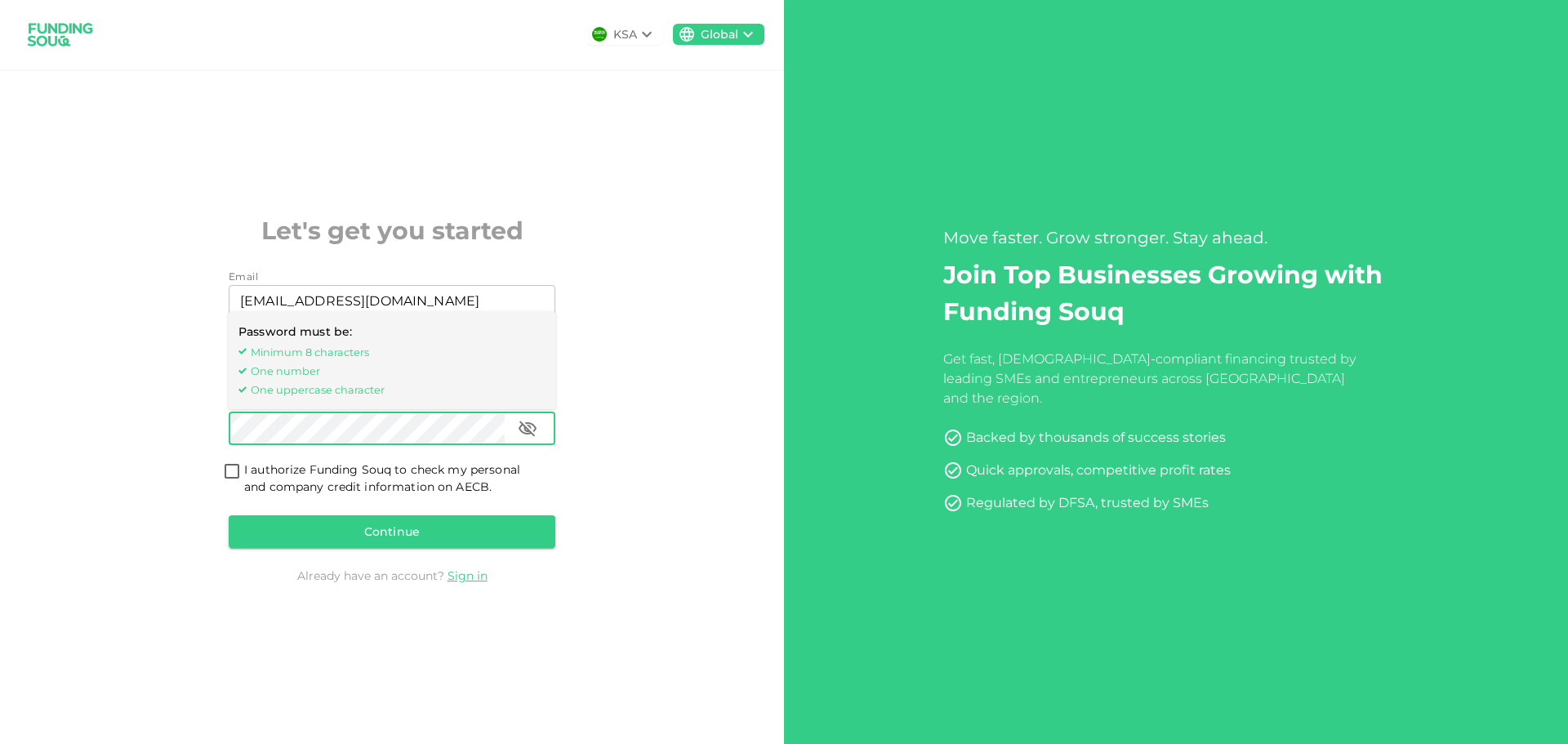 click 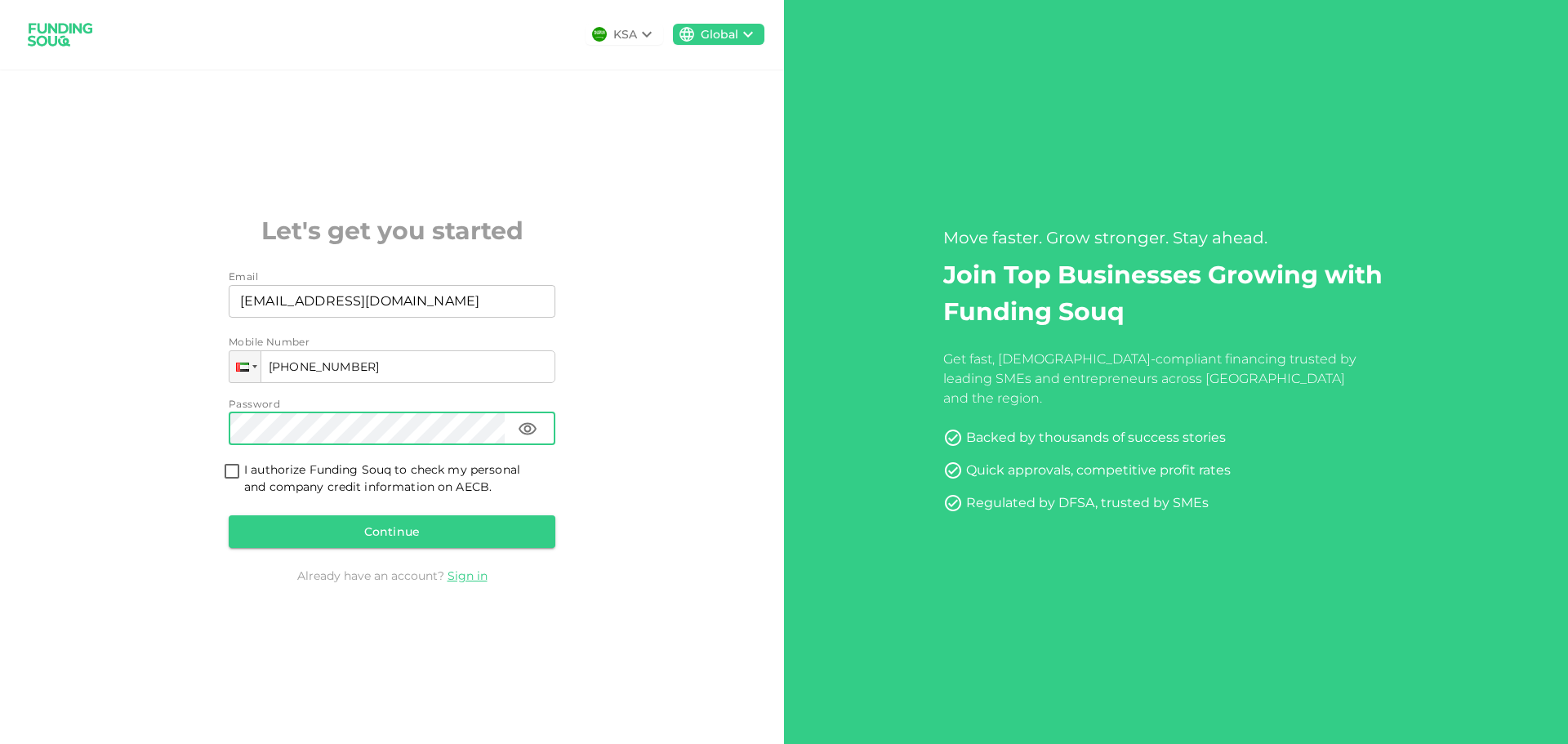 click on "I authorize Funding Souq to check my personal and company credit information on AECB." at bounding box center (232, 472) 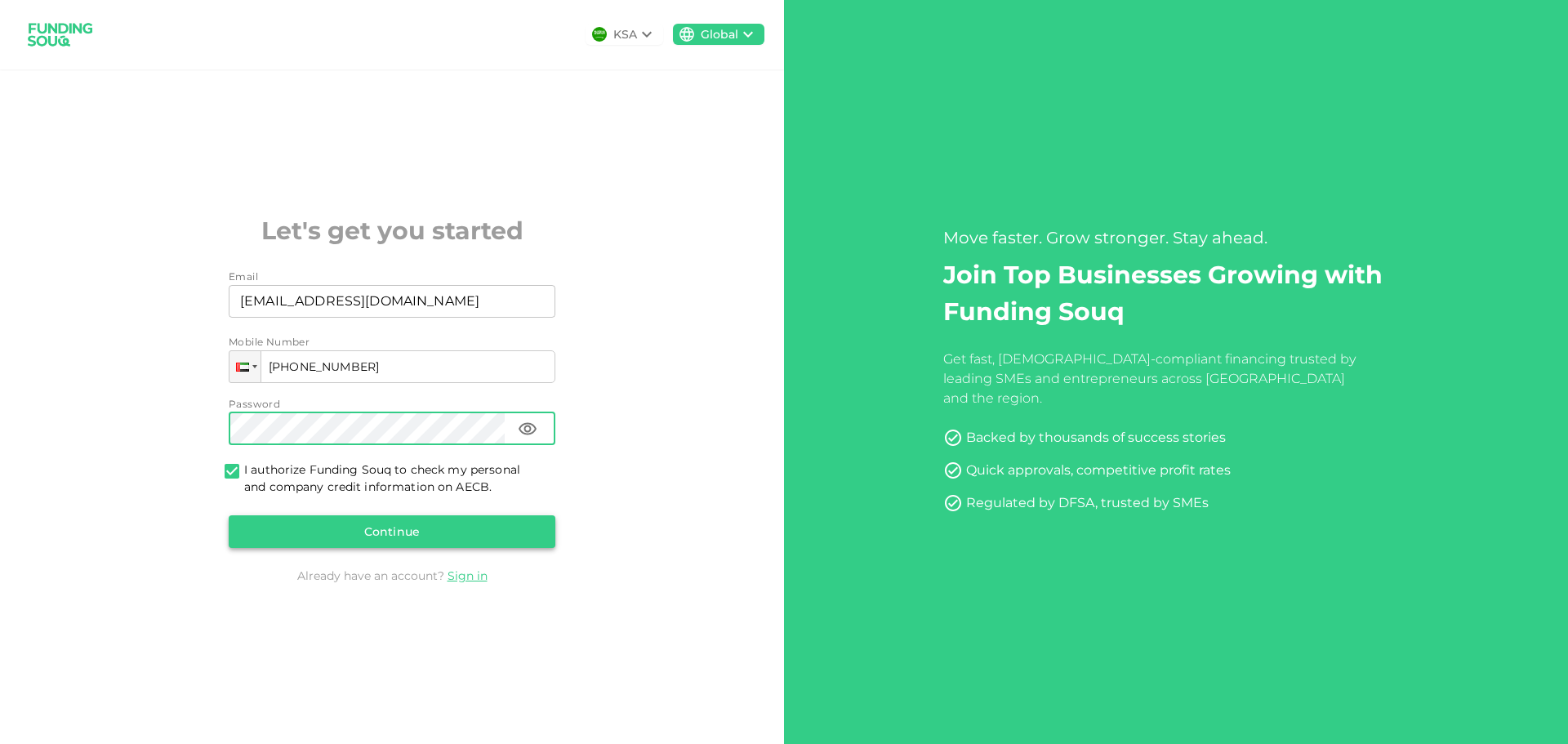 click on "Continue" at bounding box center [392, 532] 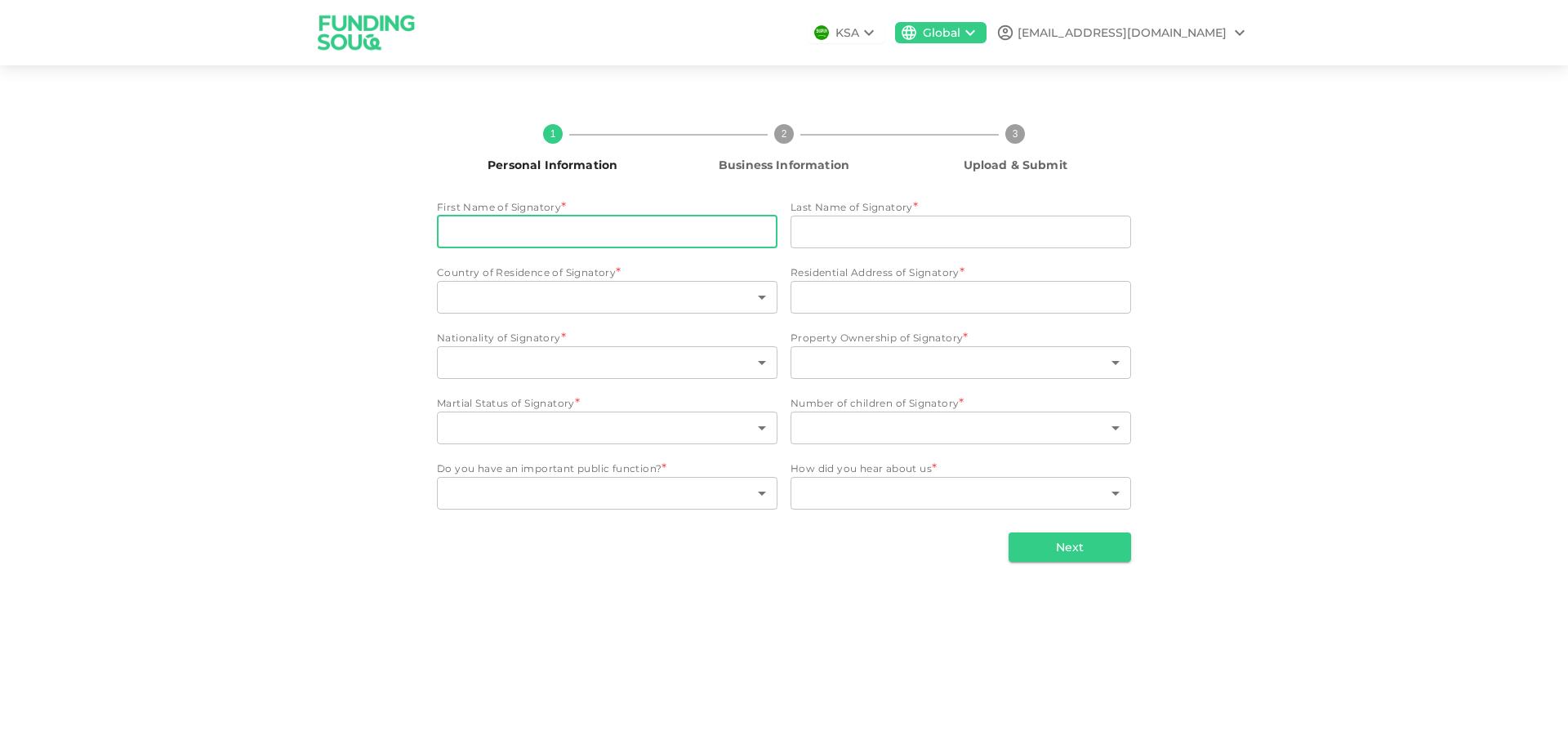 click on "First Name of Signatory" at bounding box center [607, 232] 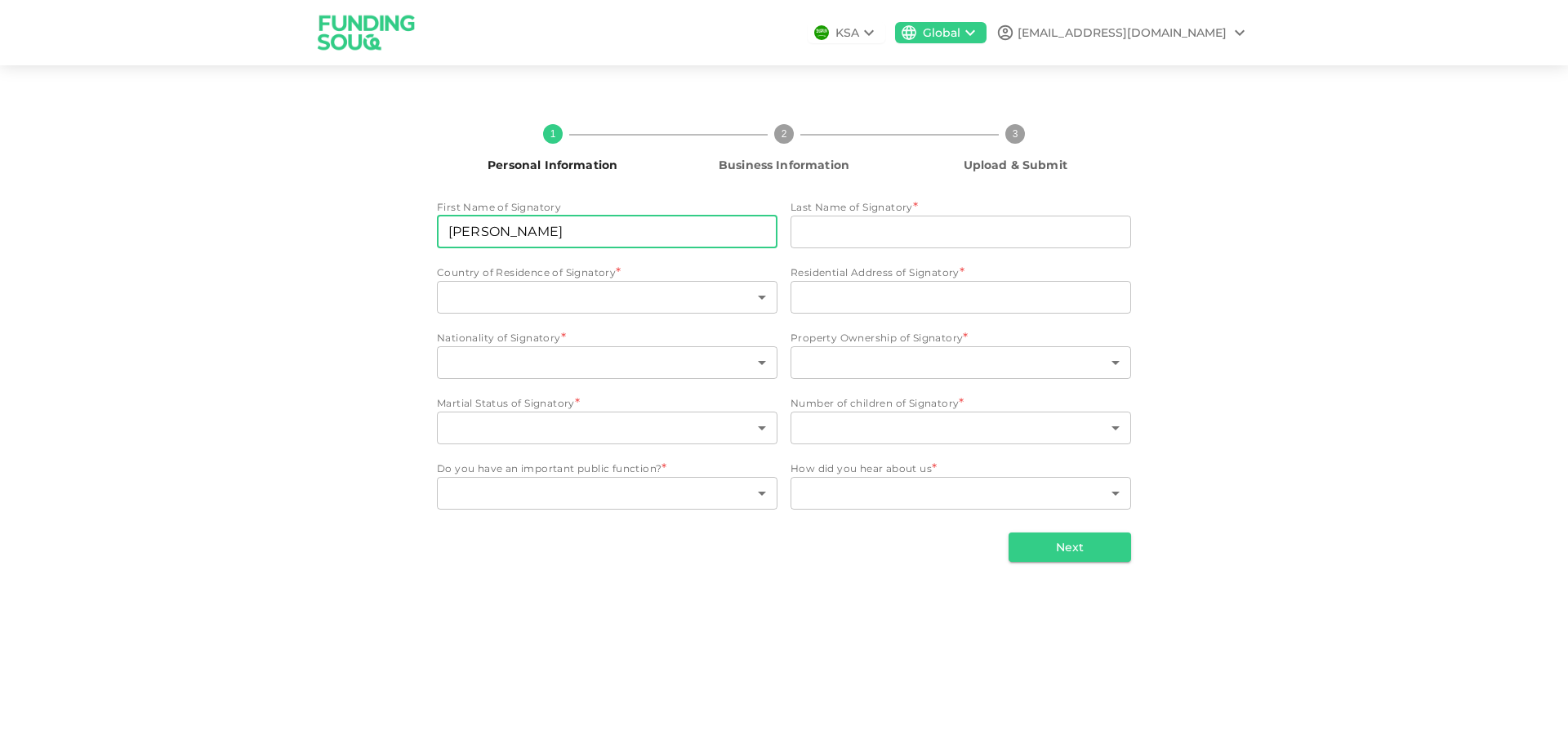 type on "[PERSON_NAME]" 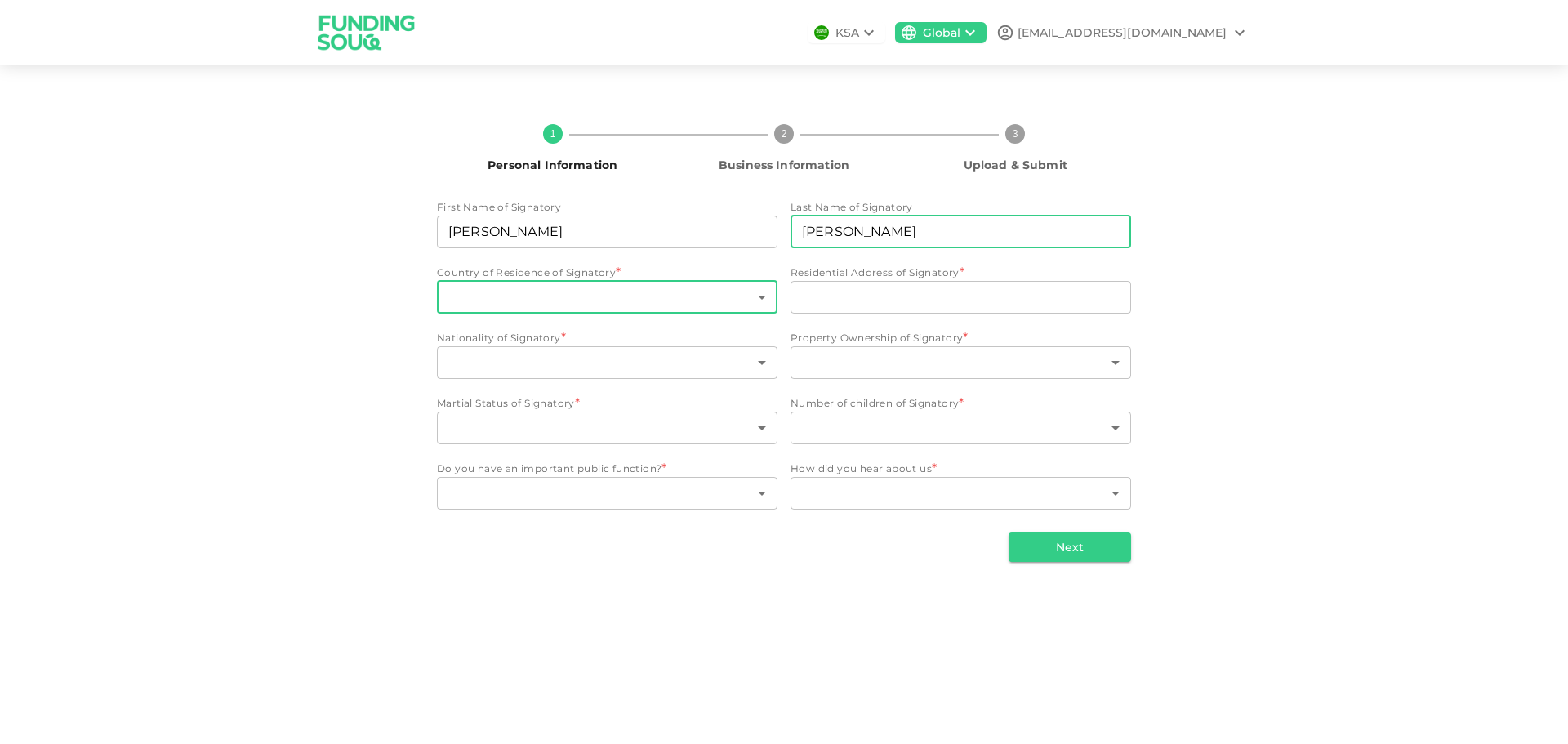 type on "[PERSON_NAME]" 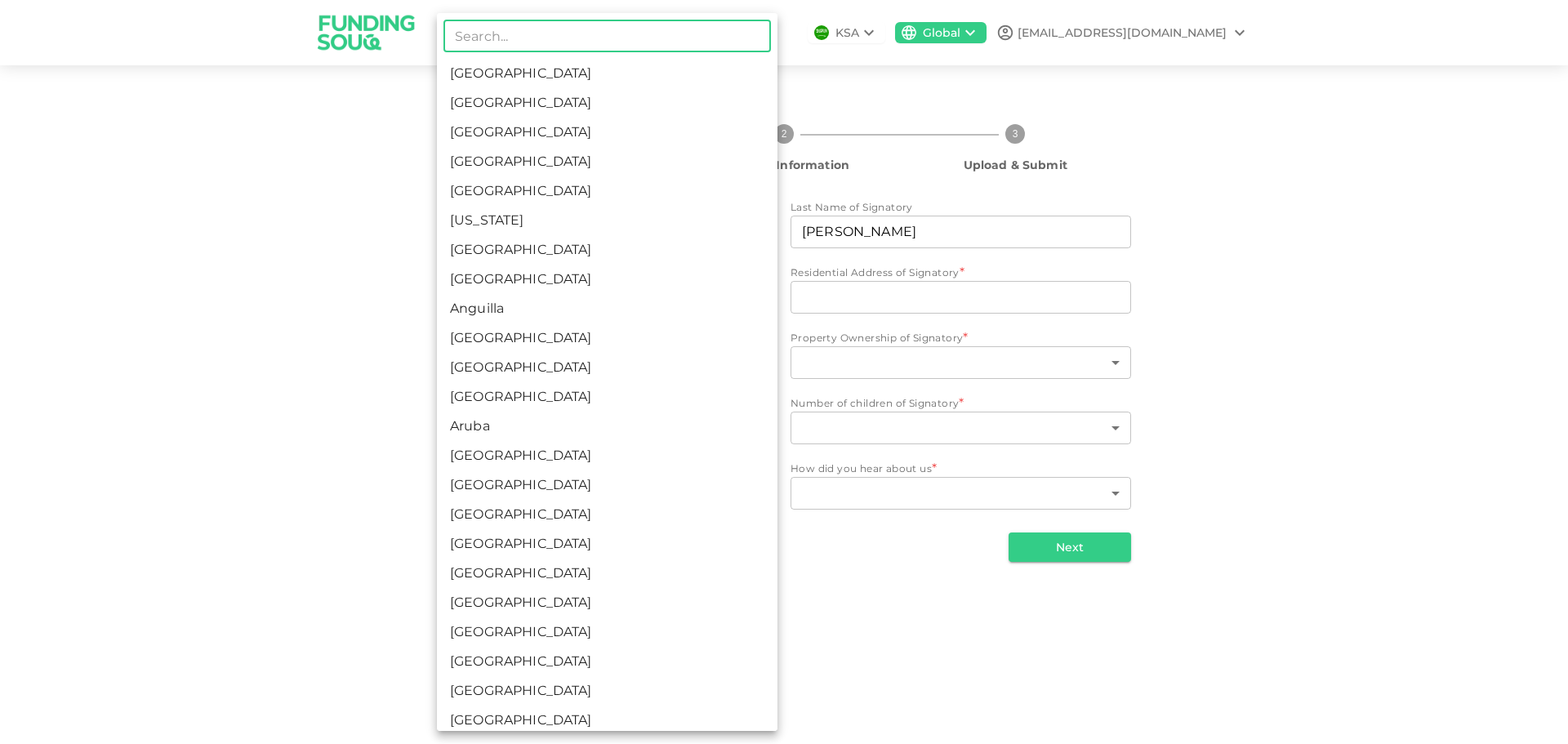 click on "KSA Global [EMAIL_ADDRESS][DOMAIN_NAME] 1 Personal Information 2 Business Information 3 Upload & Submit   First Name of Signatory First Name of Signatory [PERSON_NAME] First Name of Signatory   Last Name of Signatory Last Name of [PERSON_NAME] Last Name of Signatory   Country of Residence of Signatory * ​ ​   Residential Address of Signatory * Residential Address of Signatory Residential Address of Signatory   Nationality of Signatory * ​ ​   Property Ownership of Signatory * ​ ​   Martial Status of Signatory * ​ ​   Number of children of Signatory * ​ ​   Do you have an important public function? * ​ ​   How did you hear about us * ​ ​ Next
​ [GEOGRAPHIC_DATA] [GEOGRAPHIC_DATA] [GEOGRAPHIC_DATA] [GEOGRAPHIC_DATA] [GEOGRAPHIC_DATA] [US_STATE] [GEOGRAPHIC_DATA] [GEOGRAPHIC_DATA] [GEOGRAPHIC_DATA] [GEOGRAPHIC_DATA] [GEOGRAPHIC_DATA] [GEOGRAPHIC_DATA] [GEOGRAPHIC_DATA] [GEOGRAPHIC_DATA] [GEOGRAPHIC_DATA] [GEOGRAPHIC_DATA] [GEOGRAPHIC_DATA] [GEOGRAPHIC_DATA] [GEOGRAPHIC_DATA] [GEOGRAPHIC_DATA] [GEOGRAPHIC_DATA] [GEOGRAPHIC_DATA] [GEOGRAPHIC_DATA] [GEOGRAPHIC_DATA] [GEOGRAPHIC_DATA] [GEOGRAPHIC_DATA] [GEOGRAPHIC_DATA] [GEOGRAPHIC_DATA] [GEOGRAPHIC_DATA] [GEOGRAPHIC_DATA] [GEOGRAPHIC_DATA] [GEOGRAPHIC_DATA] [GEOGRAPHIC_DATA] [GEOGRAPHIC_DATA]" at bounding box center (784, 372) 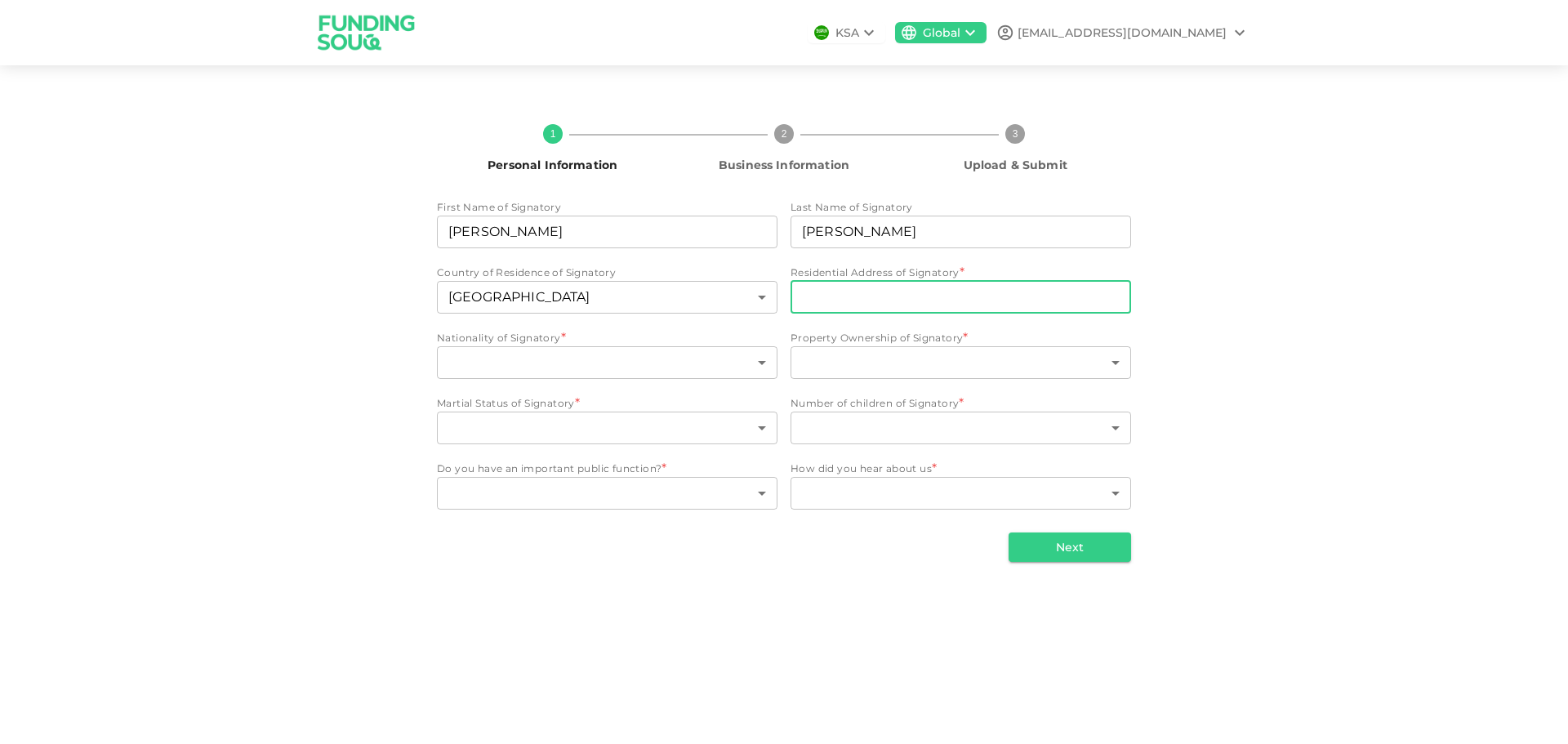 click on "Residential Address of Signatory" at bounding box center [960, 297] 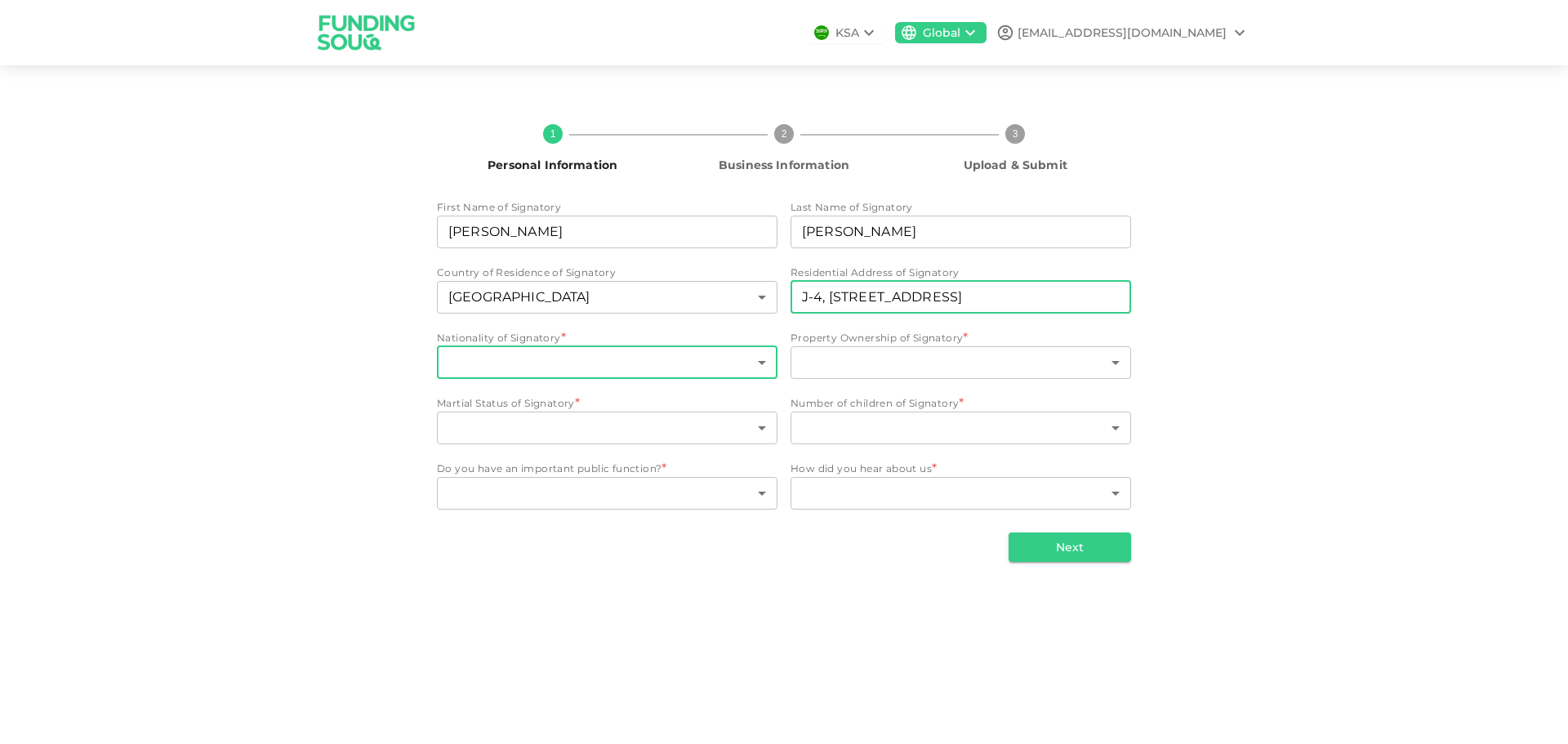 type on "J-4, [STREET_ADDRESS]" 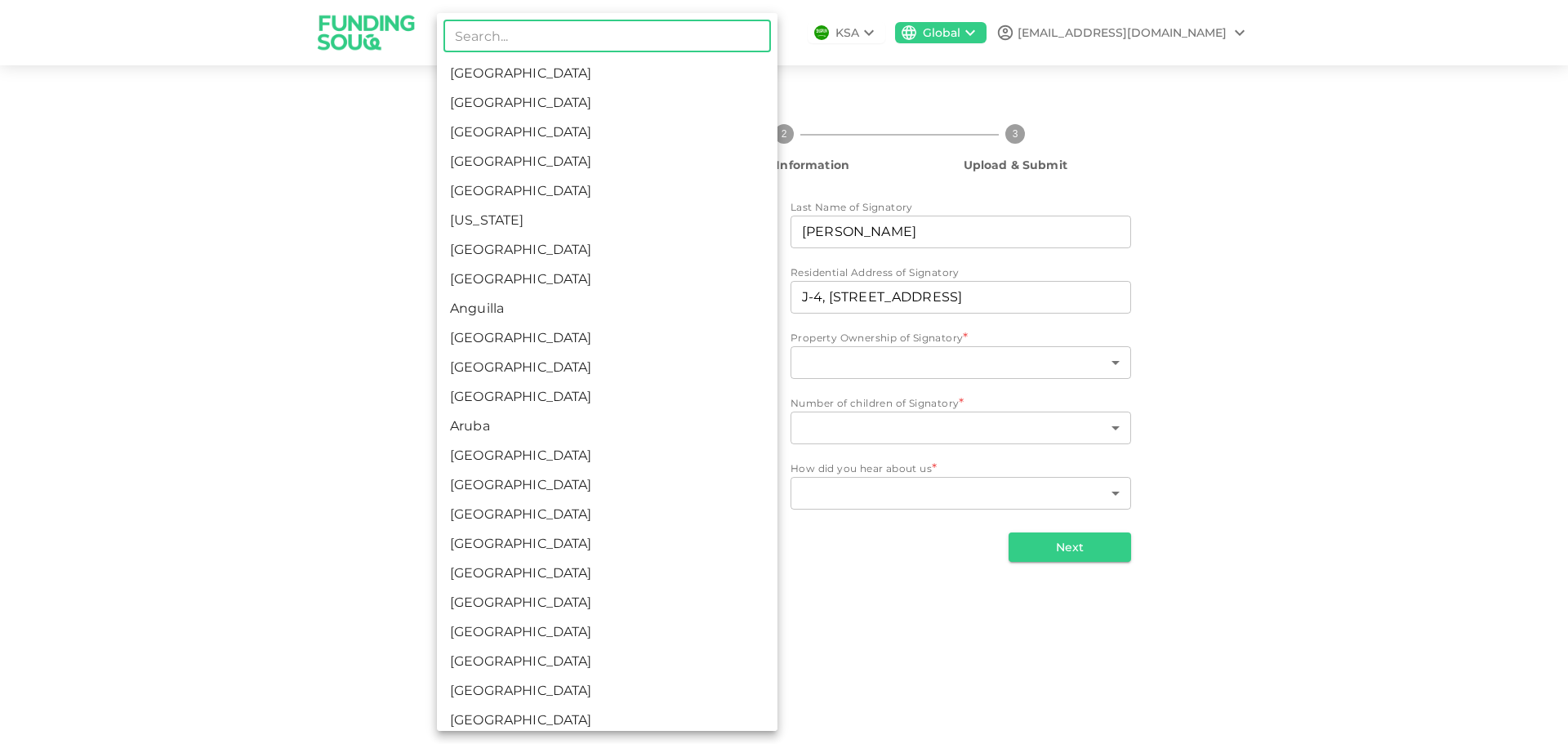 click on "KSA Global [EMAIL_ADDRESS][DOMAIN_NAME] 1 Personal Information 2 Business Information 3 Upload & Submit   First Name of Signatory First Name of Signatory [PERSON_NAME] First Name of Signatory   Last Name of Signatory Last Name of [PERSON_NAME] Last Name of Signatory   Country of Residence of Signatory [DEMOGRAPHIC_DATA] 2 ​   Residential Address of Signatory Residential Address of Signatory J-4, 401 GARDEN CITY TOWER Residential Address of Signatory   Nationality of Signatory * ​ ​   Property Ownership of Signatory * ​ ​   Martial Status of Signatory * ​ ​   Number of children of Signatory * ​ ​   Do you have an important public function? * ​ ​   How did you hear about us * ​ ​ Next
​ [GEOGRAPHIC_DATA] [GEOGRAPHIC_DATA] [GEOGRAPHIC_DATA] [GEOGRAPHIC_DATA] [GEOGRAPHIC_DATA] [US_STATE] [GEOGRAPHIC_DATA] [GEOGRAPHIC_DATA] [GEOGRAPHIC_DATA] [GEOGRAPHIC_DATA] [GEOGRAPHIC_DATA] [GEOGRAPHIC_DATA] [GEOGRAPHIC_DATA] [GEOGRAPHIC_DATA] [GEOGRAPHIC_DATA] [GEOGRAPHIC_DATA] [GEOGRAPHIC_DATA] [GEOGRAPHIC_DATA] [GEOGRAPHIC_DATA] [GEOGRAPHIC_DATA] [GEOGRAPHIC_DATA] [GEOGRAPHIC_DATA] [GEOGRAPHIC_DATA] [GEOGRAPHIC_DATA] [GEOGRAPHIC_DATA] [GEOGRAPHIC_DATA] [GEOGRAPHIC_DATA] [GEOGRAPHIC_DATA] [GEOGRAPHIC_DATA] [GEOGRAPHIC_DATA]" at bounding box center (784, 372) 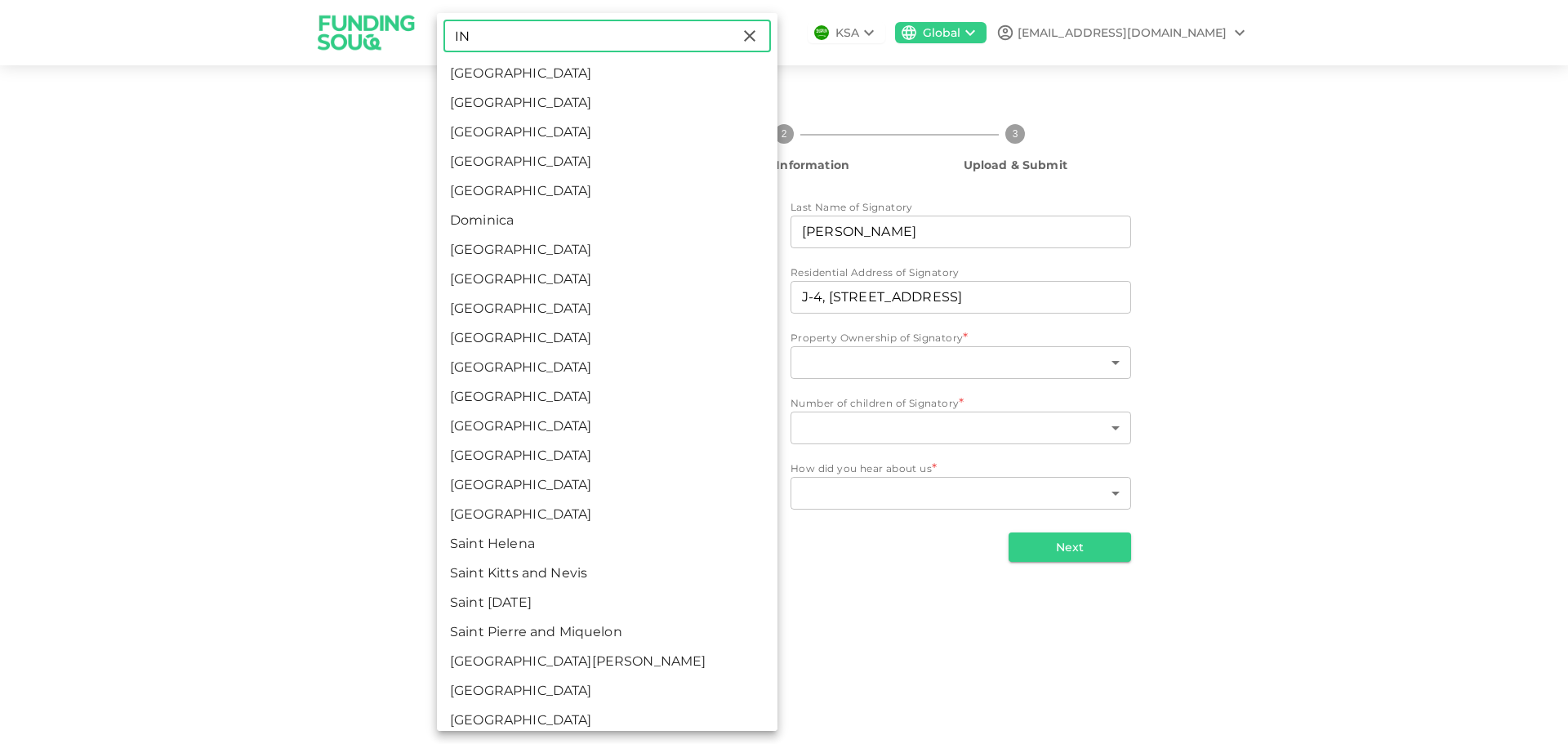 type on "IN" 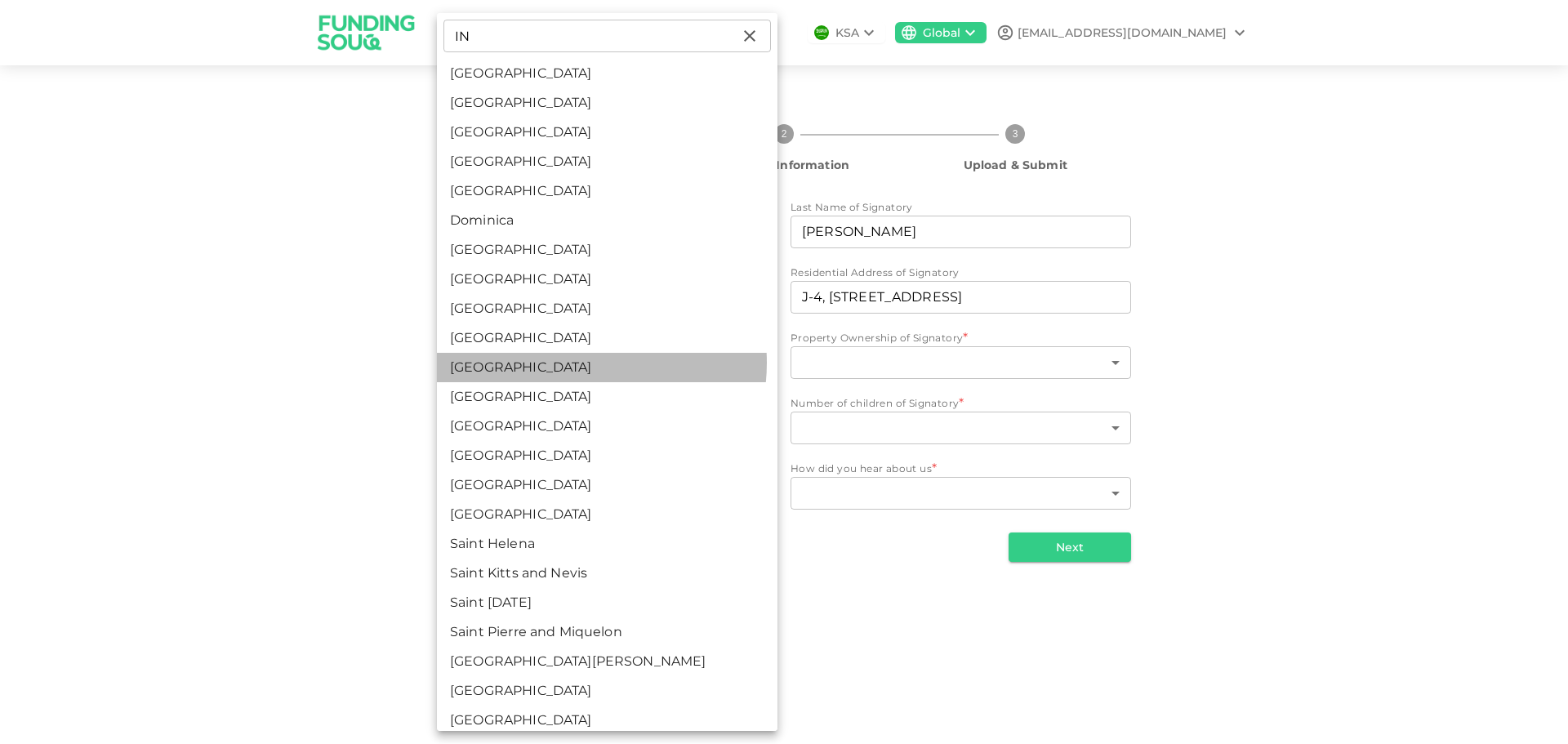 click on "[GEOGRAPHIC_DATA]" at bounding box center [607, 368] 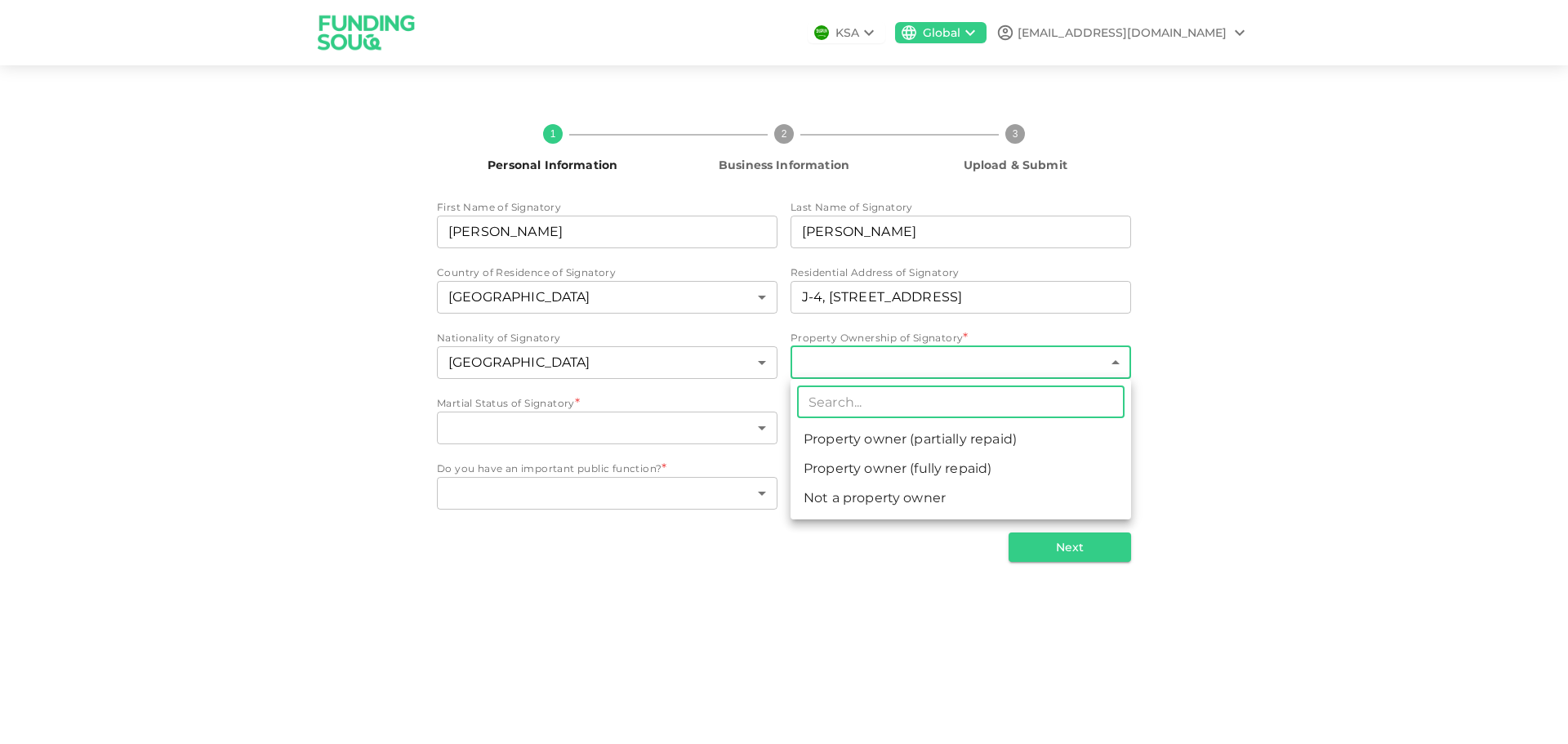 click on "KSA Global [EMAIL_ADDRESS][DOMAIN_NAME] 1 Personal Information 2 Business Information 3 Upload & Submit   First Name of Signatory First Name of Signatory [PERSON_NAME] First Name of Signatory   Last Name of Signatory Last Name of [PERSON_NAME] Last Name of Signatory   Country of Residence of Signatory [DEMOGRAPHIC_DATA] 2 ​   Residential Address of Signatory Residential Address of Signatory J-4, 401 GARDEN CITY TOWER Residential Address of Signatory   Nationality of Signatory [DEMOGRAPHIC_DATA] 88 ​   Property Ownership of Signatory * ​ ​   Martial Status of Signatory * ​ ​   Number of children of Signatory * ​ ​   Do you have an important public function? * ​ ​   How did you hear about us * ​ ​ Next
​ Property owner (partially repaid) Property owner (fully repaid) Not a property owner" at bounding box center (784, 372) 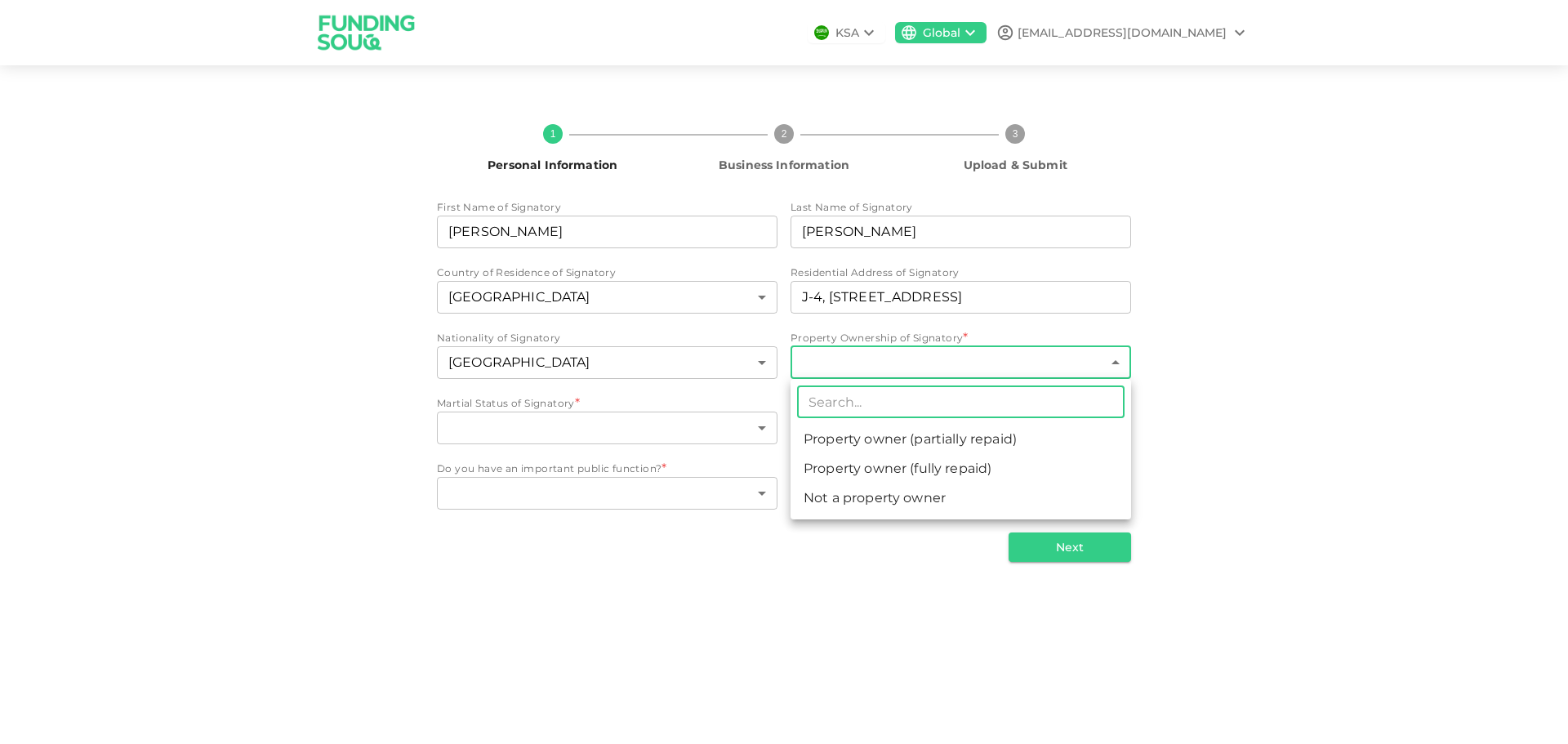 click on "Not a property owner" at bounding box center [960, 498] 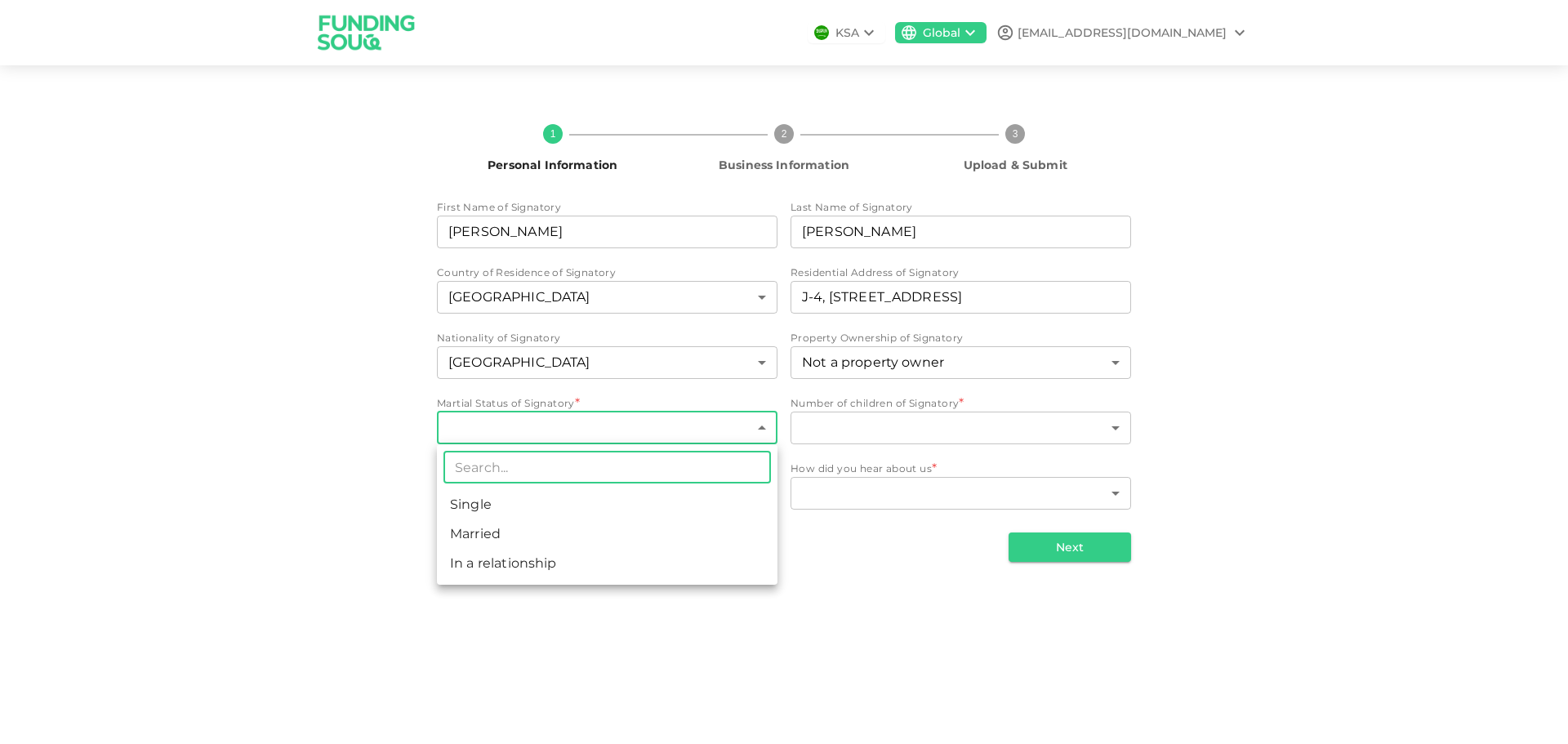 click on "KSA Global [EMAIL_ADDRESS][DOMAIN_NAME] 1 Personal Information 2 Business Information 3 Upload & Submit   First Name of Signatory First Name of Signatory [PERSON_NAME] First Name of Signatory   Last Name of Signatory Last Name of [PERSON_NAME] Last Name of Signatory   Country of Residence of Signatory [DEMOGRAPHIC_DATA] 2 ​   Residential Address of Signatory Residential Address of Signatory J-4, 401 GARDEN CITY TOWER Residential Address of Signatory   Nationality of Signatory [DEMOGRAPHIC_DATA] 88 ​   Property Ownership of Signatory Not a property owner 3 ​   Martial Status of Signatory * ​ ​   Number of children of Signatory * ​ ​   Do you have an important public function? * ​ ​   How did you hear about us * ​ ​ Next
​ Single Married In a relationship" at bounding box center (784, 372) 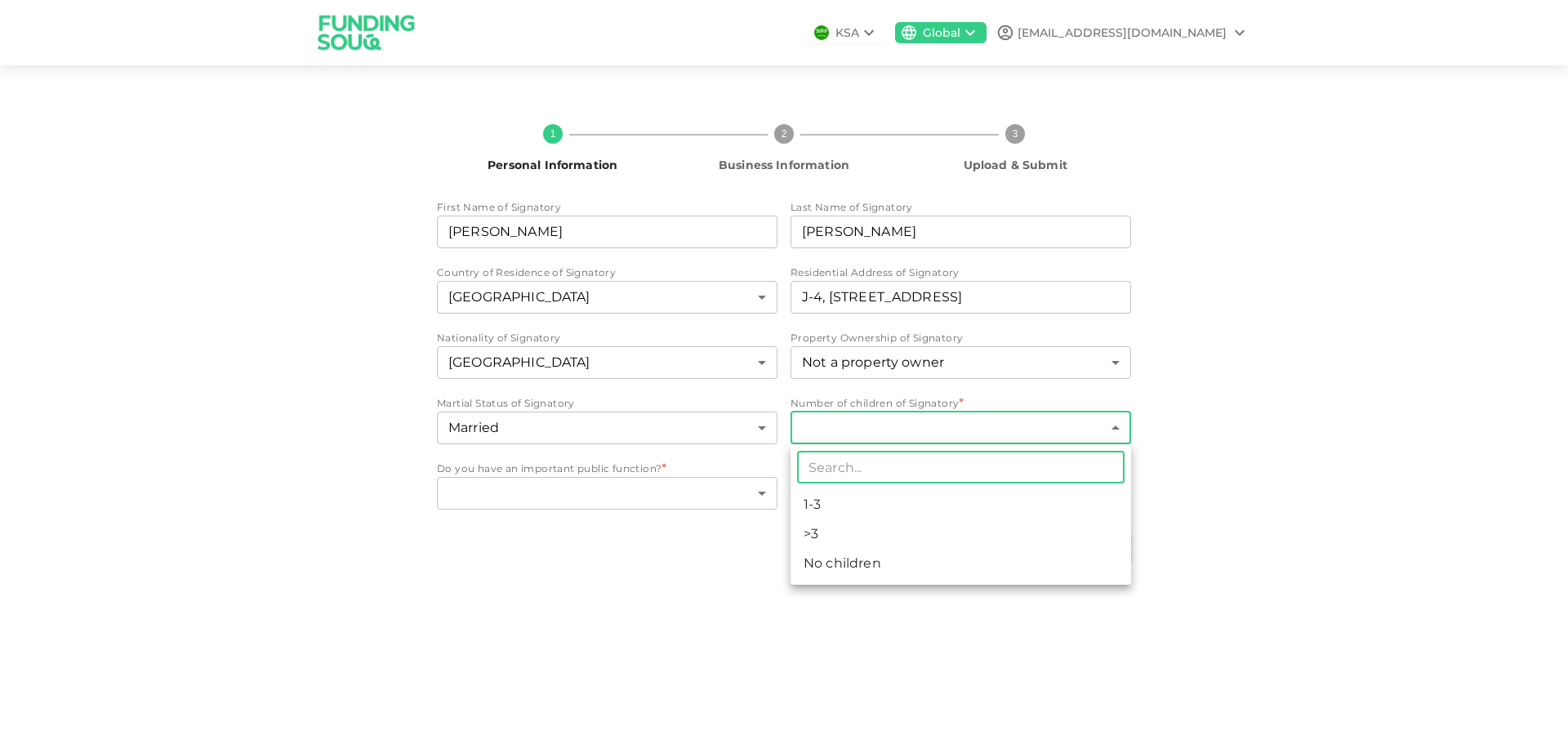 click on "KSA Global [EMAIL_ADDRESS][DOMAIN_NAME] 1 Personal Information 2 Business Information 3 Upload & Submit   First Name of Signatory First Name of Signatory [PERSON_NAME] First Name of Signatory   Last Name of Signatory Last Name of [PERSON_NAME] Last Name of Signatory   Country of Residence of Signatory [DEMOGRAPHIC_DATA] 2 ​   Residential Address of Signatory Residential Address of Signatory J-4, 401 GARDEN CITY TOWER Residential Address of Signatory   Nationality of Signatory [DEMOGRAPHIC_DATA] 88 ​   Property Ownership of Signatory Not a property owner 3 ​   Martial Status of Signatory Married 2 ​   Number of children of Signatory * ​ ​   Do you have an important public function? * ​ ​   How did you hear about us * ​ ​ Next
​ 1-3 >3 No children" at bounding box center [784, 372] 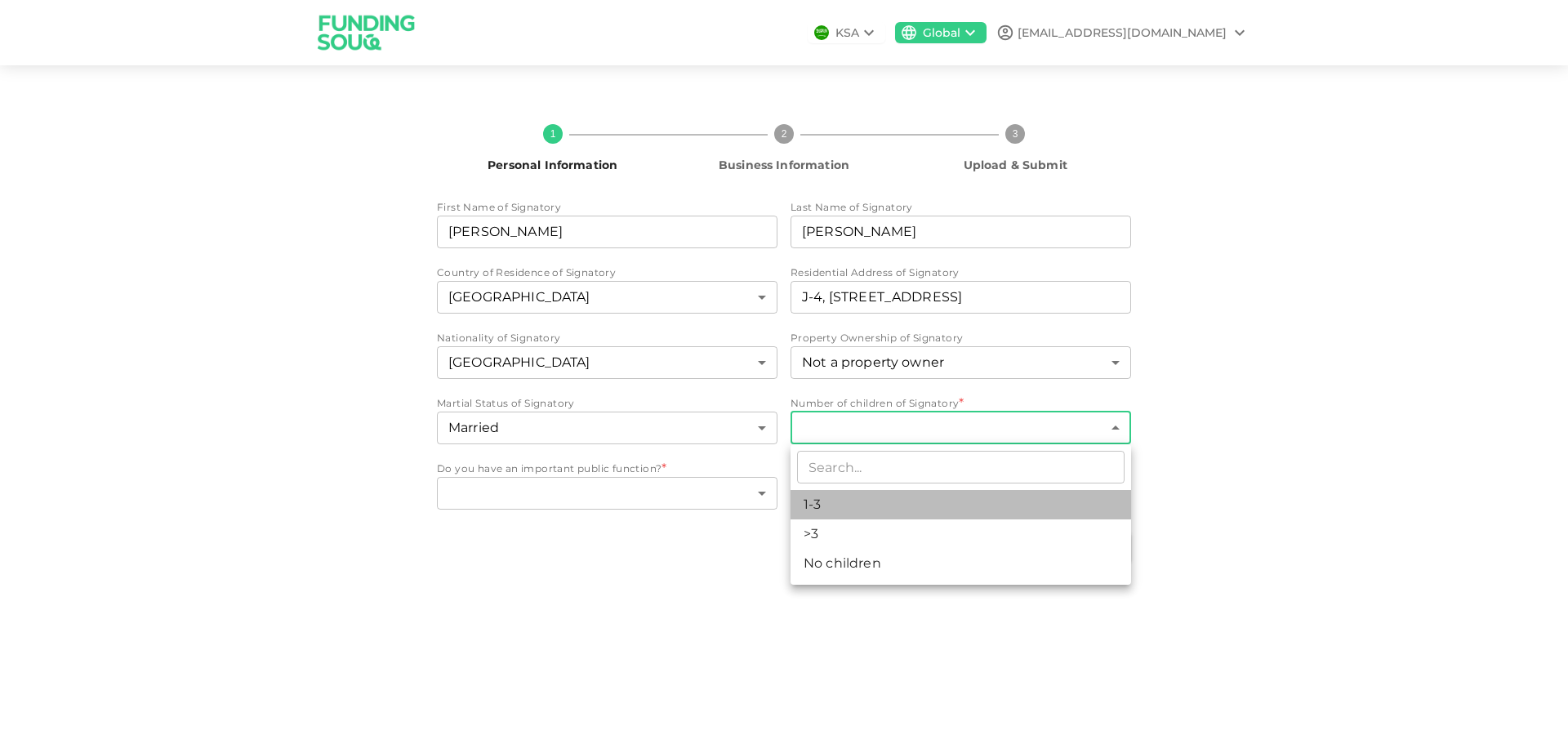click on "1-3" at bounding box center [960, 505] 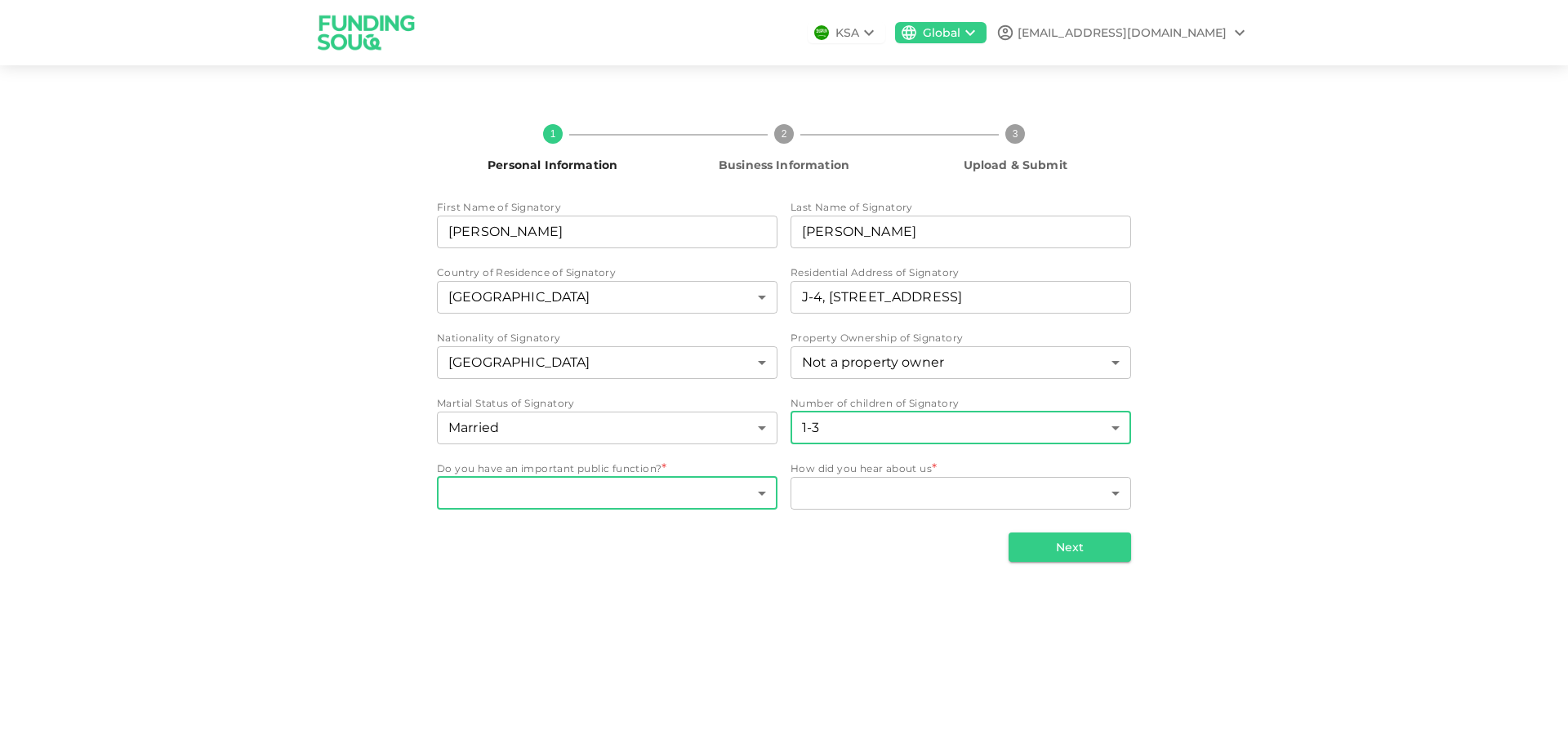 click on "KSA Global [EMAIL_ADDRESS][DOMAIN_NAME] 1 Personal Information 2 Business Information 3 Upload & Submit   First Name of Signatory First Name of Signatory [PERSON_NAME] First Name of Signatory   Last Name of Signatory Last Name of [PERSON_NAME] Last Name of Signatory   Country of Residence of Signatory [DEMOGRAPHIC_DATA] 2 ​   Residential Address of Signatory Residential Address of Signatory J-4, 401 GARDEN CITY TOWER Residential Address of Signatory   Nationality of Signatory [DEMOGRAPHIC_DATA] 88 ​   Property Ownership of Signatory Not a property owner 3 ​   Martial Status of Signatory Married 2 ​   Number of children of Signatory 1-3 1 ​   Do you have an important public function? * ​ ​   How did you hear about us * ​ ​ Next" at bounding box center [784, 372] 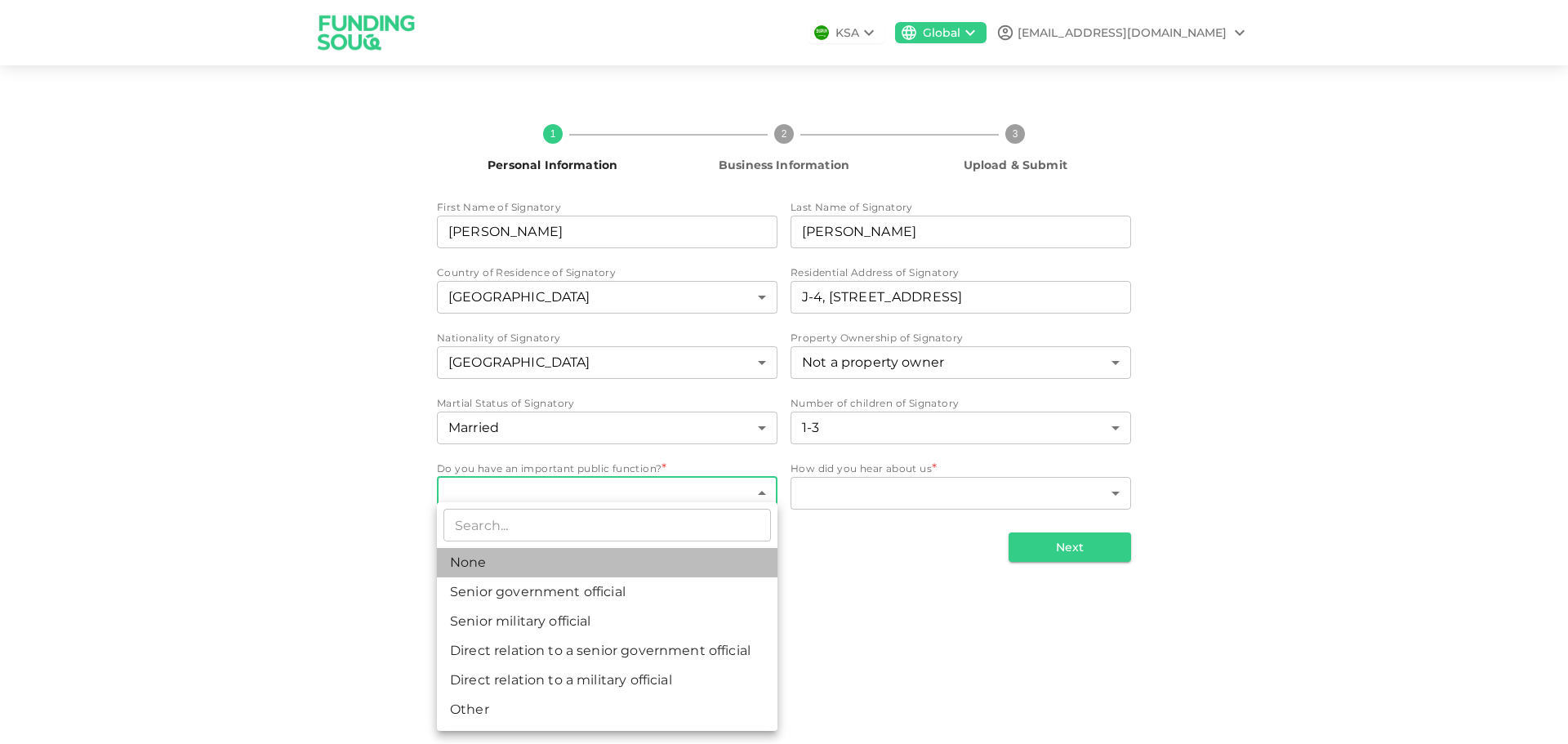 click on "None" at bounding box center [607, 563] 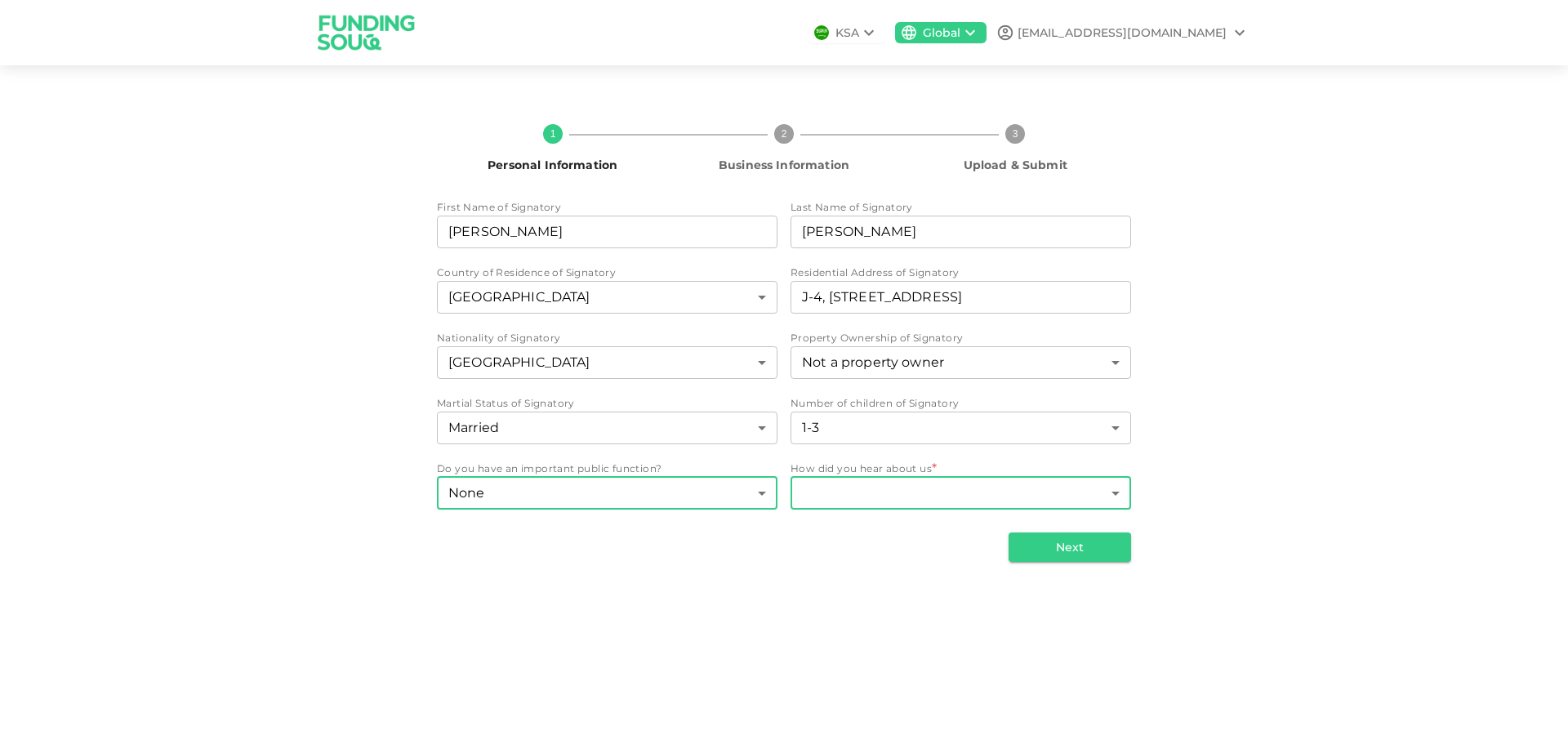 click on "KSA Global [EMAIL_ADDRESS][DOMAIN_NAME] 1 Personal Information 2 Business Information 3 Upload & Submit   First Name of Signatory First Name of Signatory [PERSON_NAME] First Name of Signatory   Last Name of Signatory Last Name of [PERSON_NAME] Last Name of Signatory   Country of Residence of Signatory [DEMOGRAPHIC_DATA] 2 ​   Residential Address of Signatory Residential Address of Signatory J-4, 401 GARDEN CITY TOWER Residential Address of Signatory   Nationality of Signatory [DEMOGRAPHIC_DATA] 88 ​   Property Ownership of Signatory Not a property owner 3 ​   Martial Status of Signatory Married 2 ​   Number of children of Signatory 1-3 1 ​   Do you have an important public function? None 1 ​   How did you hear about us * ​ ​ Next" at bounding box center (784, 372) 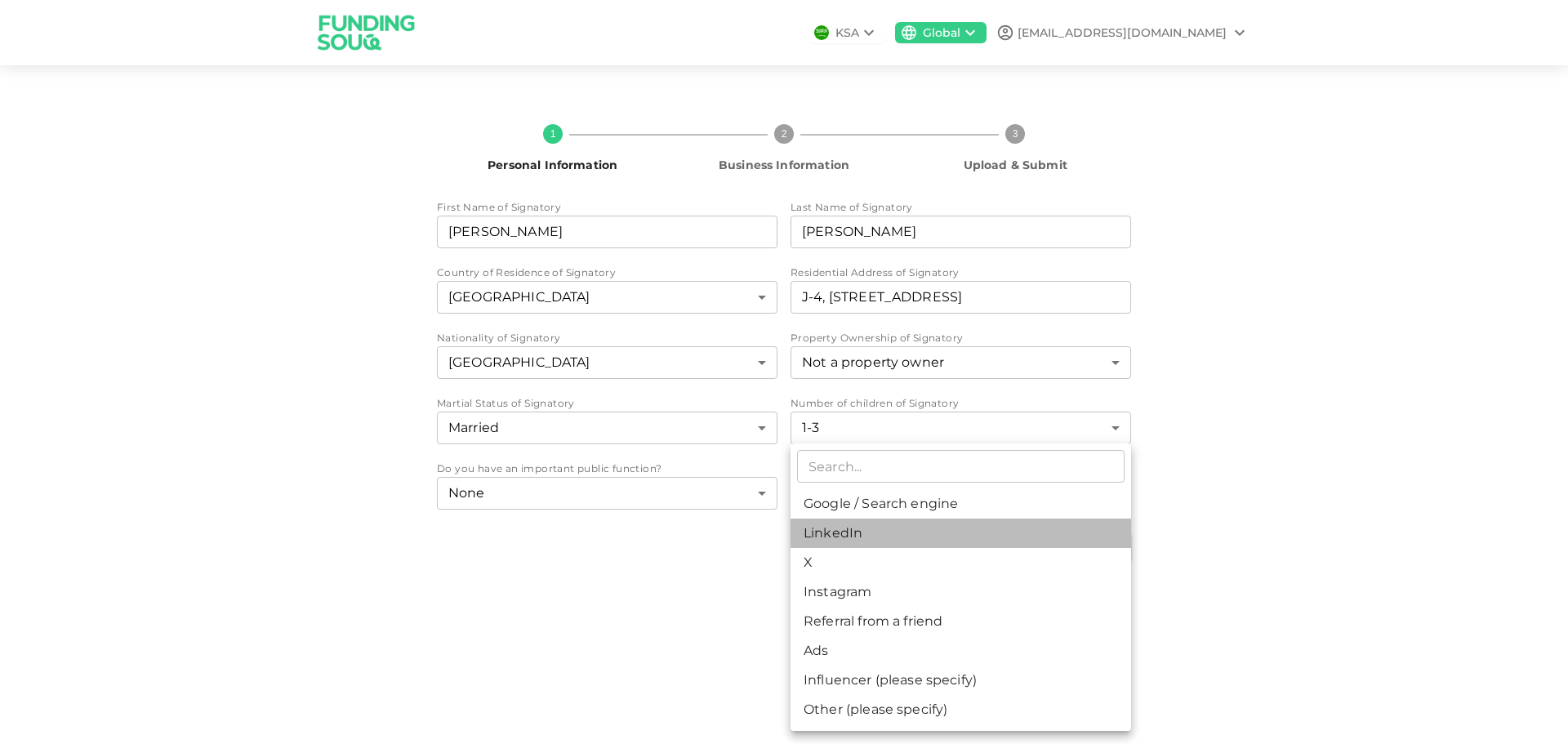 click on "LinkedIn" at bounding box center (960, 533) 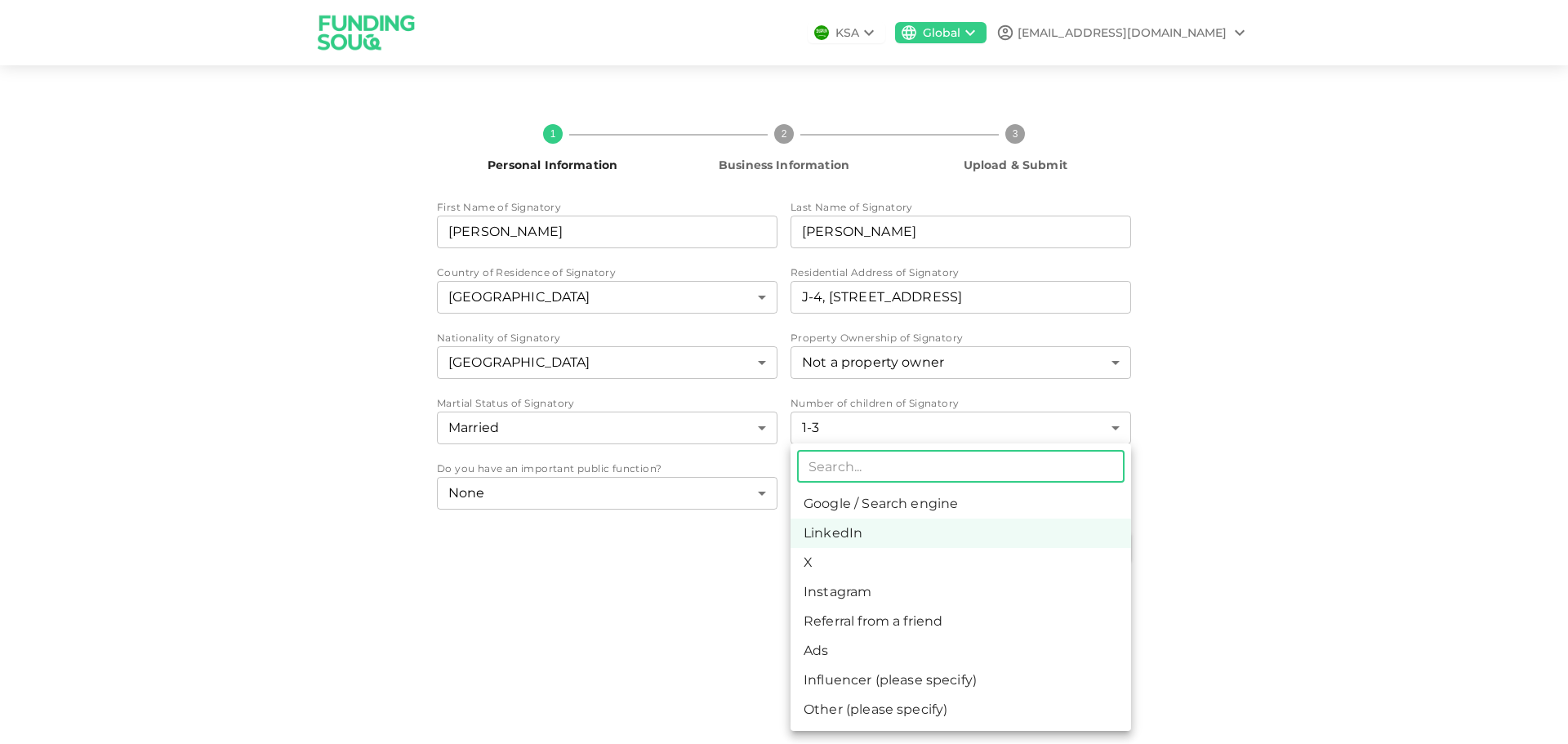 click on "KSA Global [EMAIL_ADDRESS][DOMAIN_NAME] 1 Personal Information 2 Business Information 3 Upload & Submit   First Name of Signatory First Name of Signatory [PERSON_NAME] First Name of Signatory   Last Name of Signatory Last Name of [PERSON_NAME] Last Name of Signatory   Country of Residence of Signatory [DEMOGRAPHIC_DATA] 2 ​   Residential Address of Signatory Residential Address of Signatory J-4, 401 GARDEN CITY TOWER Residential Address of Signatory   Nationality of Signatory [DEMOGRAPHIC_DATA] 88 ​   Property Ownership of Signatory Not a property owner 3 ​   Martial Status of Signatory Married 2 ​   Number of children of Signatory 1-3 1 ​   Do you have an important public function? None 1 ​   How did you hear about us LinkedIn 3 ​ Next
​ Google / Search engine LinkedIn X Instagram Referral from a friend Ads Influencer (please specify) Other (please specify)" at bounding box center [784, 372] 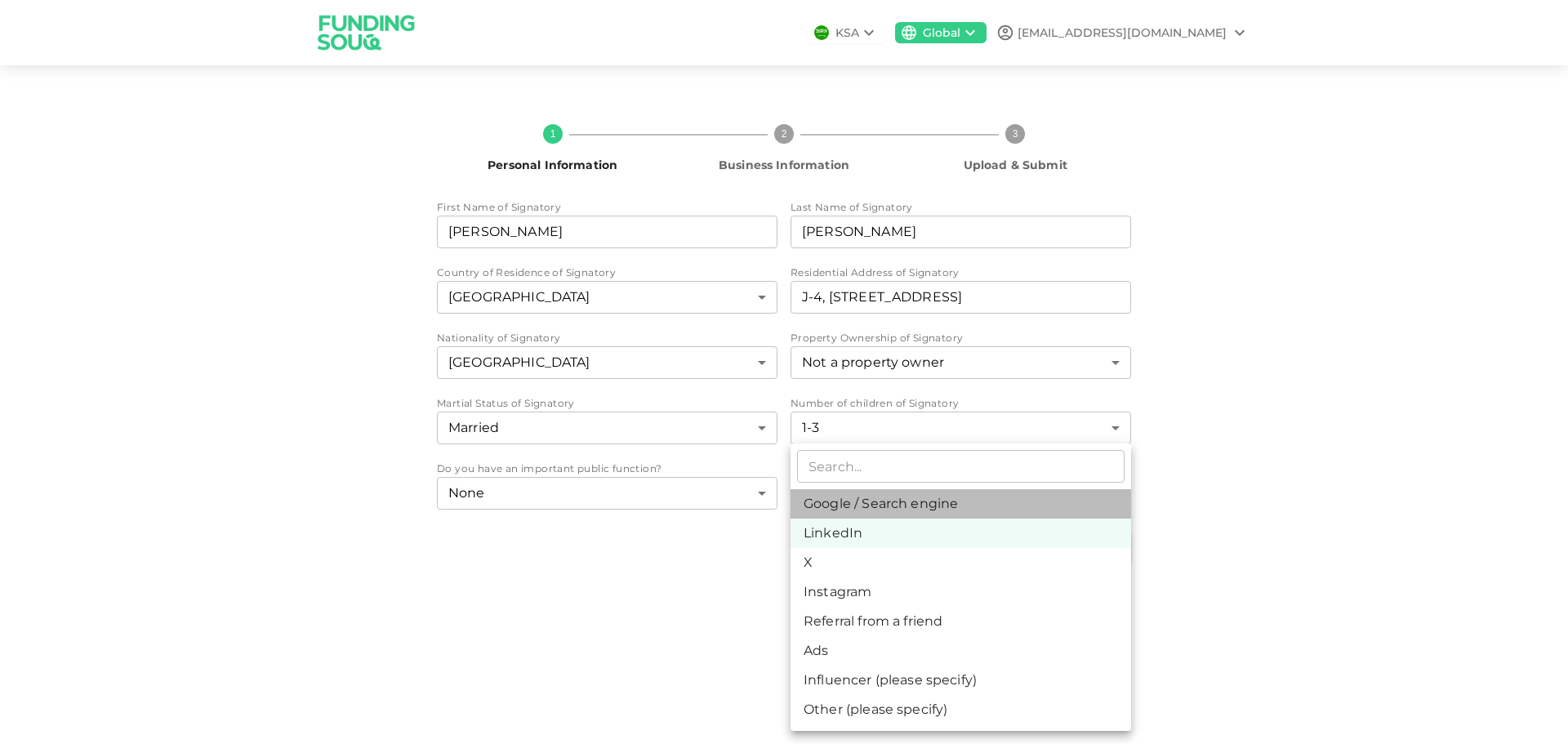 click on "Google / Search engine" at bounding box center [960, 504] 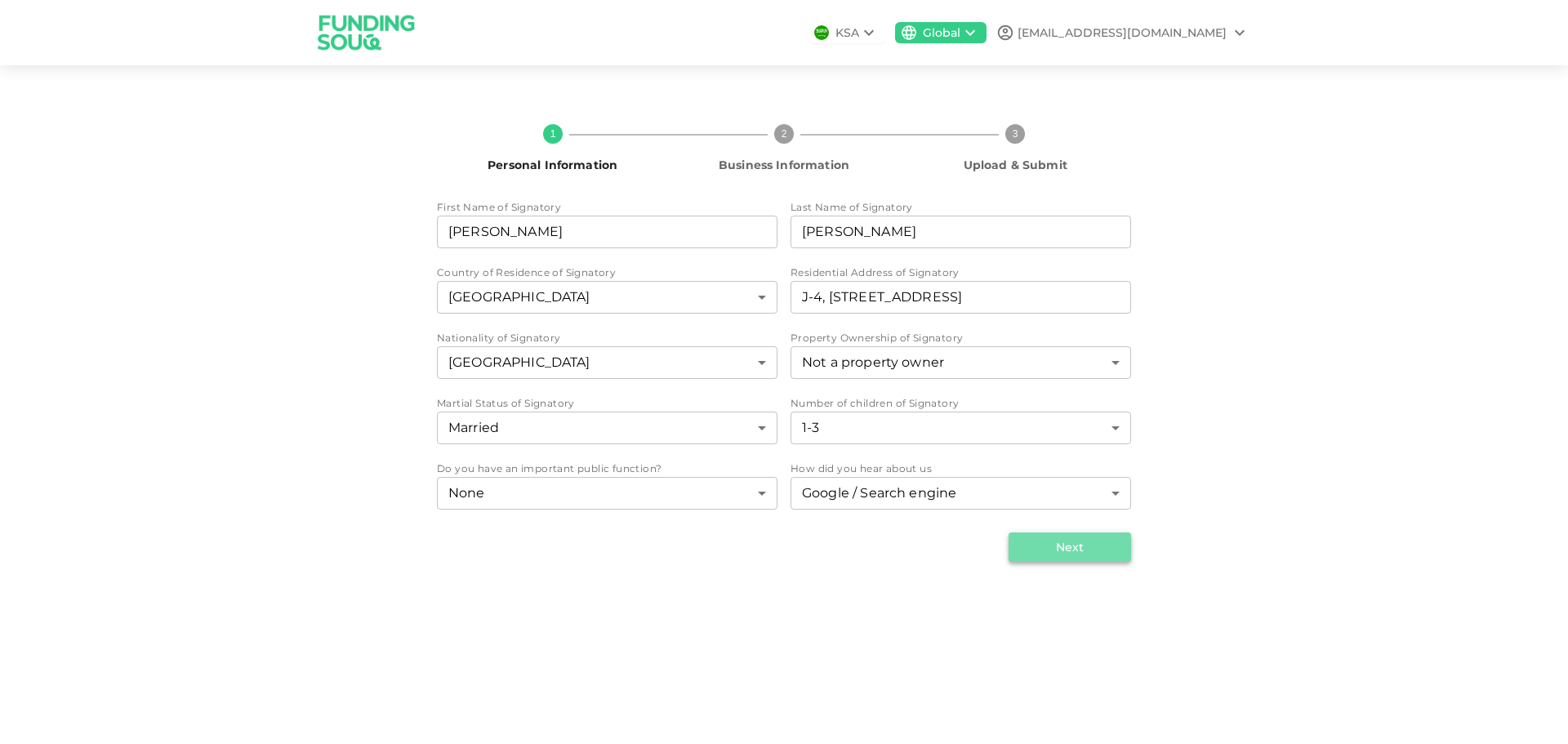 click on "Next" at bounding box center [1070, 547] 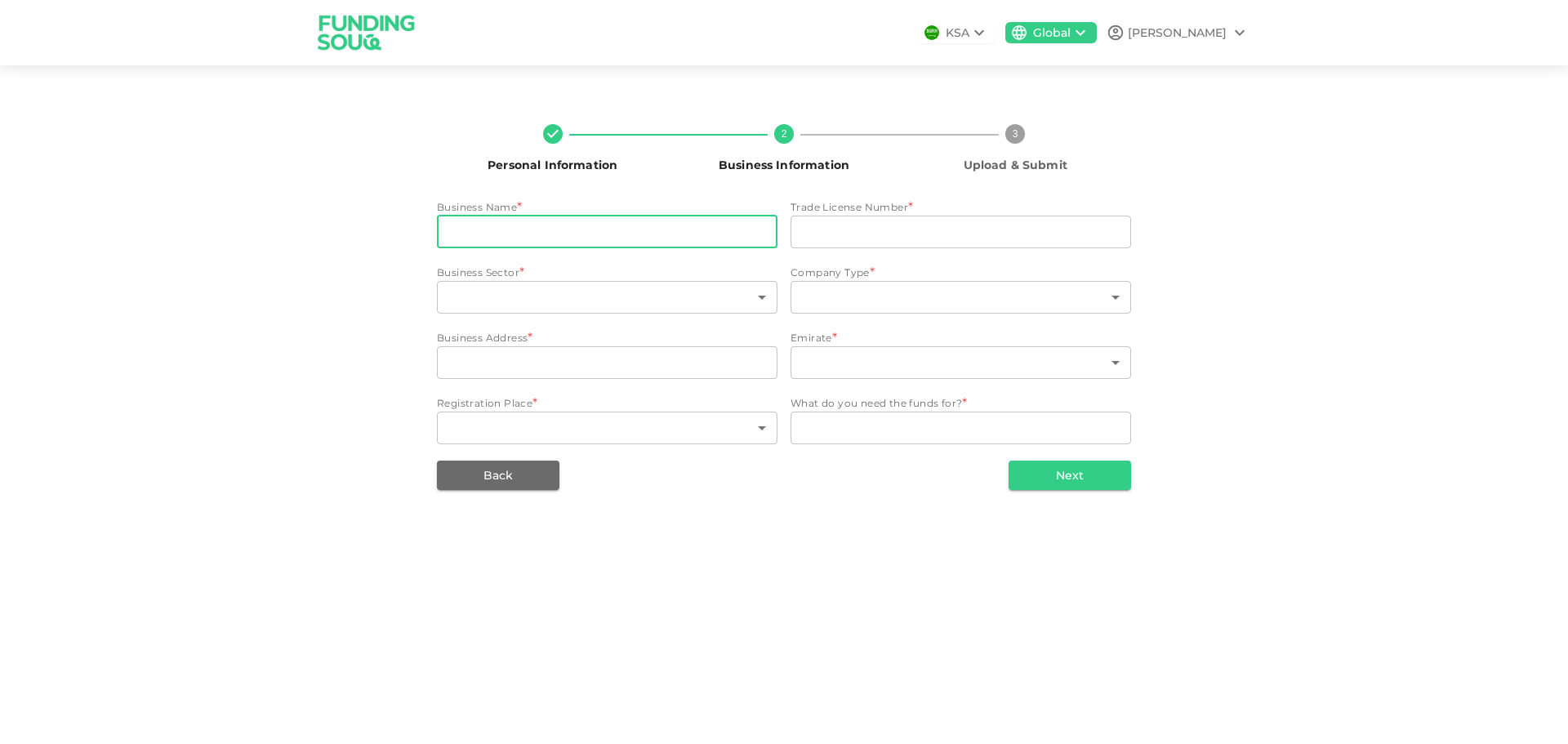 click on "businessName" at bounding box center [607, 232] 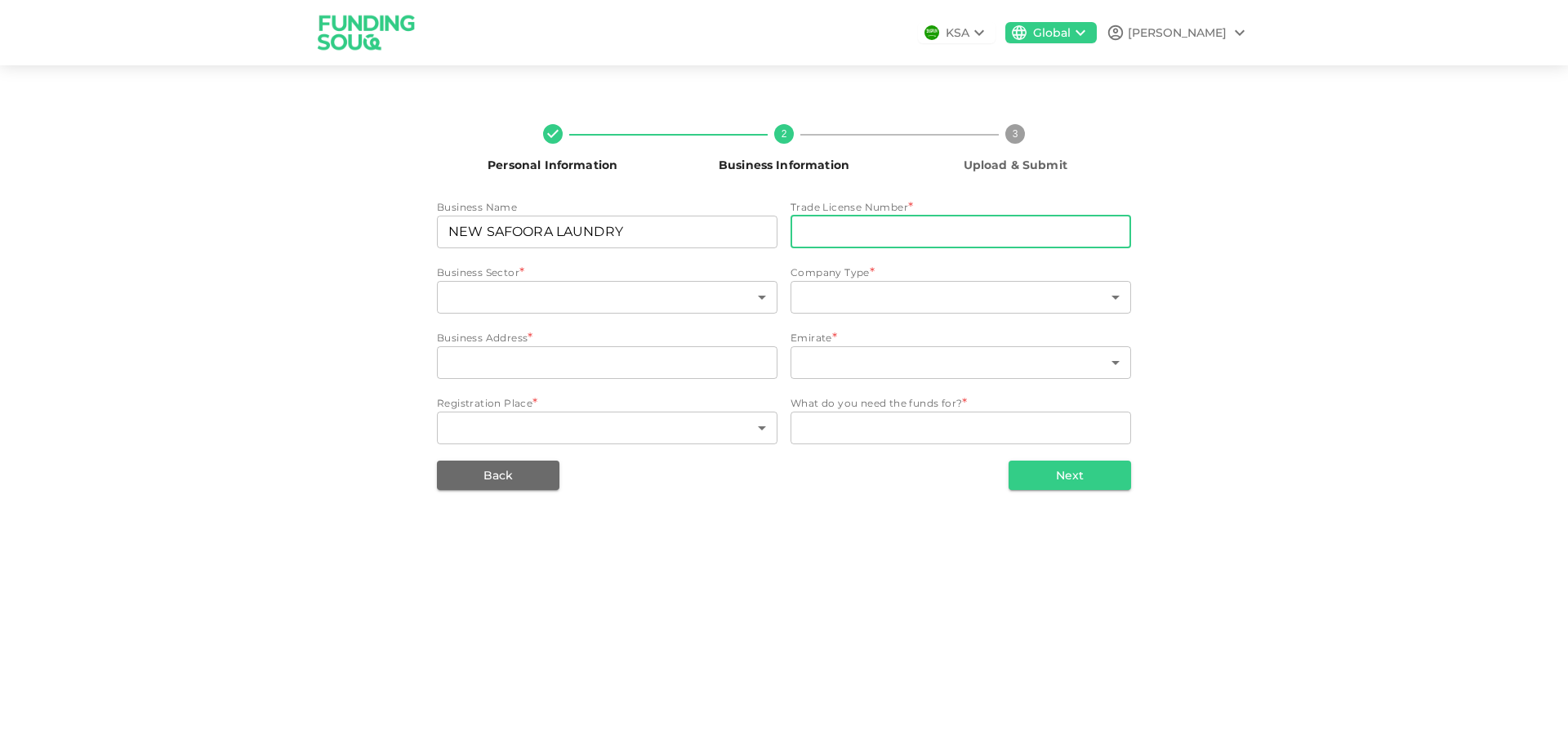 click on "tradeLicenseNumber" at bounding box center (960, 232) 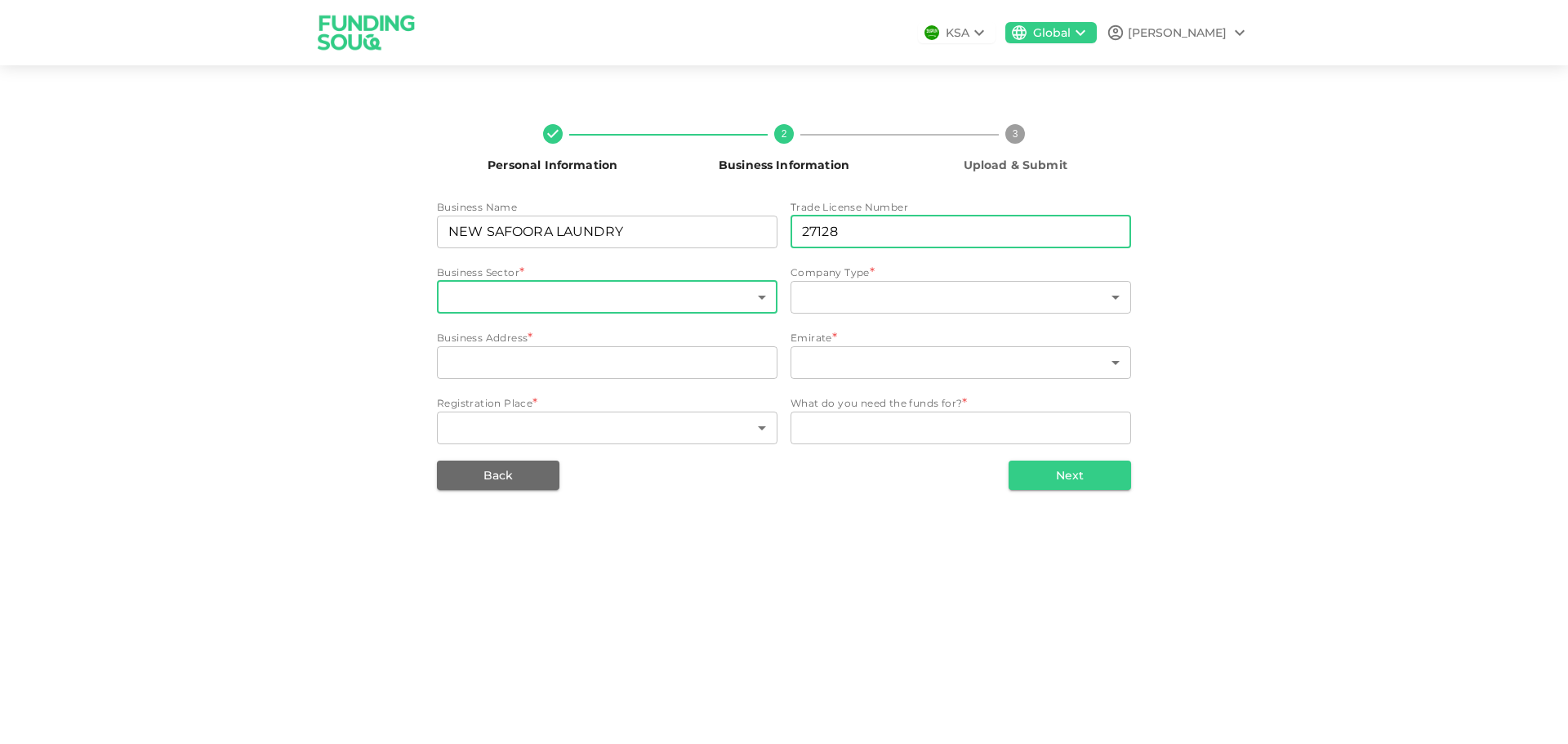 type on "27128" 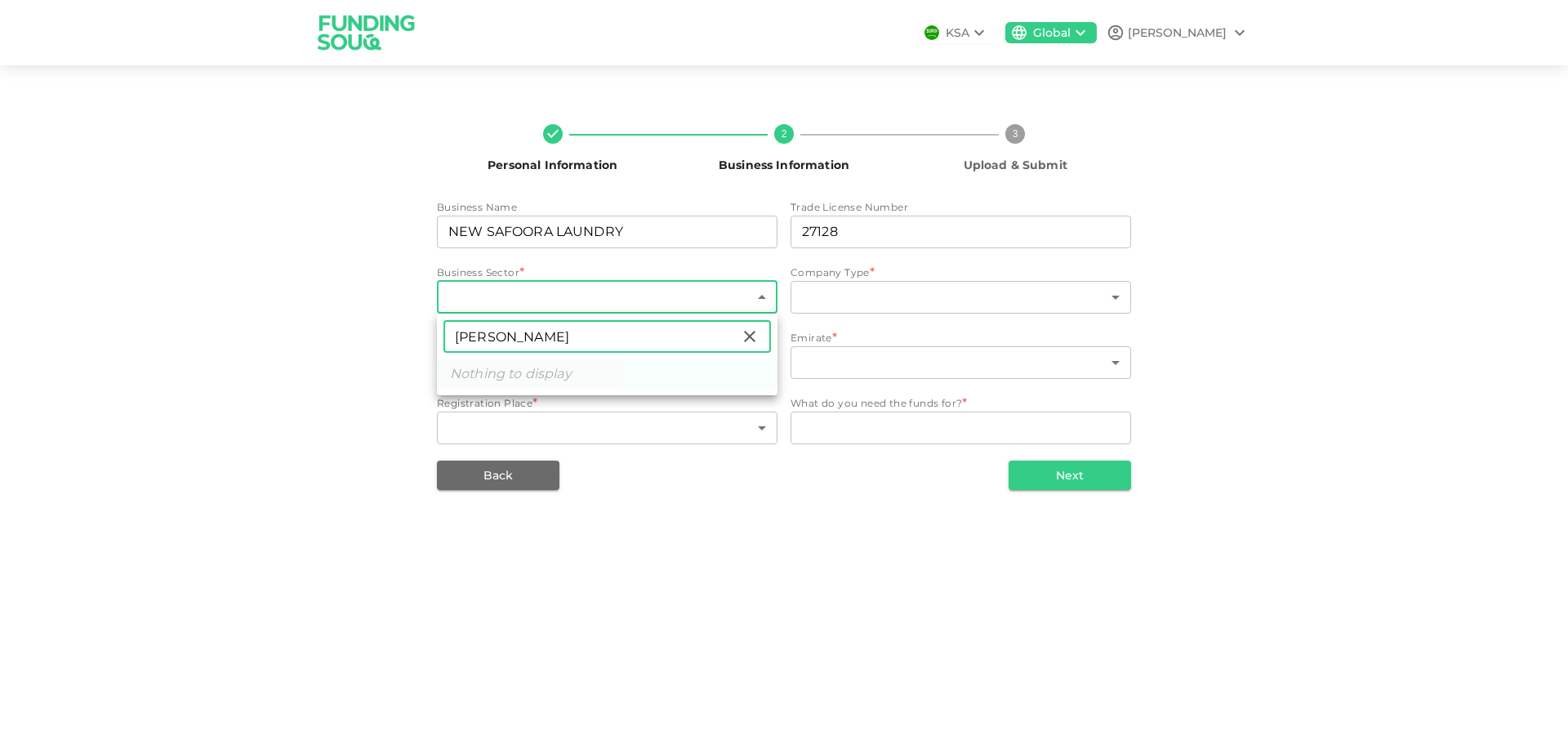 type on "[PERSON_NAME]" 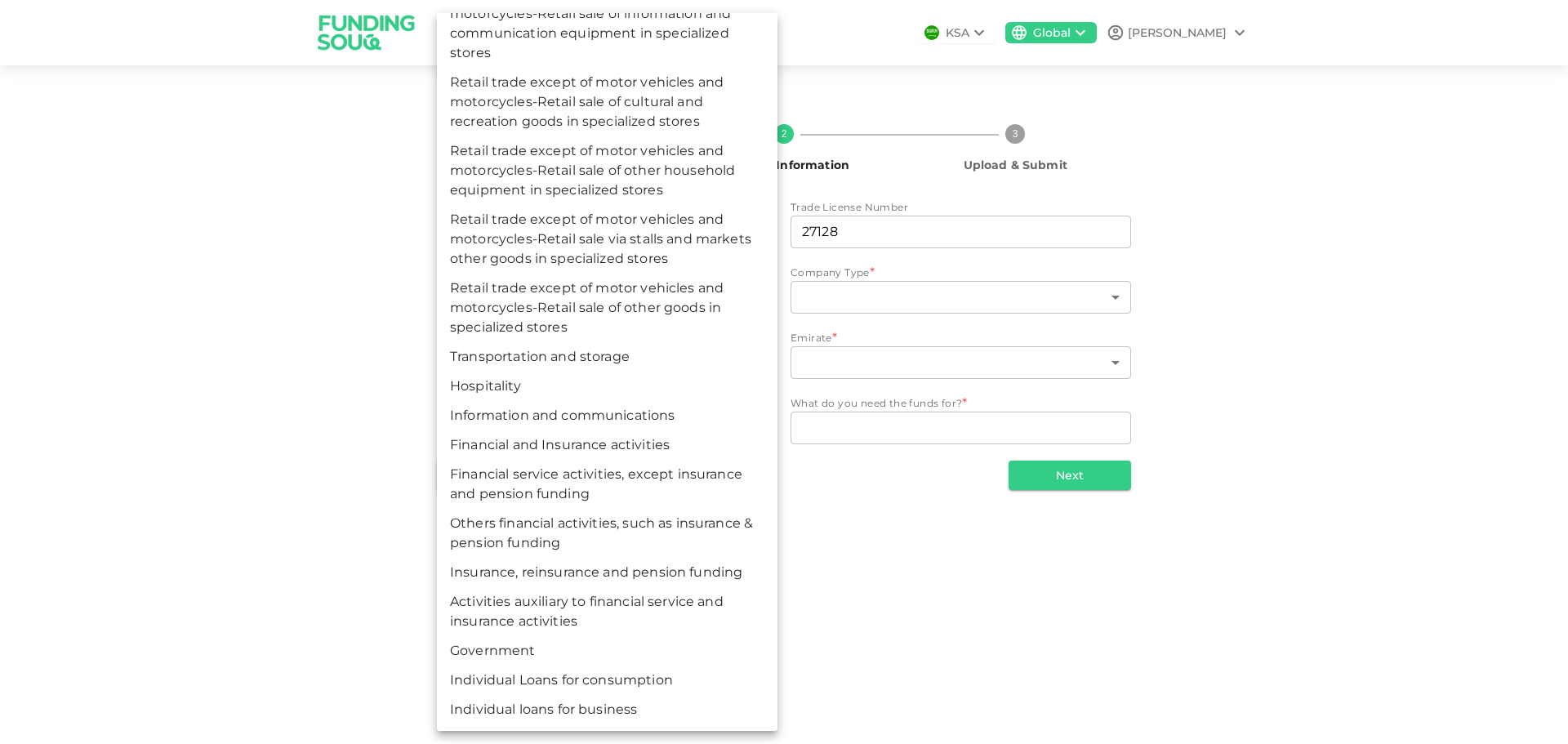 scroll, scrollTop: 8066, scrollLeft: 0, axis: vertical 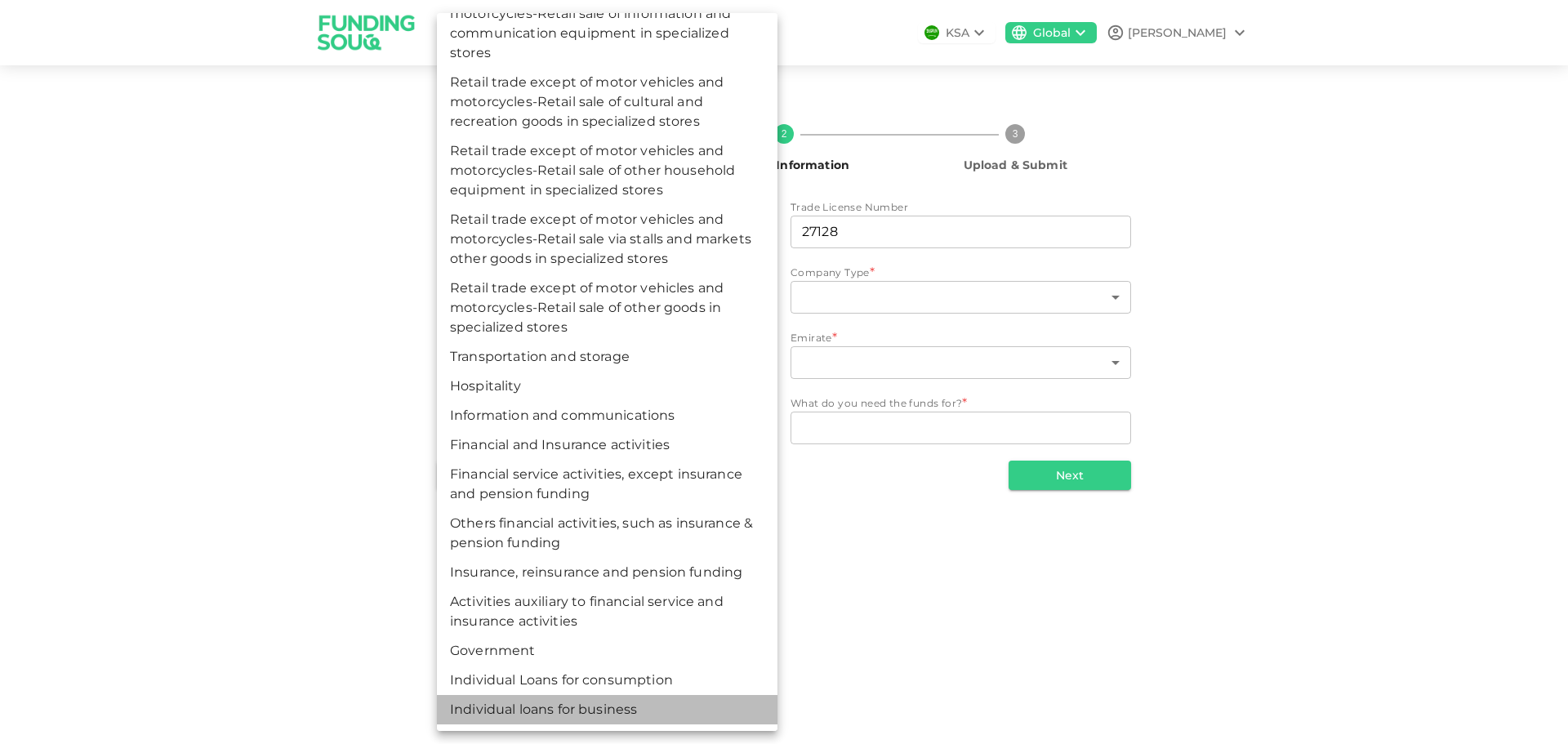 click on "Individual loans for business" at bounding box center (607, 710) 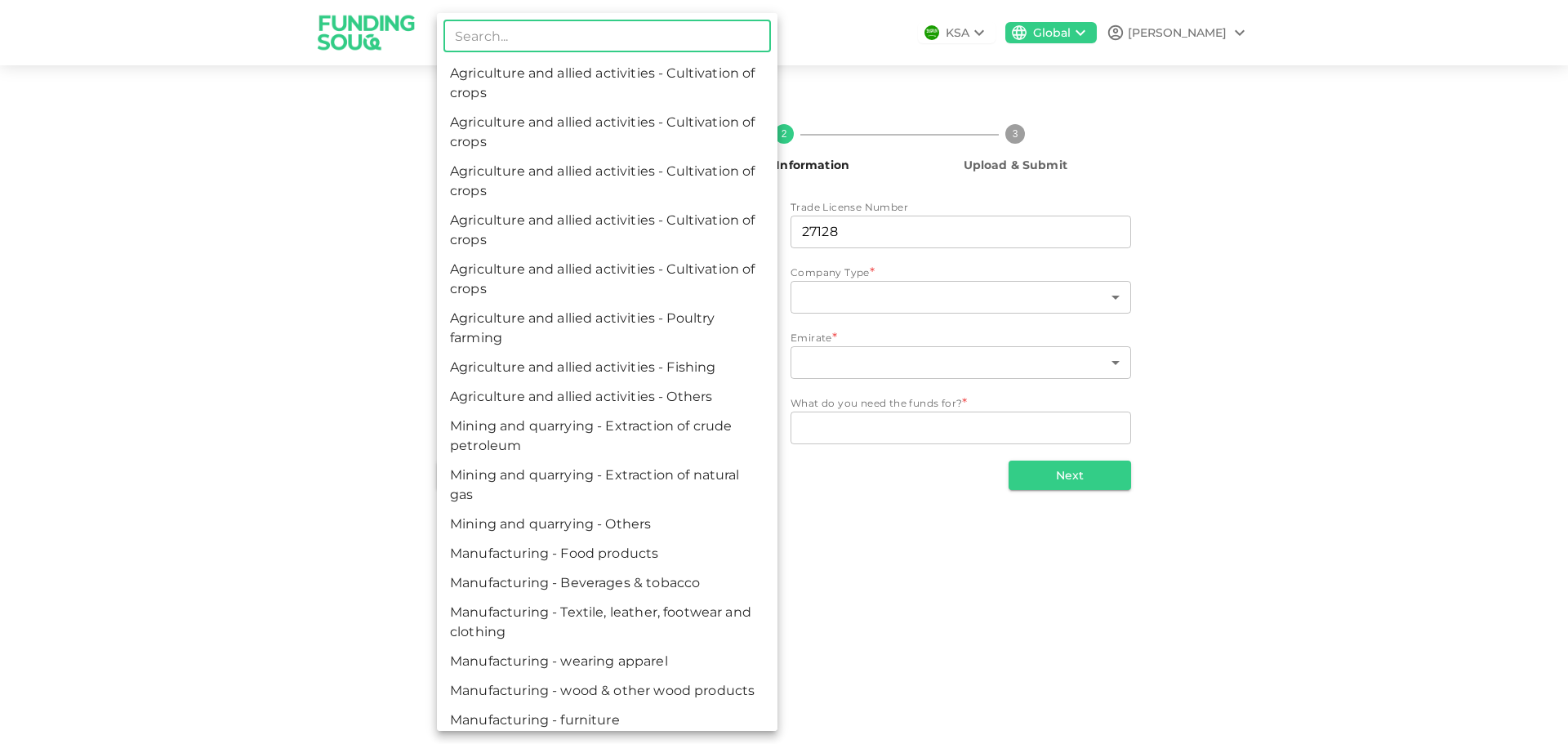 click on "KSA Global [PERSON_NAME] Personal Information 2 Business Information 3 Upload & Submit   Business Name businessName NEW SAFOORA LAUNDRY businessName   Trade License Number tradeLicenseNumber 27128 tradeLicenseNumber   Business Sector Individual loans for business 169 ​   Company Type * ​ ​   Business Address * businessAddress businessAddress   Emirate * ​ ​   Registration Place * ​ ​   What do you need the funds for? * WhatDoYouNeedFundsFor x WhatDoYouNeedFundsFor Back Next
​ Agriculture and allied activities - Cultivation of crops Agriculture and allied activities - Cultivation of crops Agriculture and allied activities - Cultivation of crops Agriculture and allied activities - Cultivation of crops Agriculture and allied activities - Cultivation of crops Agriculture and allied activities - Poultry farming Agriculture and allied activities - Fishing Agriculture and allied activities - Others Mining and quarrying - Extraction of crude petroleum Mining and quarrying - Extraction of natural gas" at bounding box center (784, 372) 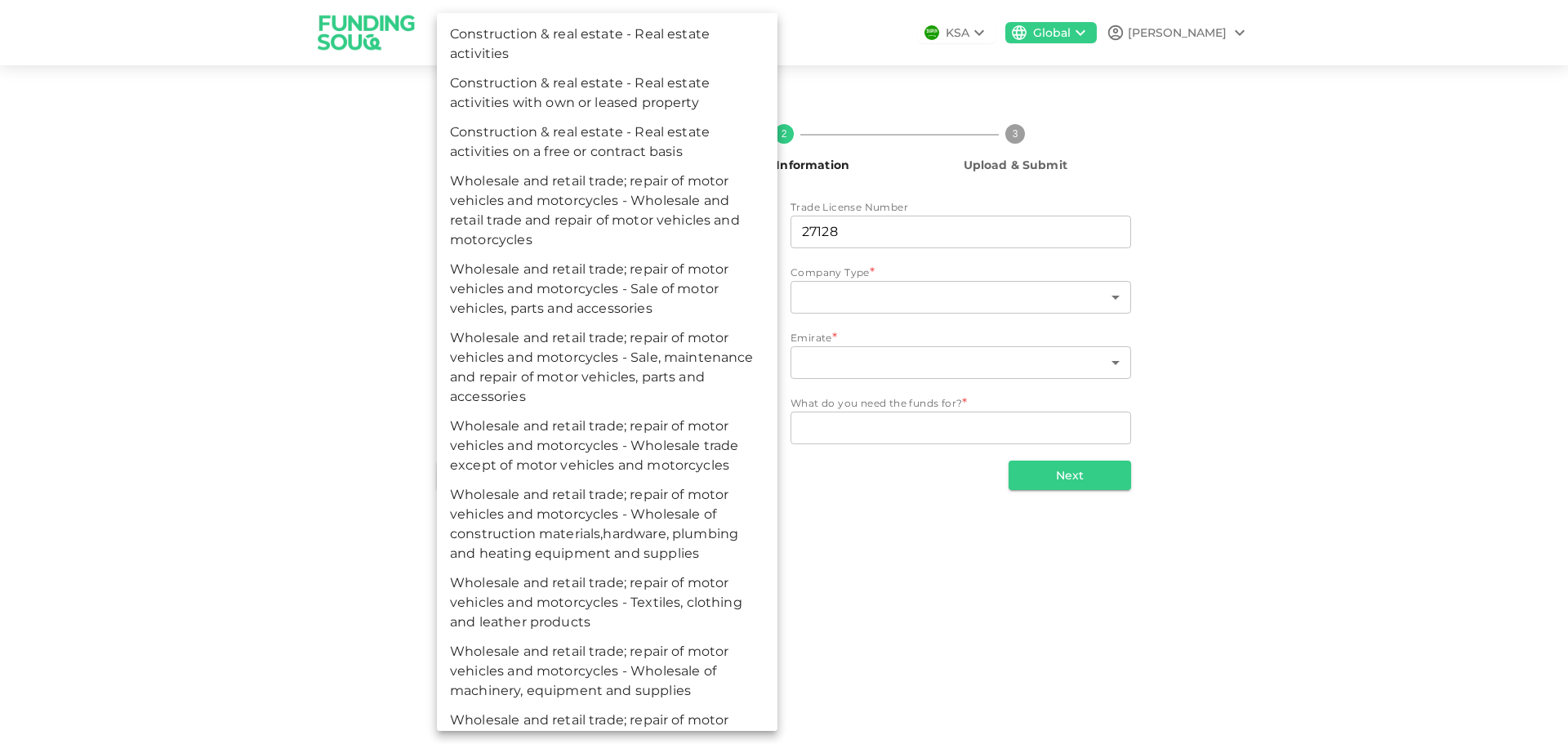 scroll, scrollTop: 0, scrollLeft: 0, axis: both 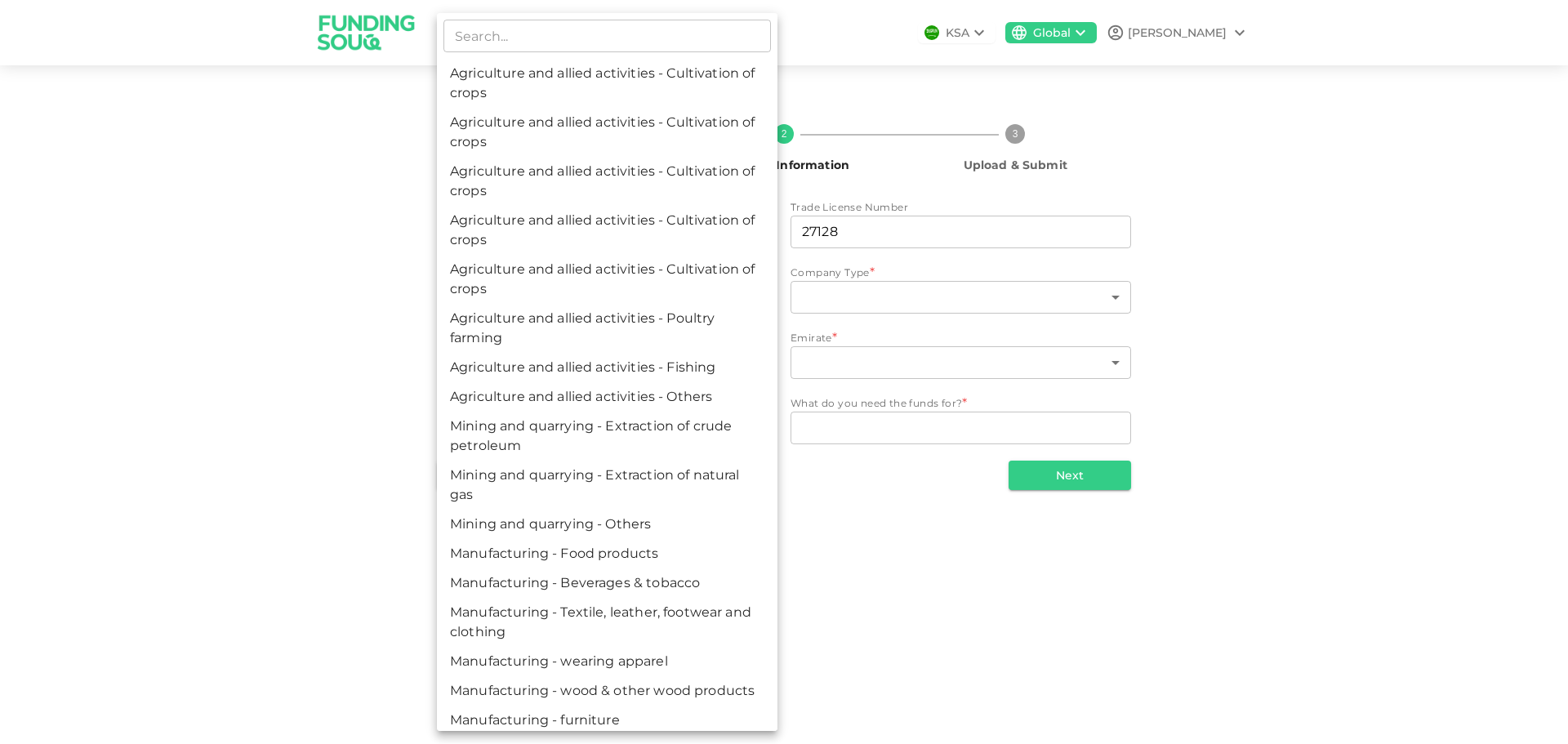 click at bounding box center (784, 372) 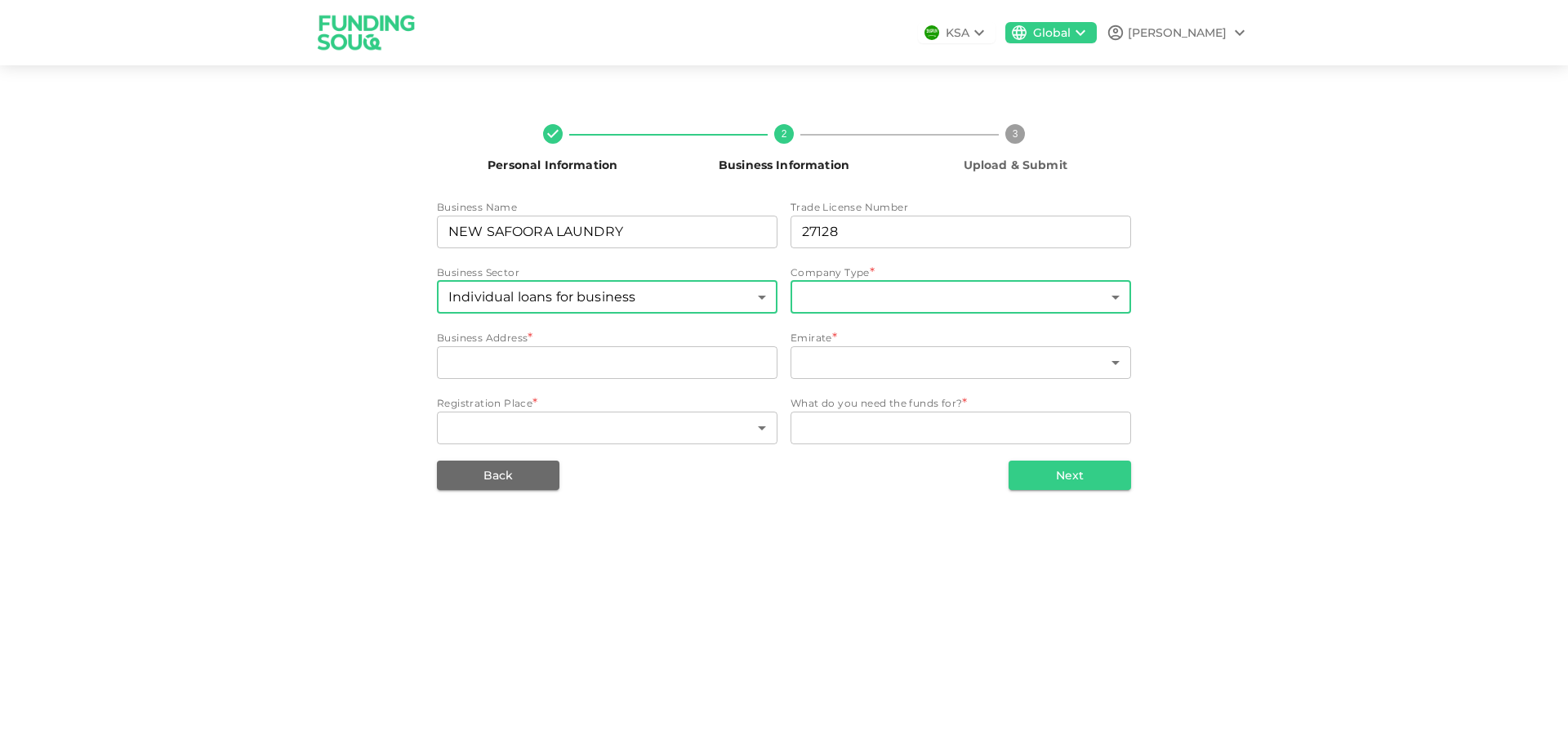 click on "KSA Global [PERSON_NAME] Personal Information 2 Business Information 3 Upload & Submit   Business Name businessName NEW SAFOORA LAUNDRY businessName   Trade License Number tradeLicenseNumber 27128 tradeLicenseNumber   Business Sector Individual loans for business 169 ​   Company Type * ​ ​   Business Address * businessAddress businessAddress   Emirate * ​ ​   Registration Place * ​ ​   What do you need the funds for? * WhatDoYouNeedFundsFor x WhatDoYouNeedFundsFor Back Next" at bounding box center (784, 372) 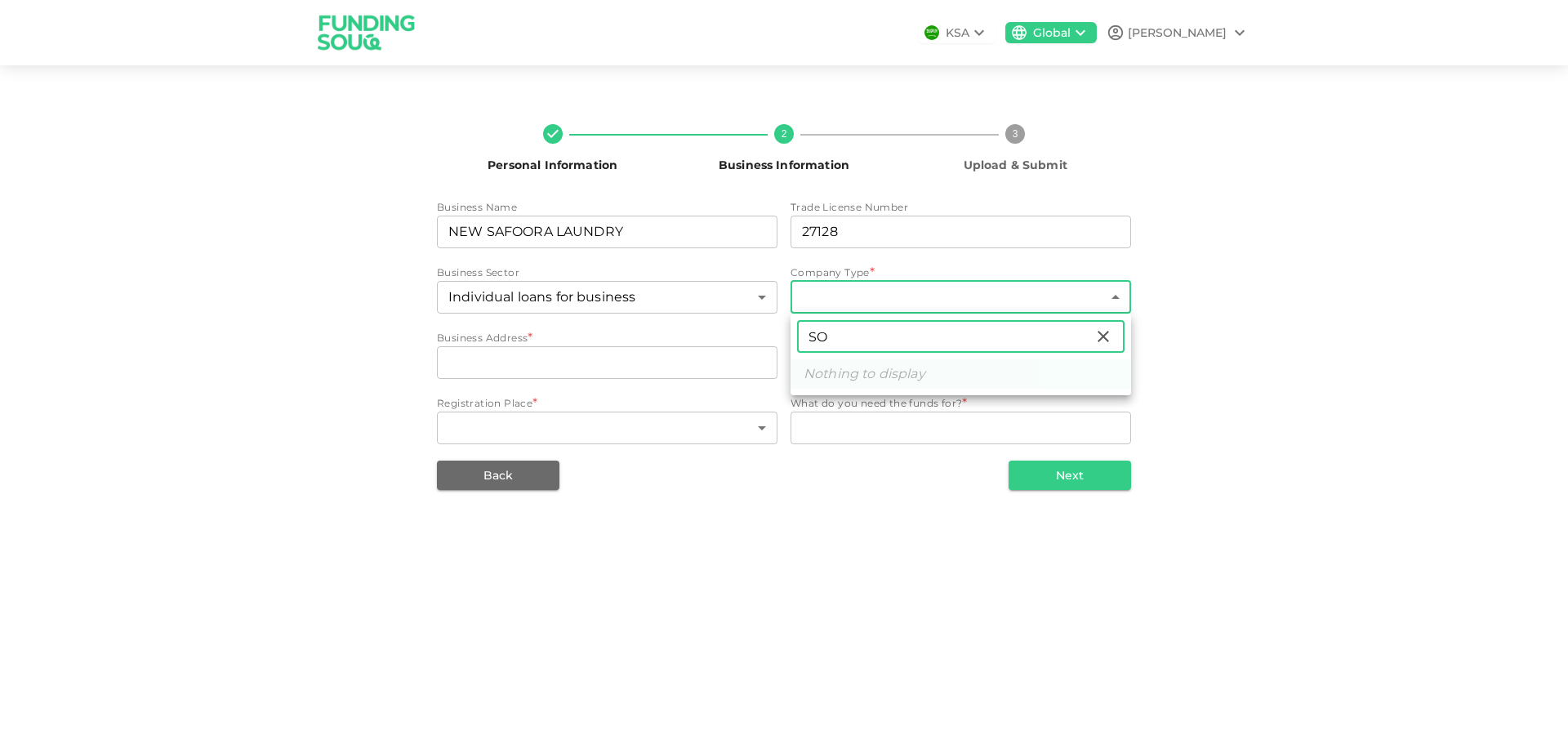 type on "SO" 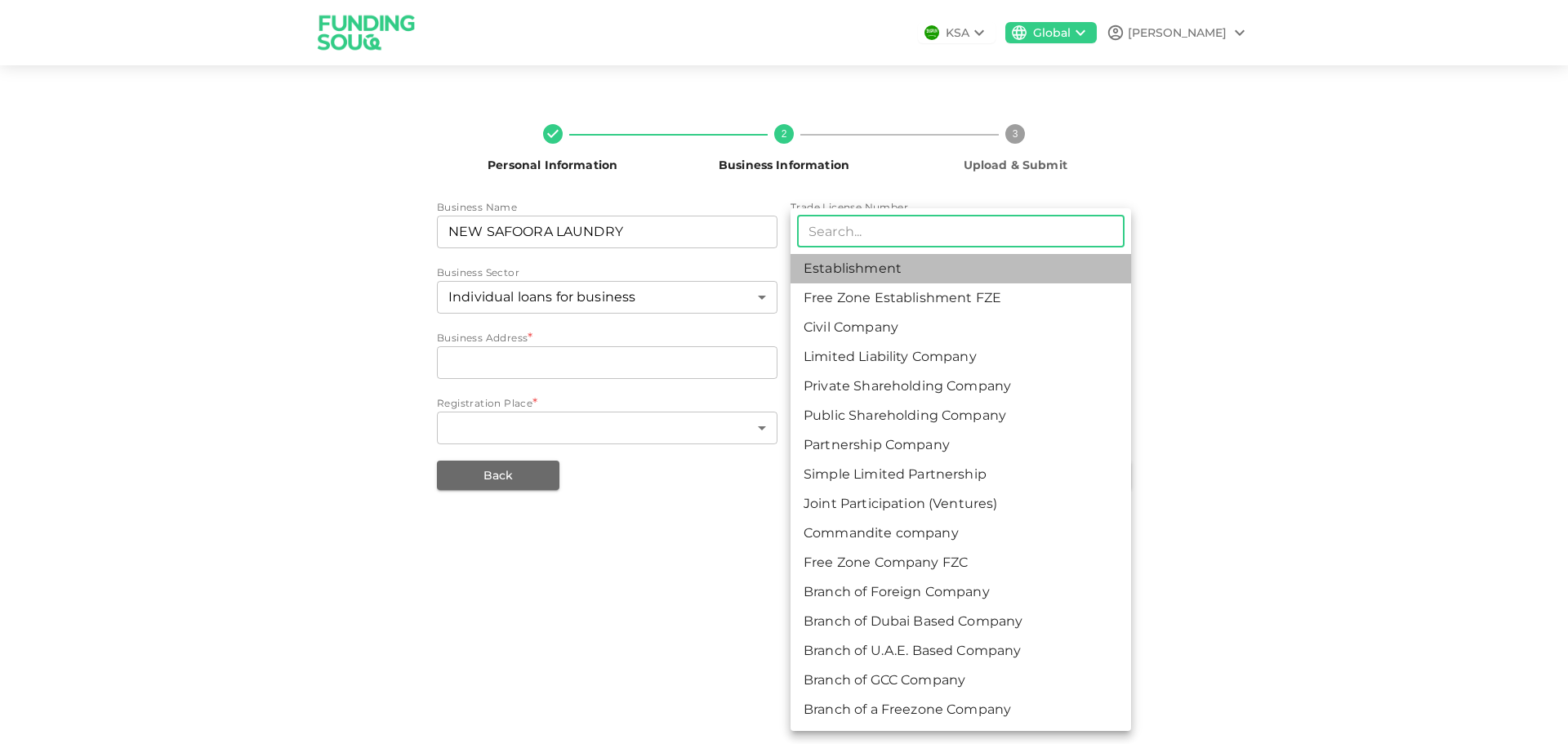 click on "Establishment" at bounding box center (960, 269) 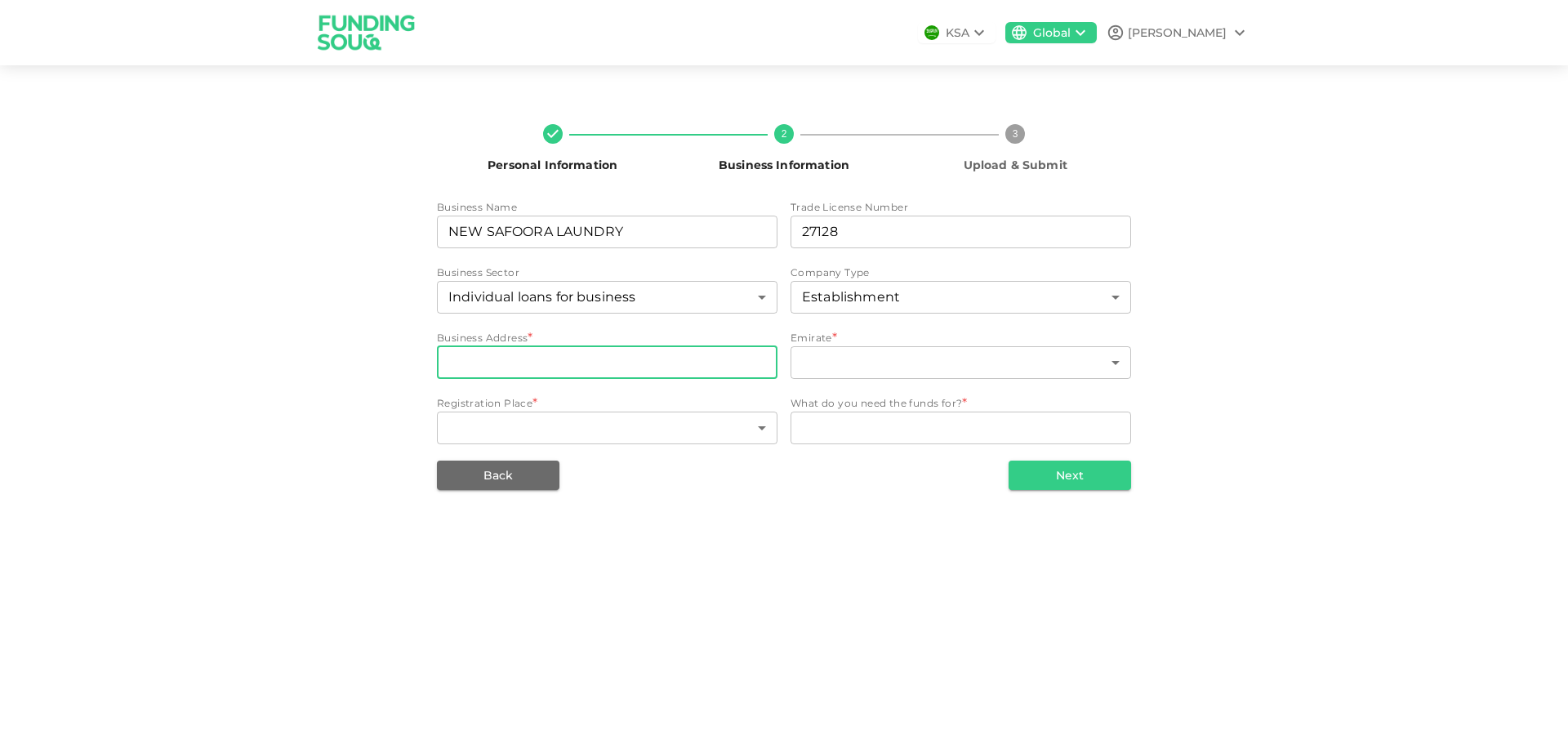 click on "businessAddress" at bounding box center (607, 363) 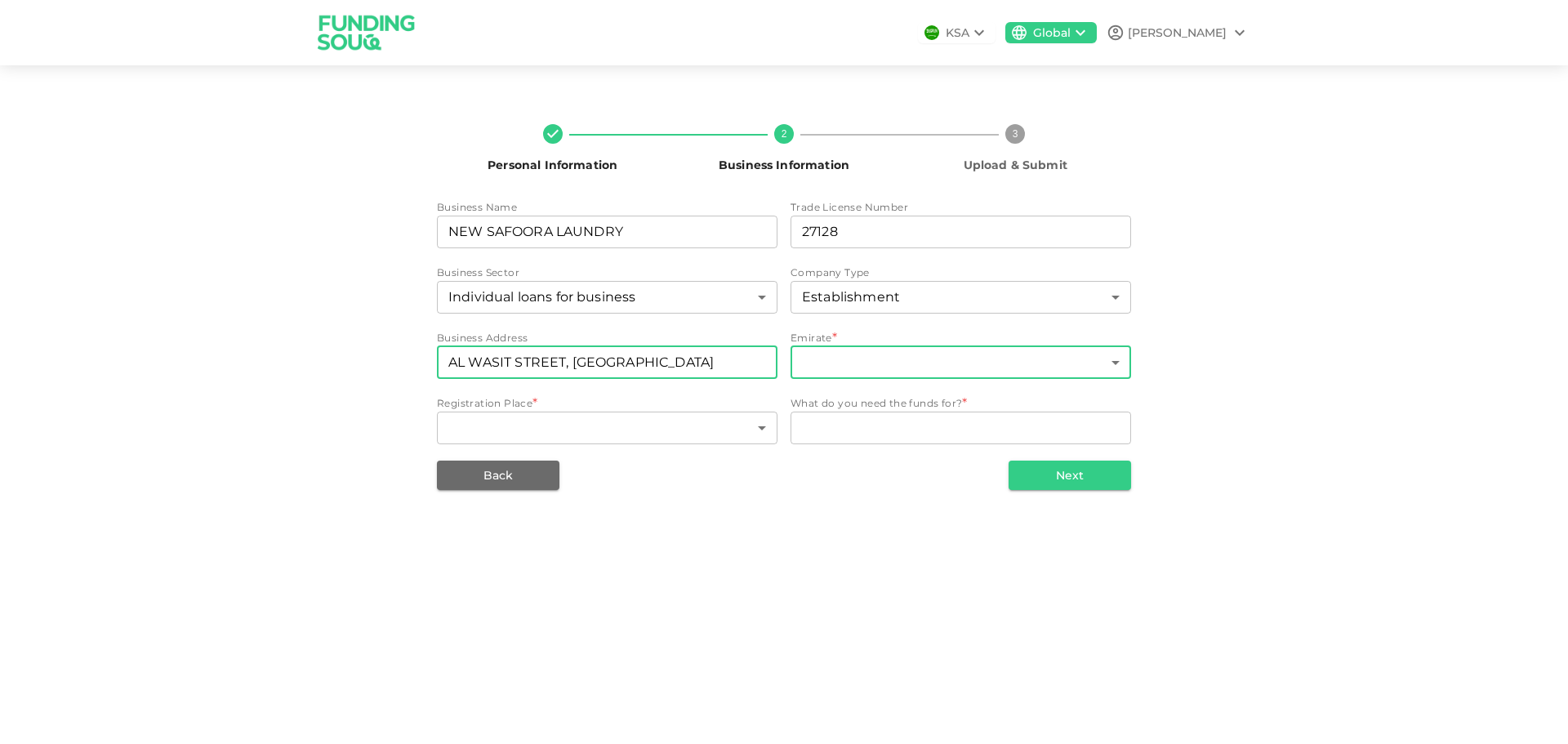 type on "AL WASIT STREET, [GEOGRAPHIC_DATA]" 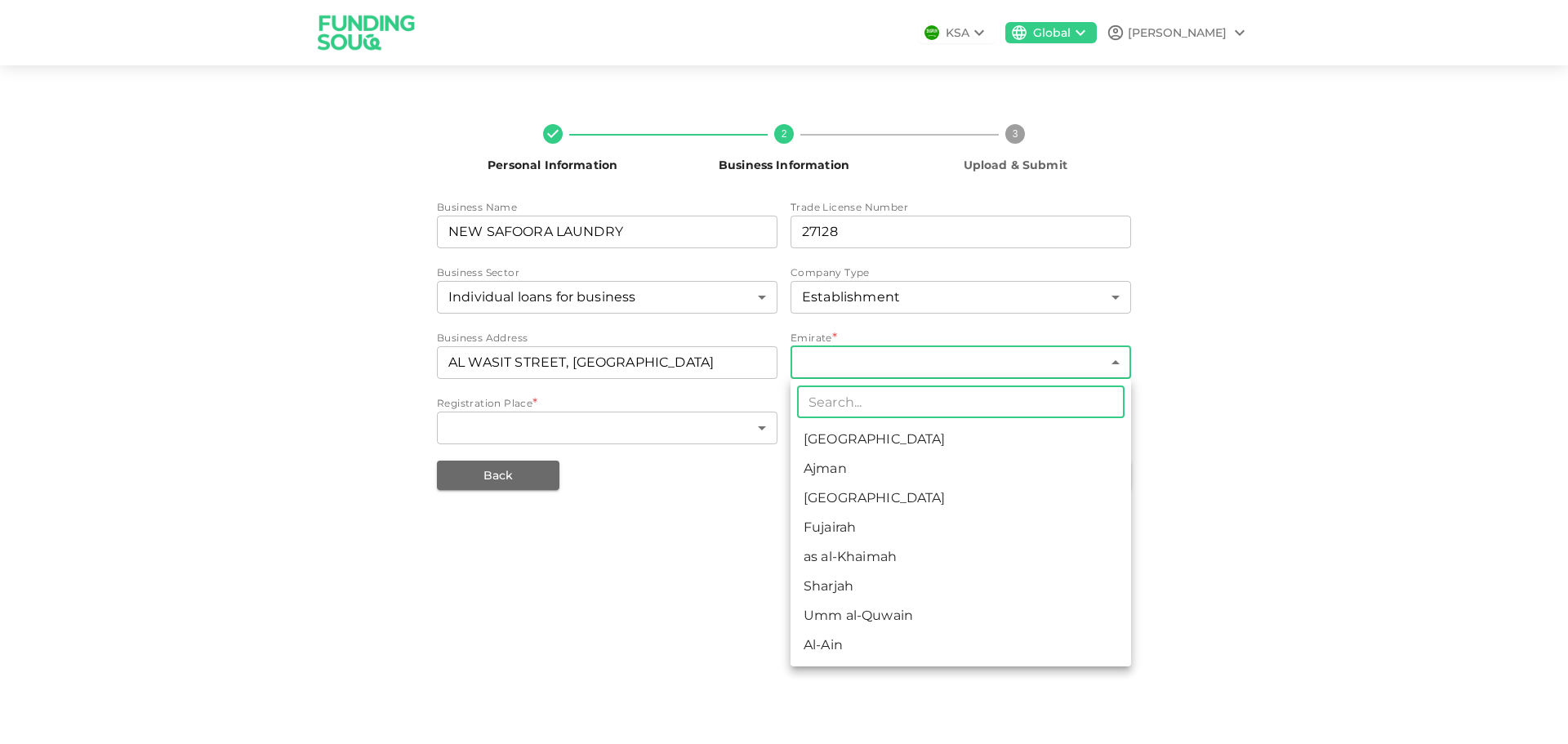 click on "KSA Global [PERSON_NAME] Personal Information 2 Business Information 3 Upload & Submit   Business Name businessName NEW SAFOORA LAUNDRY businessName   Trade License Number tradeLicenseNumber 27128 tradeLicenseNumber   Business Sector Individual loans for business 169 ​   Company Type Establishment 1 ​   Business Address [GEOGRAPHIC_DATA] businessAddress   Emirate * ​ ​   Registration Place * ​ ​   What do you need the funds for? * WhatDoYouNeedFundsFor x WhatDoYouNeedFundsFor Back Next
​ [GEOGRAPHIC_DATA] Ajman [GEOGRAPHIC_DATA] [GEOGRAPHIC_DATA] as al-Khaimah [GEOGRAPHIC_DATA] [GEOGRAPHIC_DATA] [GEOGRAPHIC_DATA]" at bounding box center (784, 372) 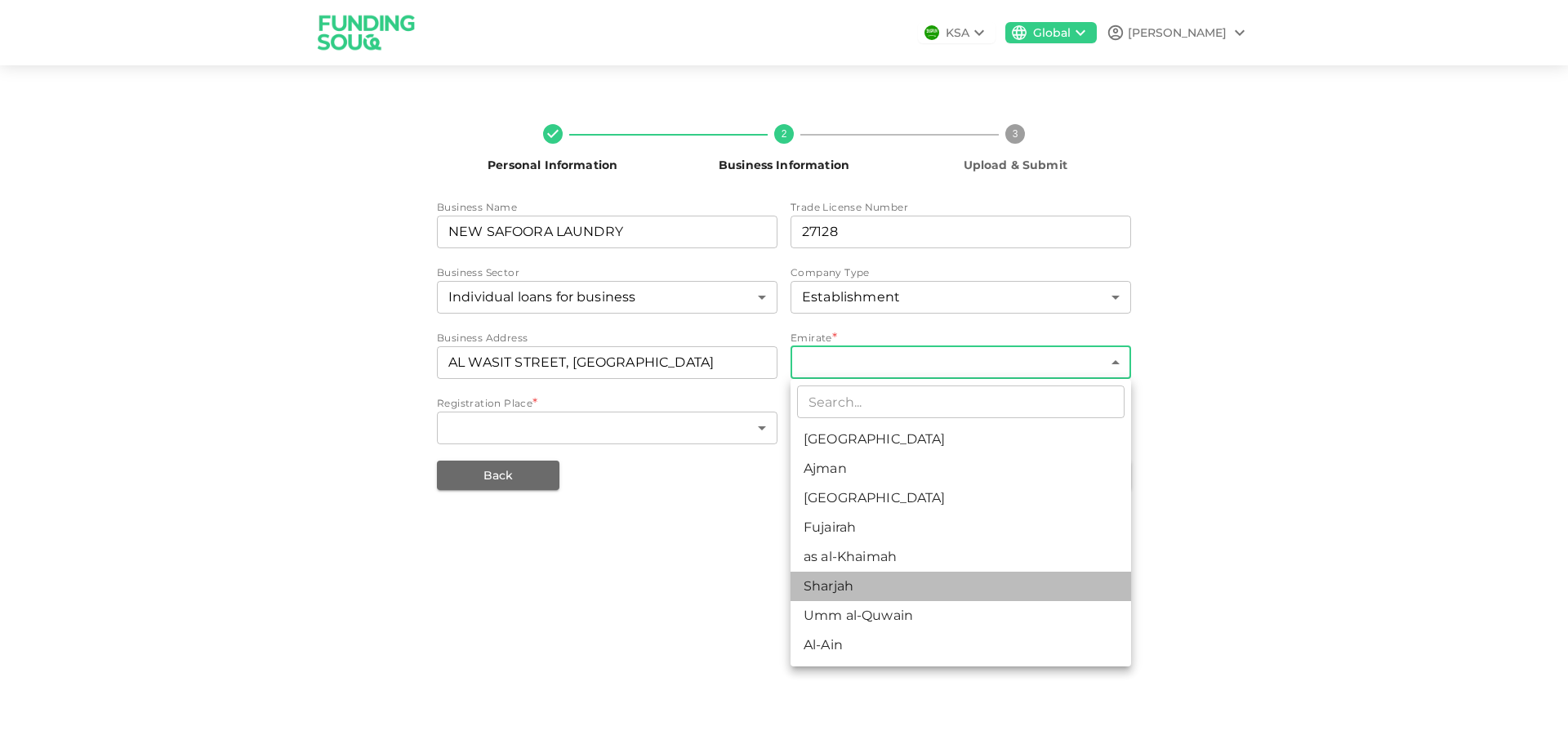 click on "Sharjah" at bounding box center [960, 586] 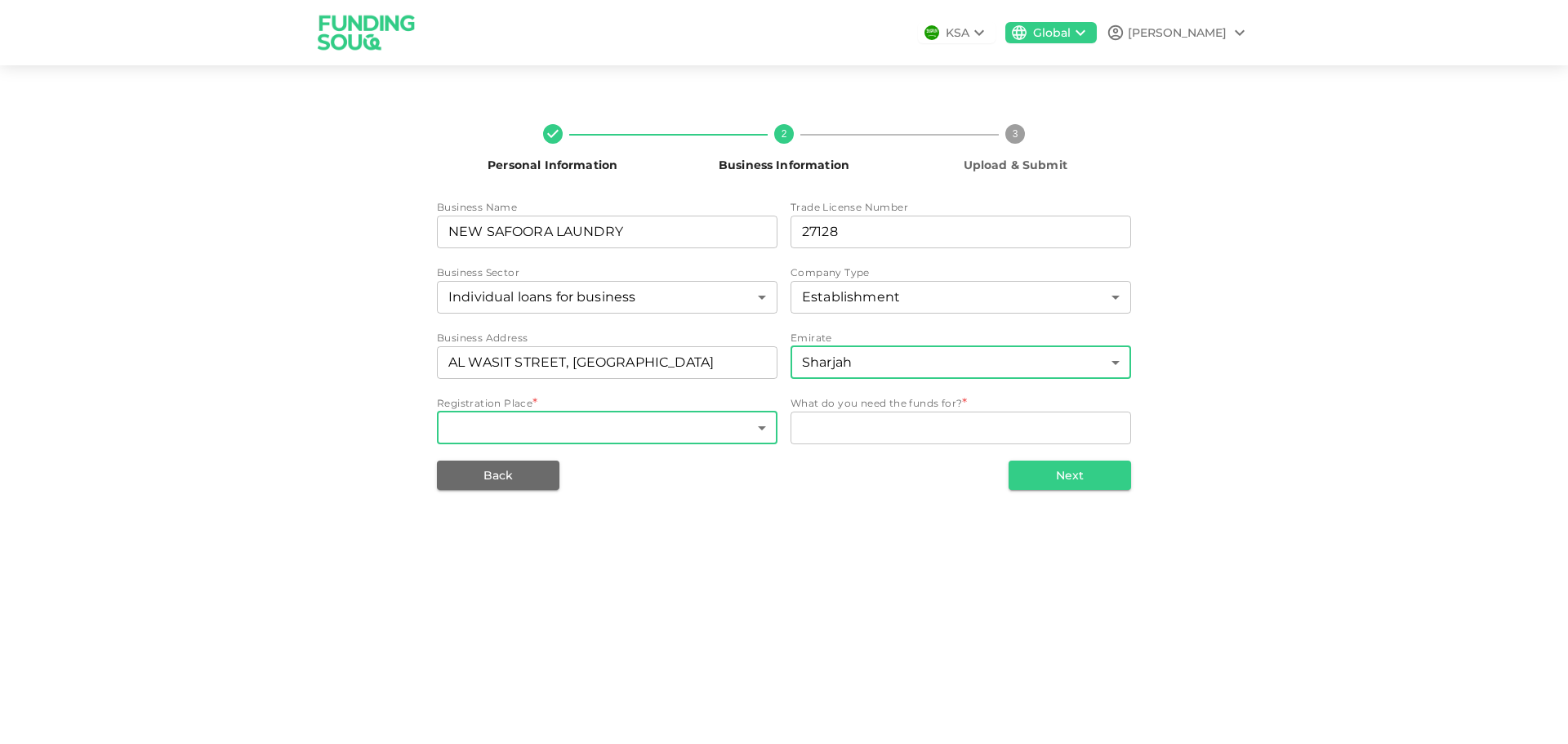 click on "KSA Global [PERSON_NAME] Personal Information 2 Business Information 3 Upload & Submit   Business Name businessName NEW SAFOORA LAUNDRY businessName   Trade License Number tradeLicenseNumber 27128 tradeLicenseNumber   Business Sector Individual loans for business 169 ​   Company Type Establishment 1 ​   Business Address businessAddress [GEOGRAPHIC_DATA] 6 ​   Registration Place * ​ ​   What do you need the funds for? * WhatDoYouNeedFundsFor x WhatDoYouNeedFundsFor Back Next" at bounding box center (784, 372) 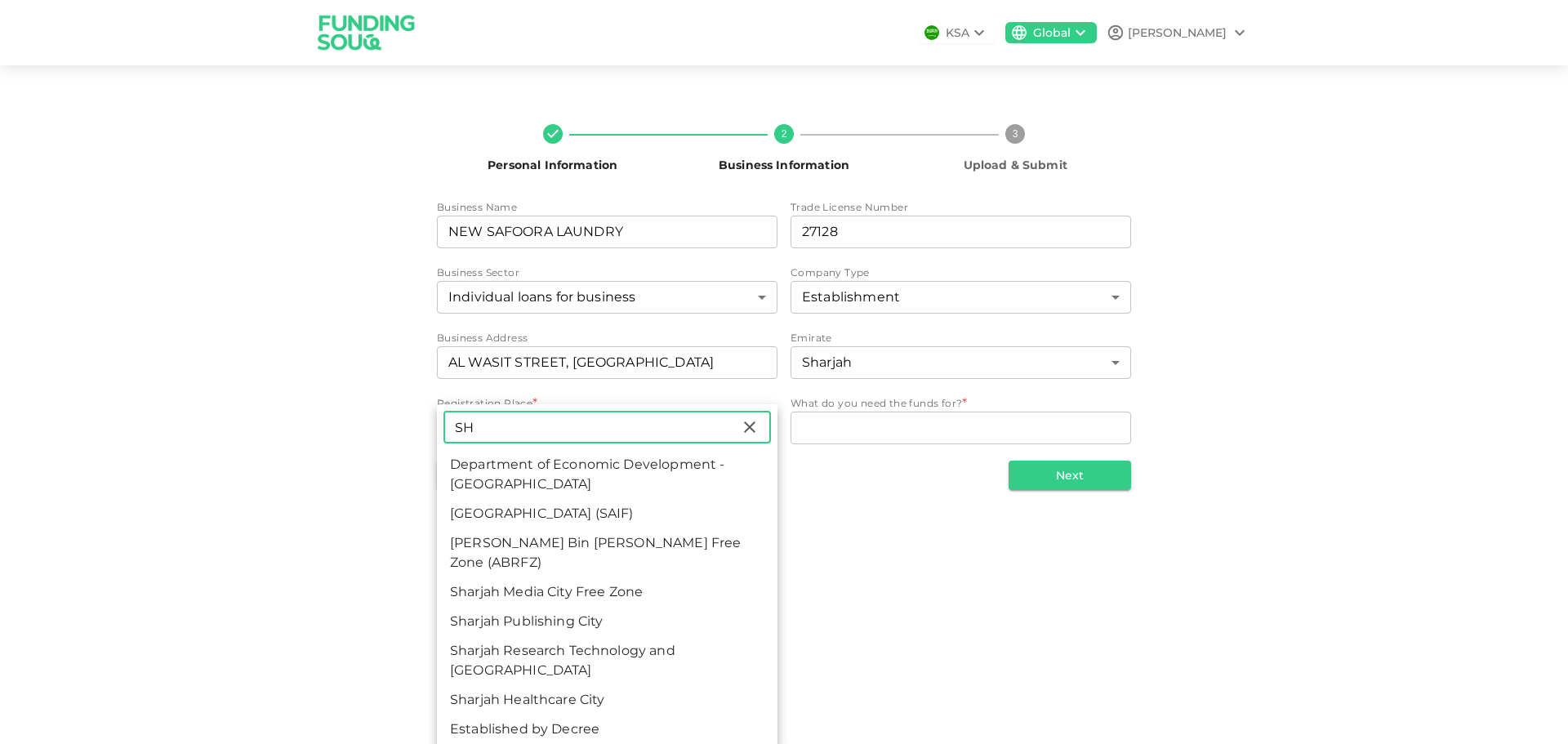 type on "SH" 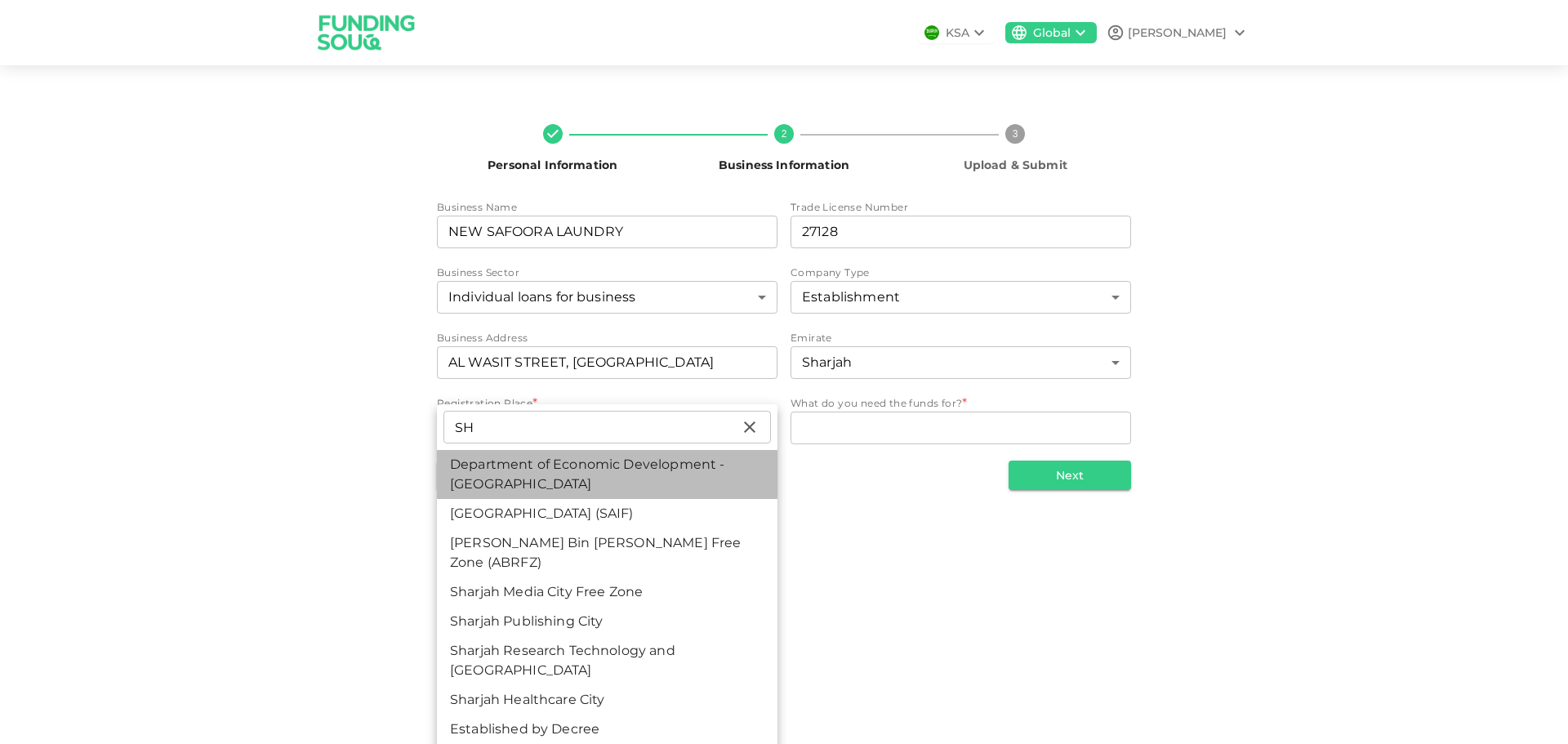 click on "Department of Economic Development - [GEOGRAPHIC_DATA]" at bounding box center [607, 474] 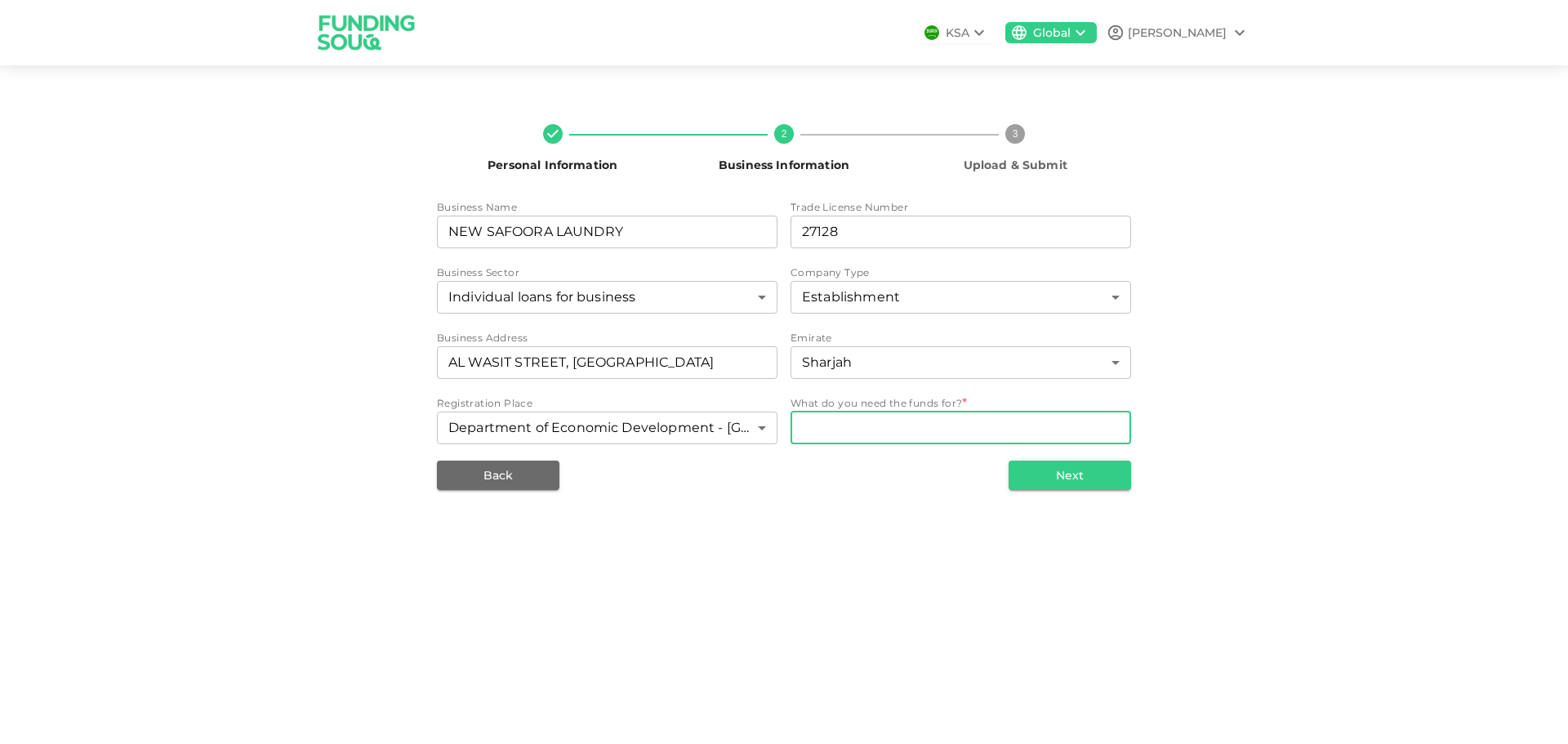 click on "WhatDoYouNeedFundsFor" at bounding box center (960, 427) 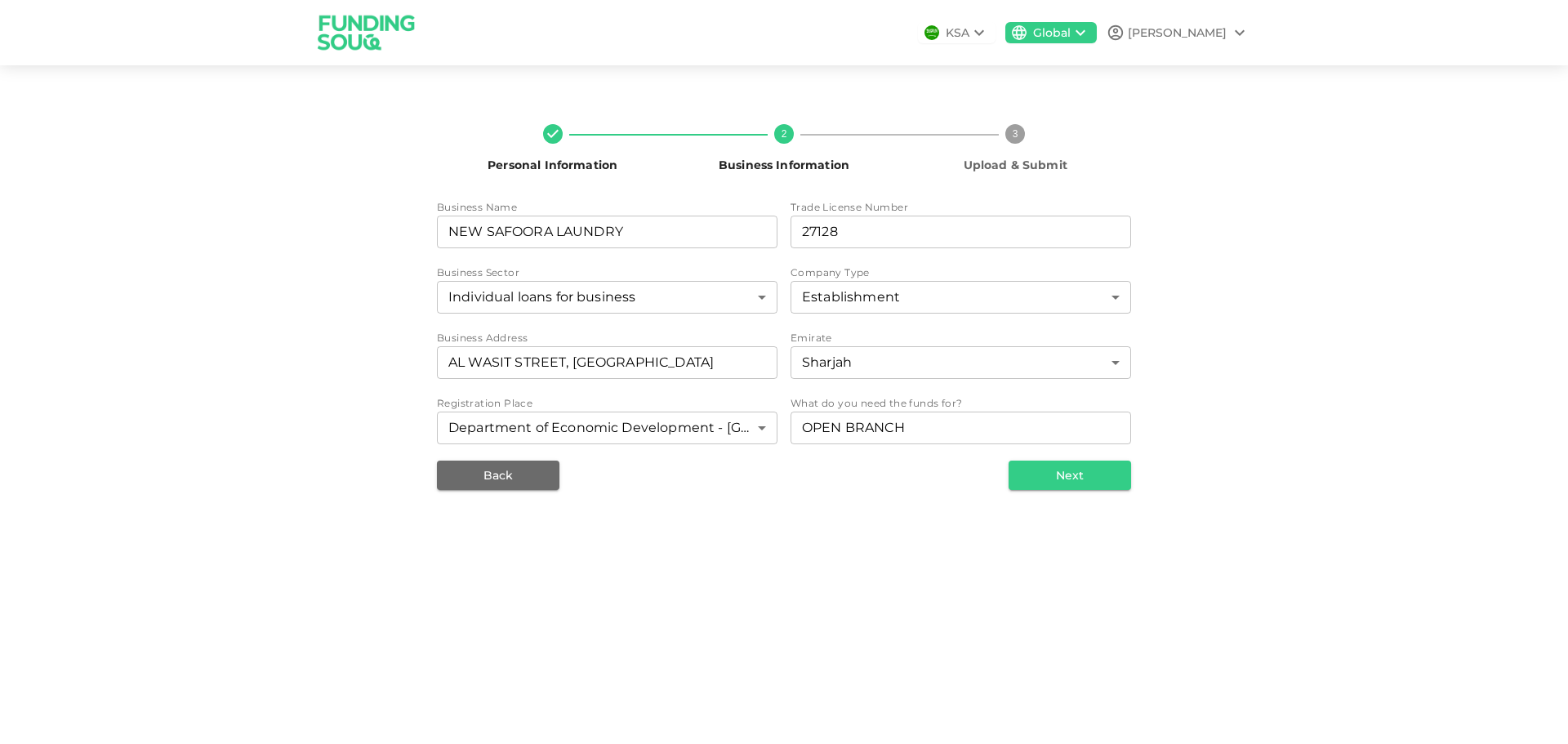 click on "Personal Information 2 Business Information 3 Upload & Submit   Business Name businessName NEW SAFOORA LAUNDRY businessName   Trade License Number tradeLicenseNumber 27128 tradeLicenseNumber   Business Sector Individual loans for business 169 ​   Company Type Establishment 1 ​   Business Address businessAddress [GEOGRAPHIC_DATA] 6 ​   Registration Place Department of Economic Development - [GEOGRAPHIC_DATA] 6 ​   What do you need the funds for? WhatDoYouNeedFundsFor OPEN BRANCH x WhatDoYouNeedFundsFor Back Next" at bounding box center (784, 301) 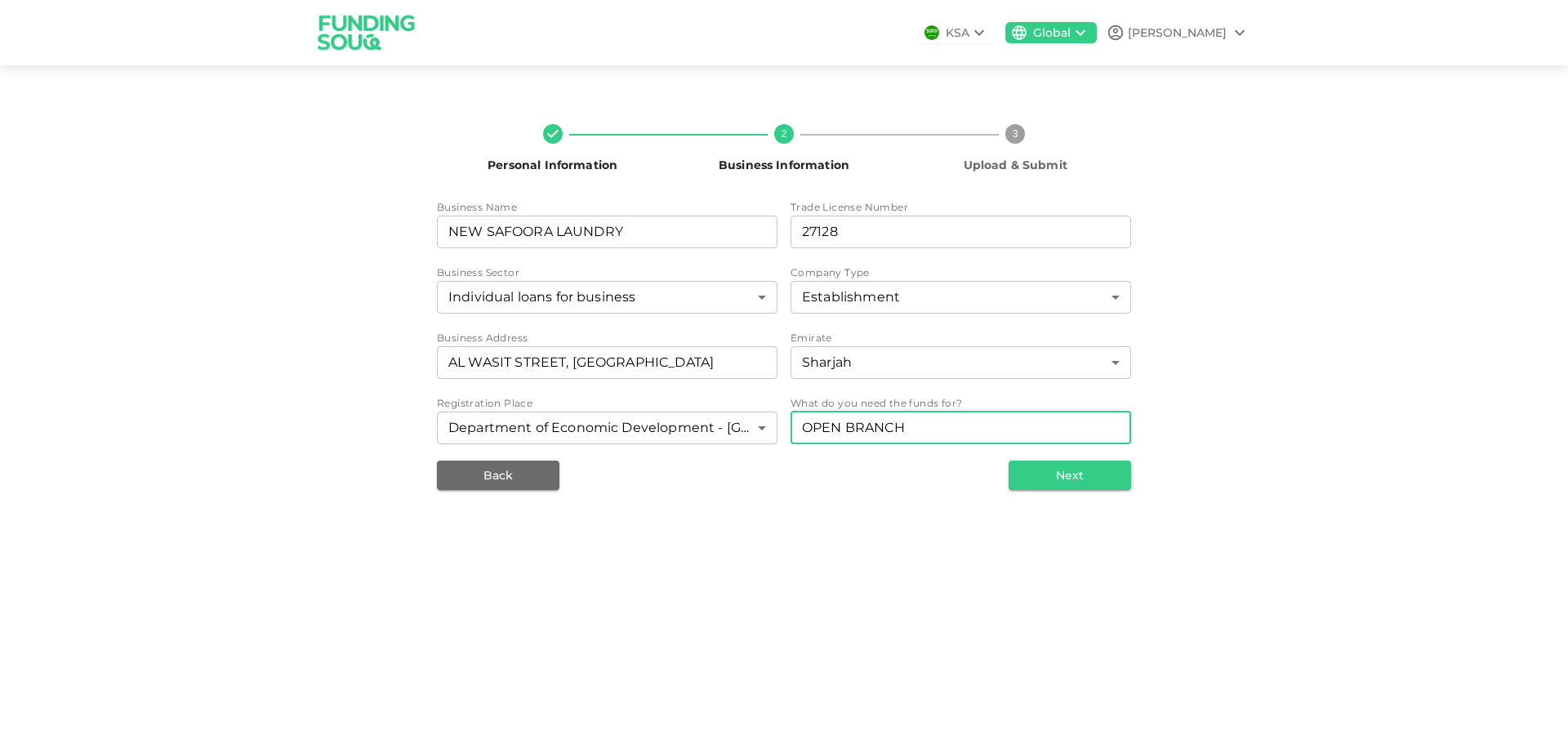 click on "OPEN BRANCH" at bounding box center (960, 427) 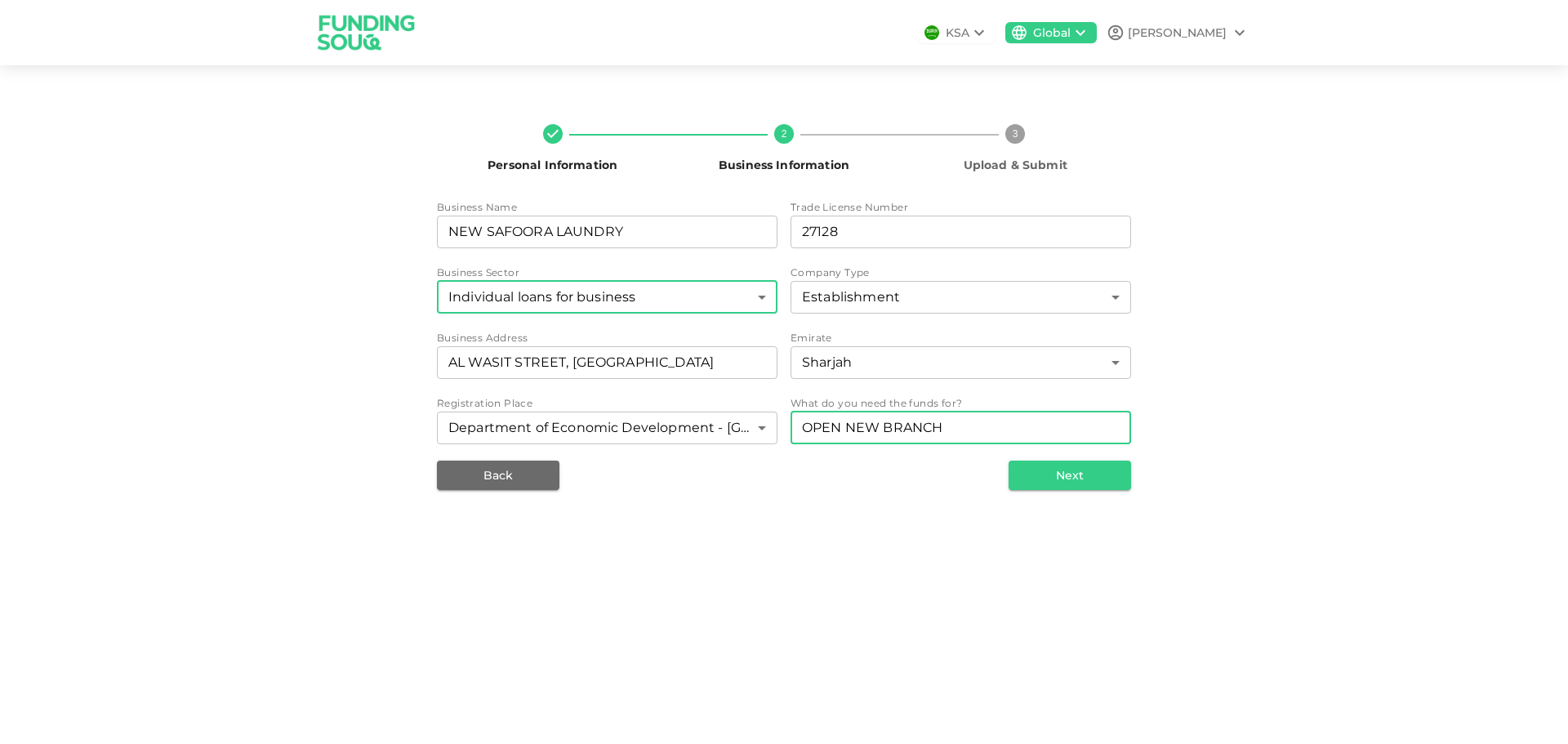 type on "OPEN NEW BRANCH" 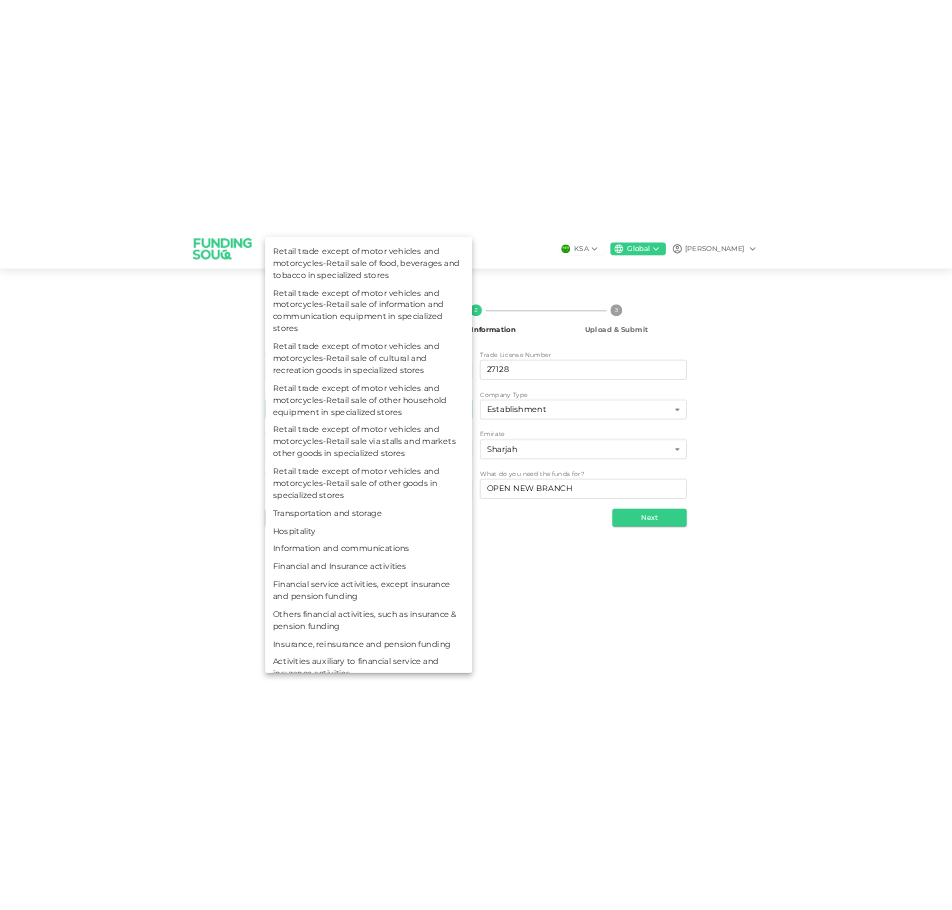 scroll, scrollTop: 9377, scrollLeft: 0, axis: vertical 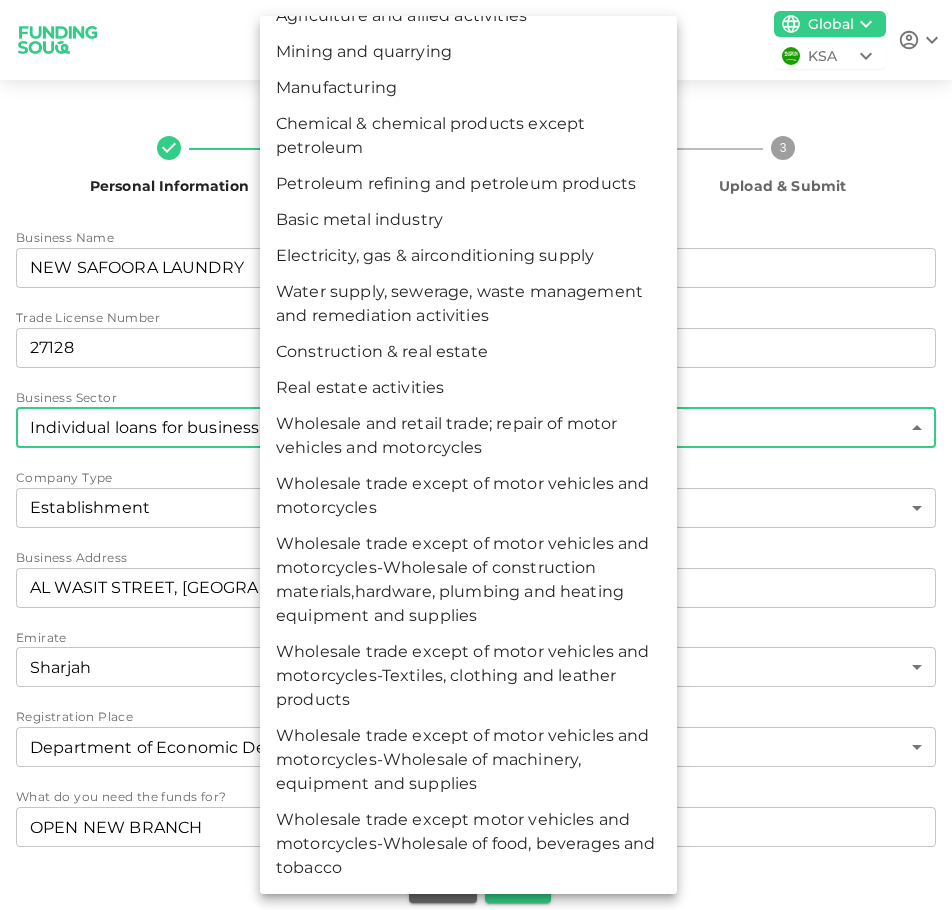 click on "Individual loans for business - Loans against shares or other investment" at bounding box center (468, -128) 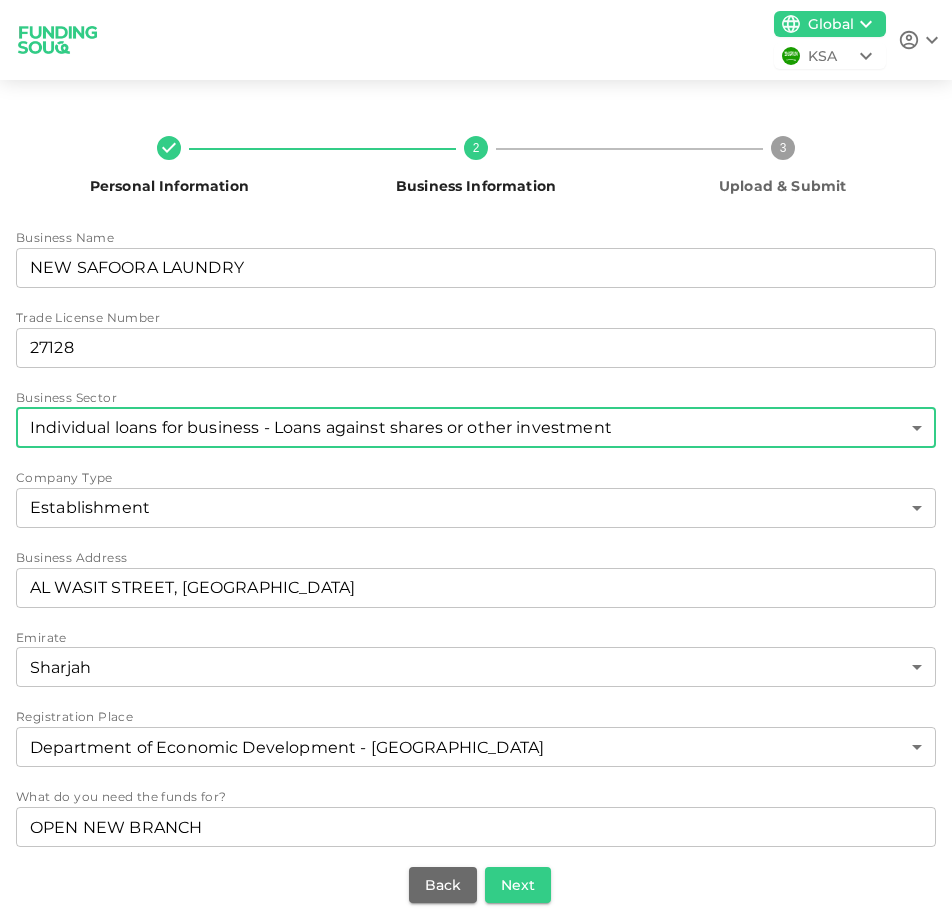 scroll, scrollTop: 6143, scrollLeft: 0, axis: vertical 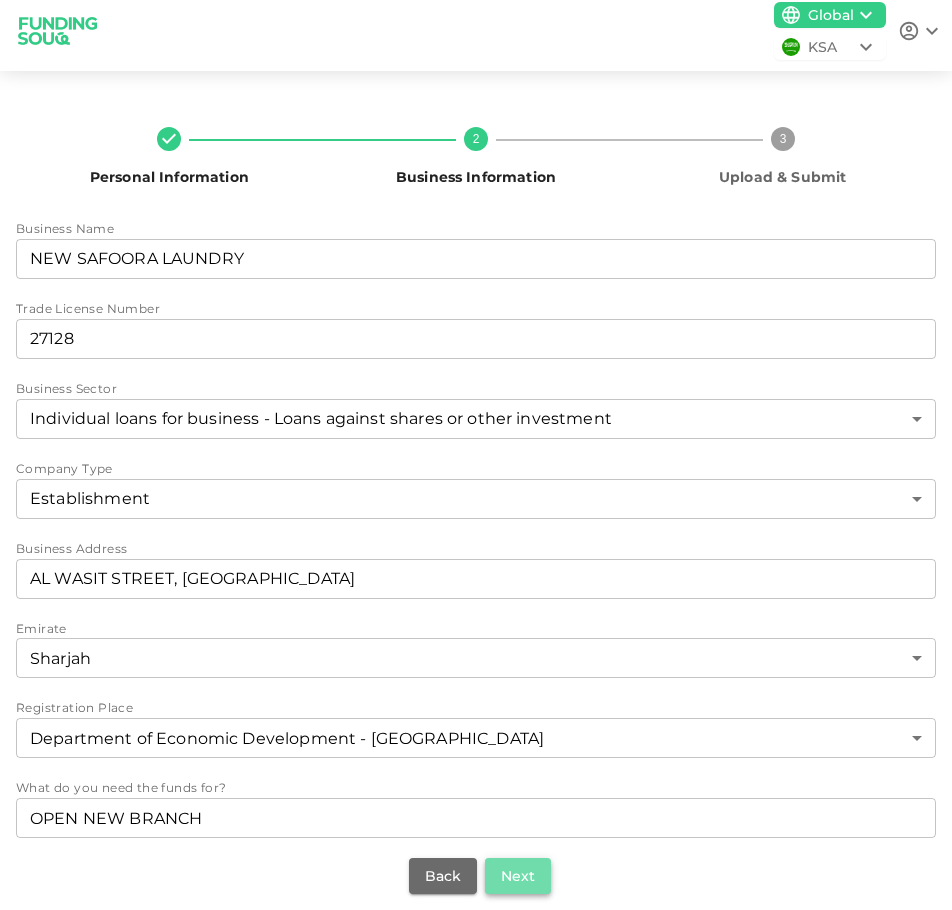 click on "Next" at bounding box center (518, 876) 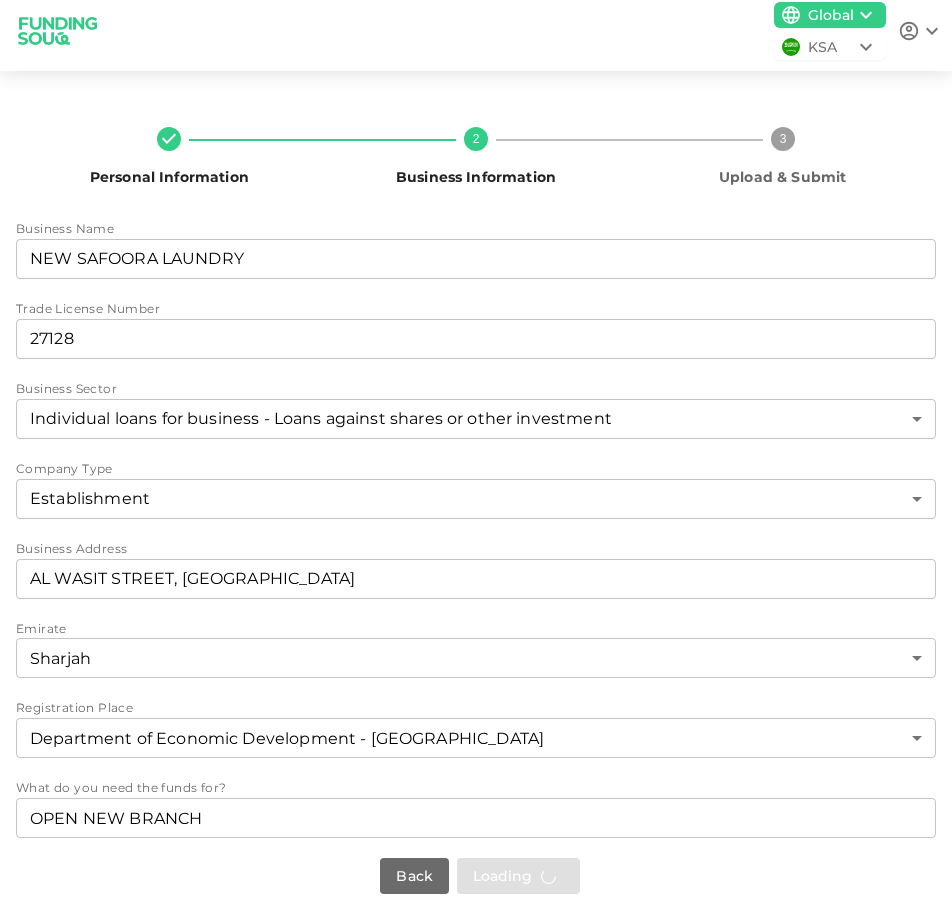 scroll, scrollTop: 0, scrollLeft: 0, axis: both 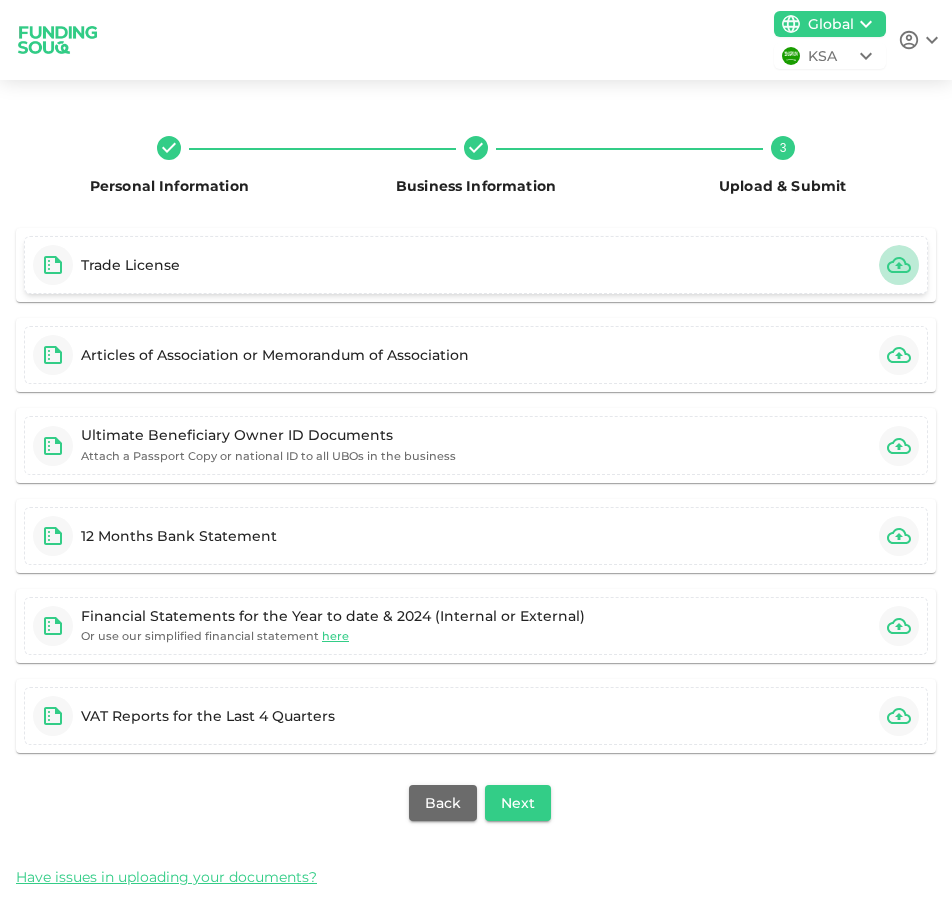 click 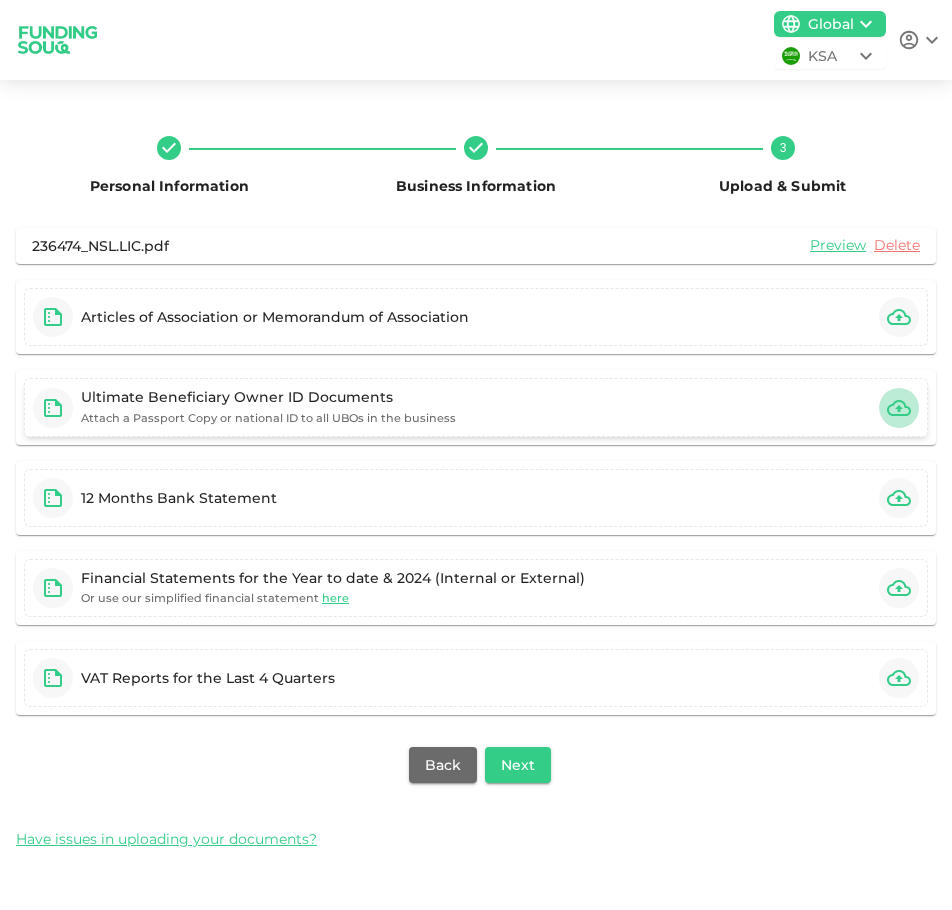 click 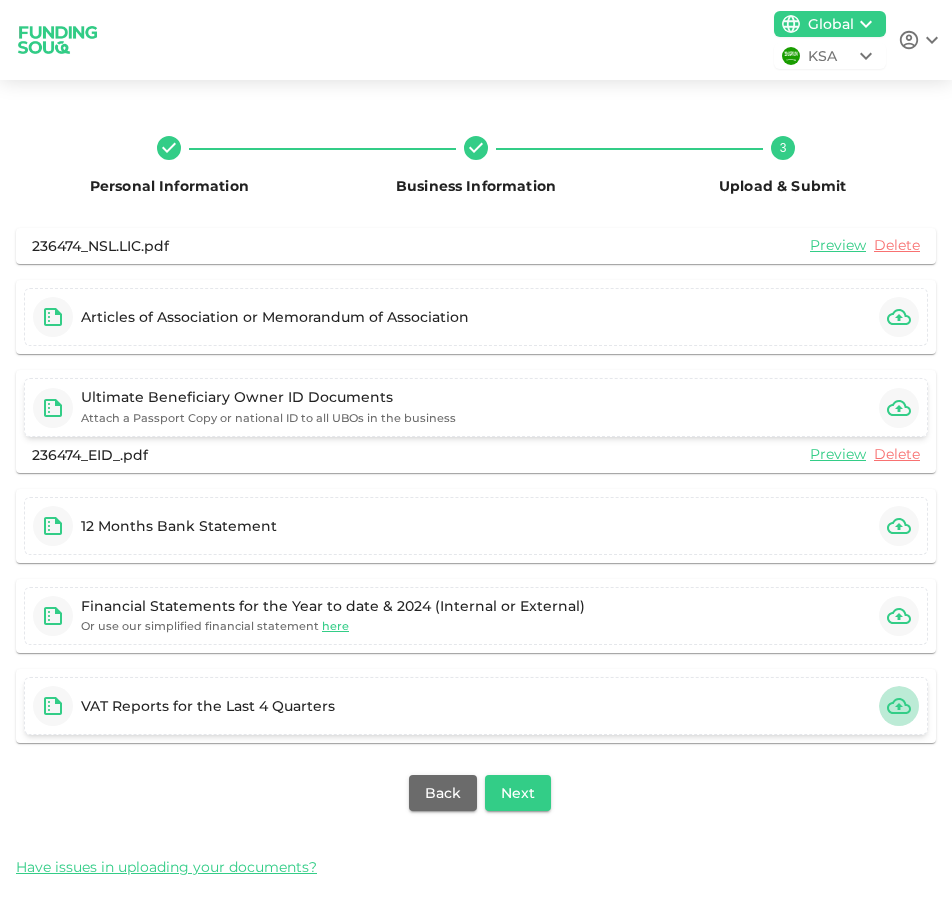 click 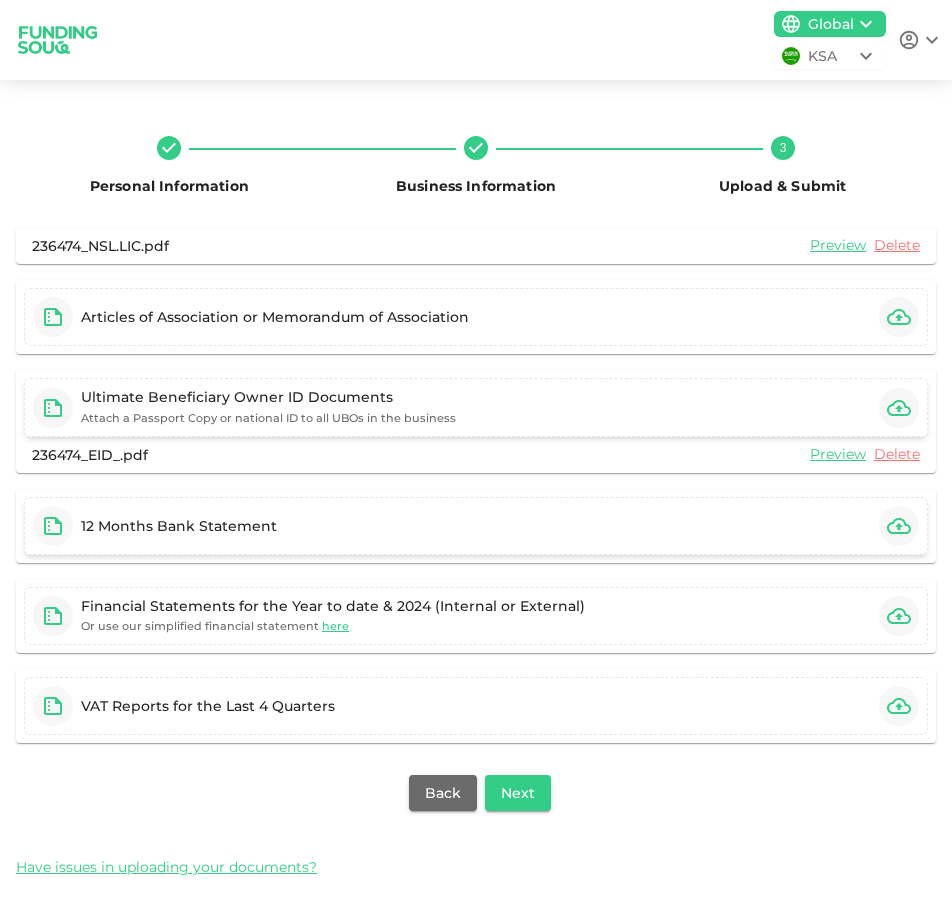 click on "12 Months Bank Statement" at bounding box center (476, 526) 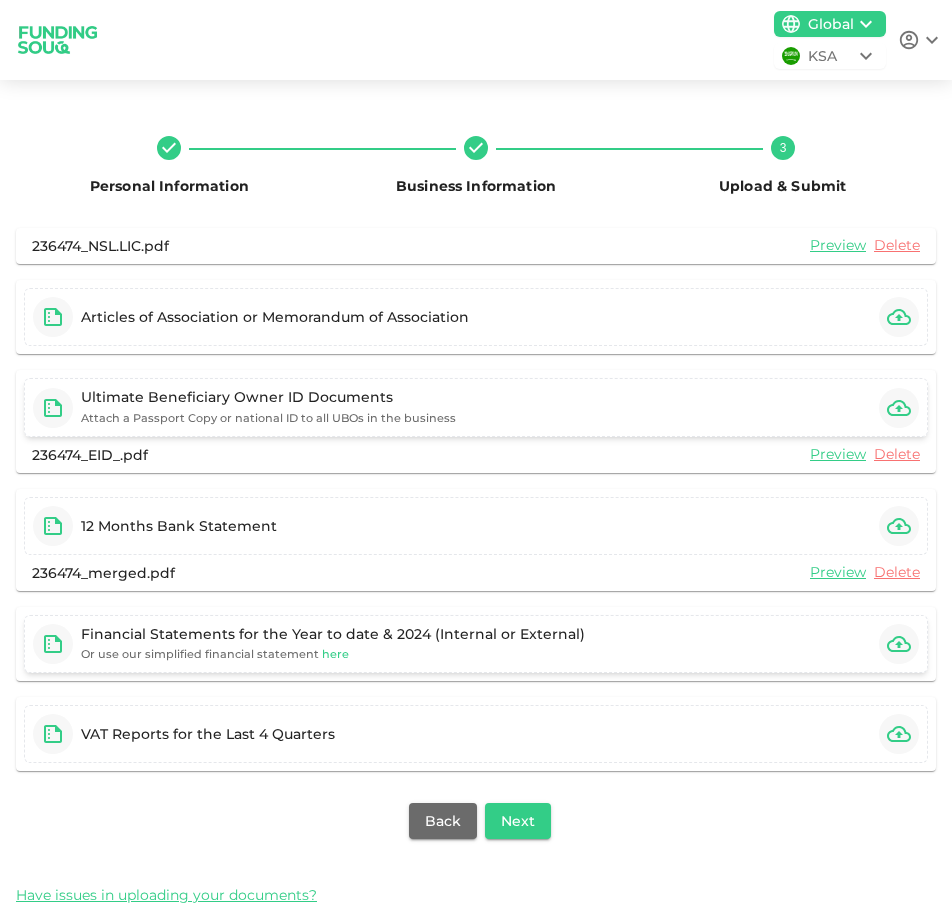 click on "here" at bounding box center [335, 654] 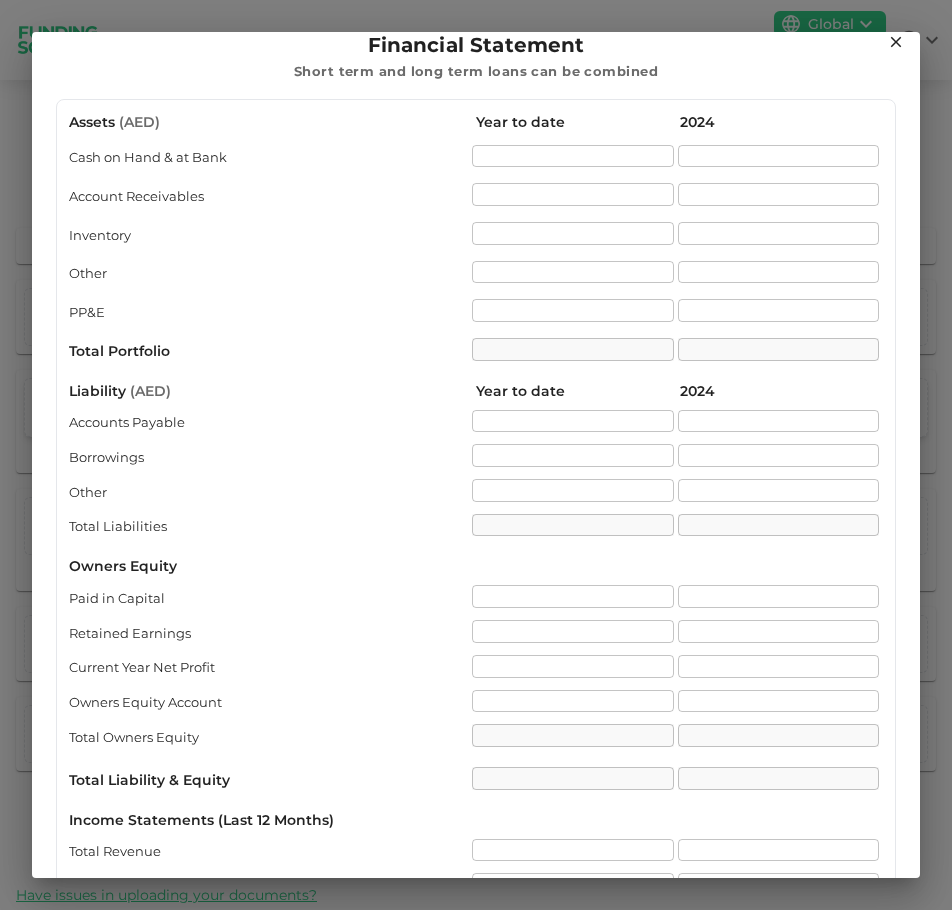 scroll, scrollTop: 0, scrollLeft: 0, axis: both 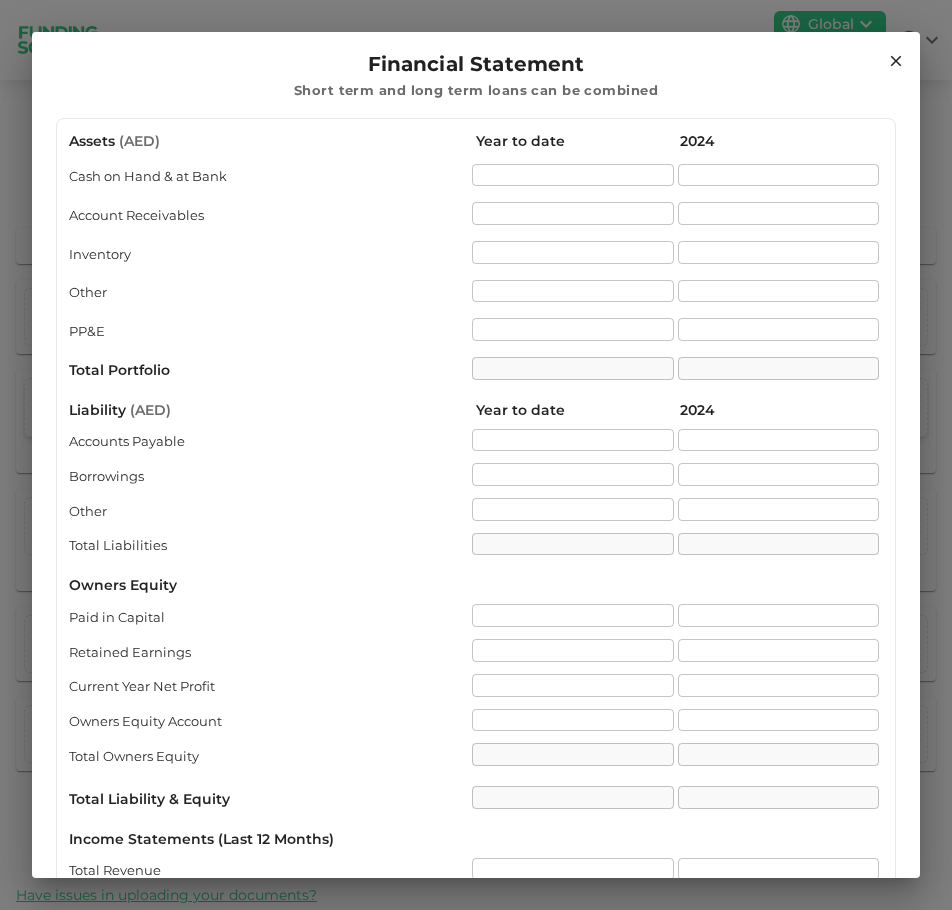 click 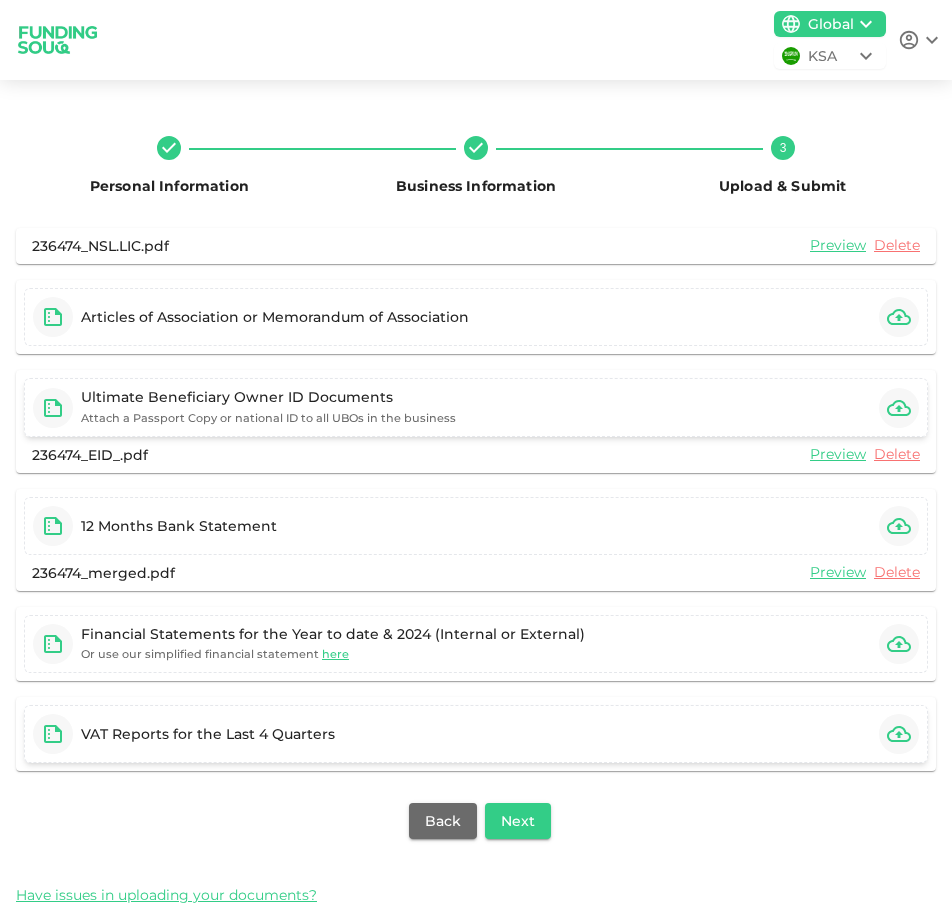 click 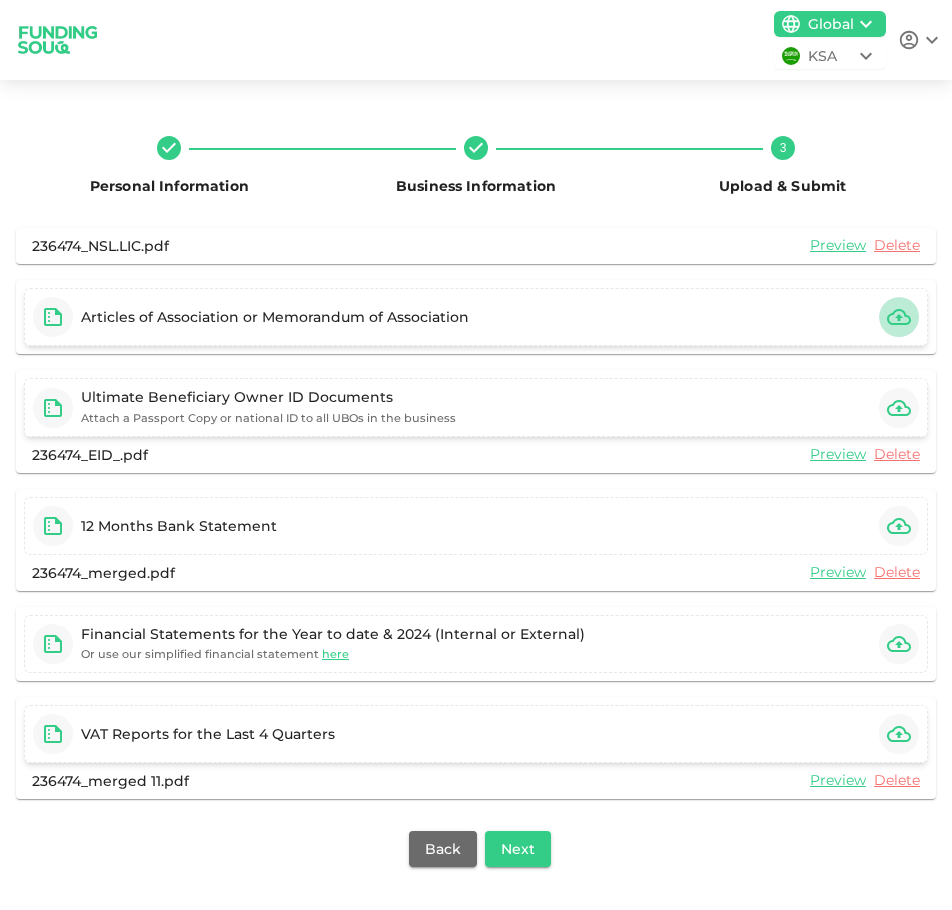 click 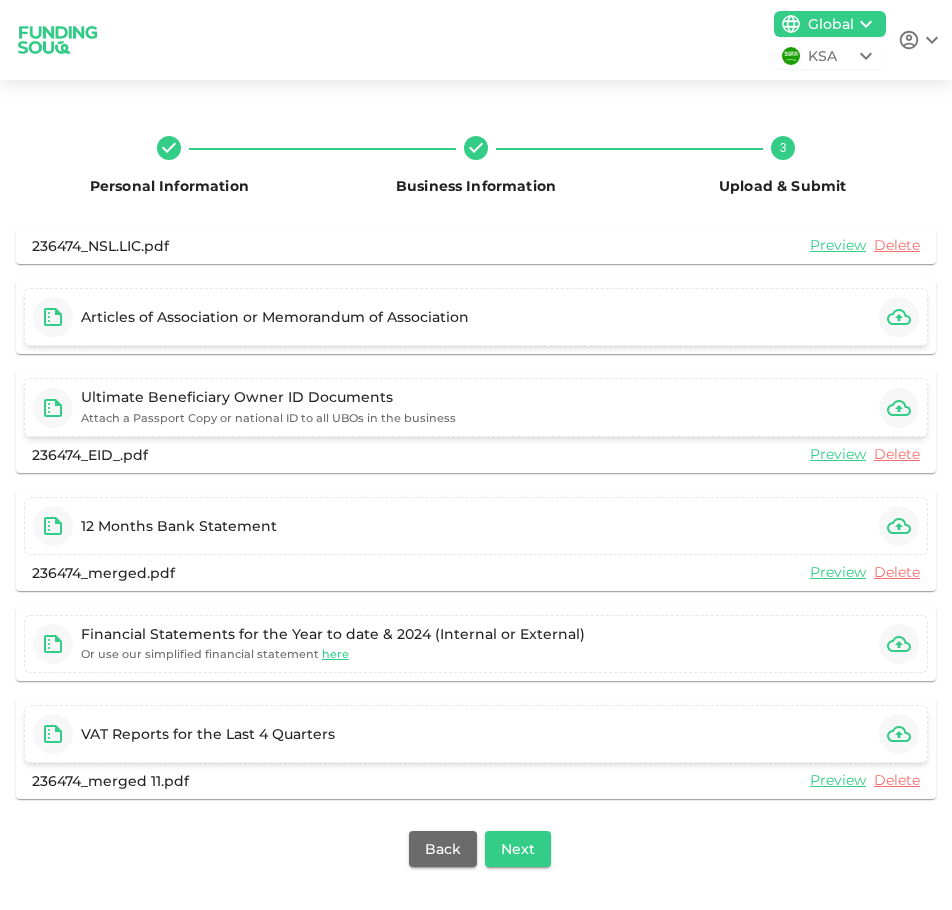 click 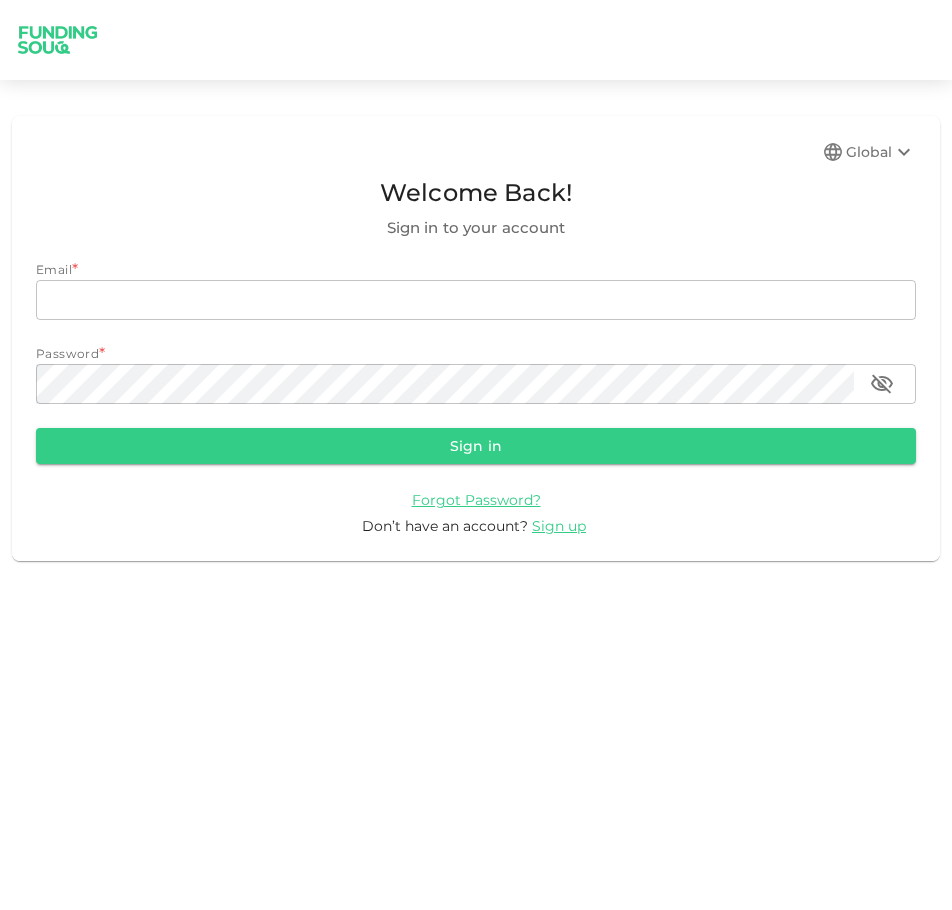 scroll, scrollTop: 0, scrollLeft: 0, axis: both 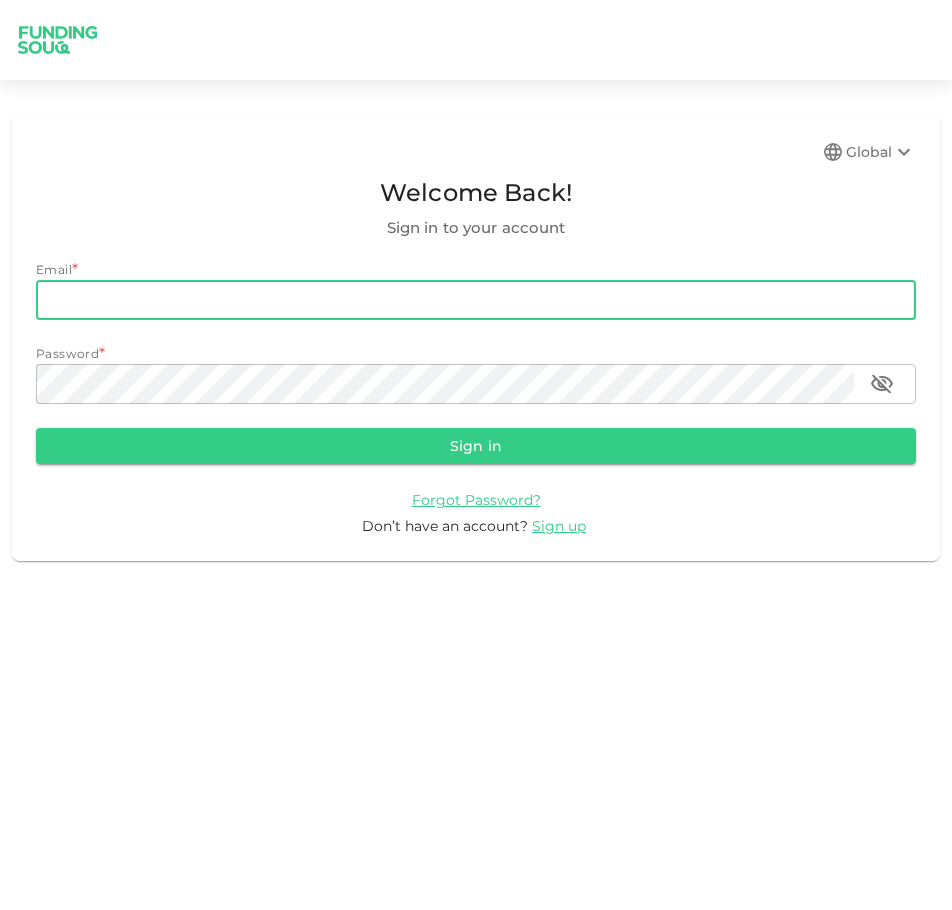 click on "email" at bounding box center [476, 300] 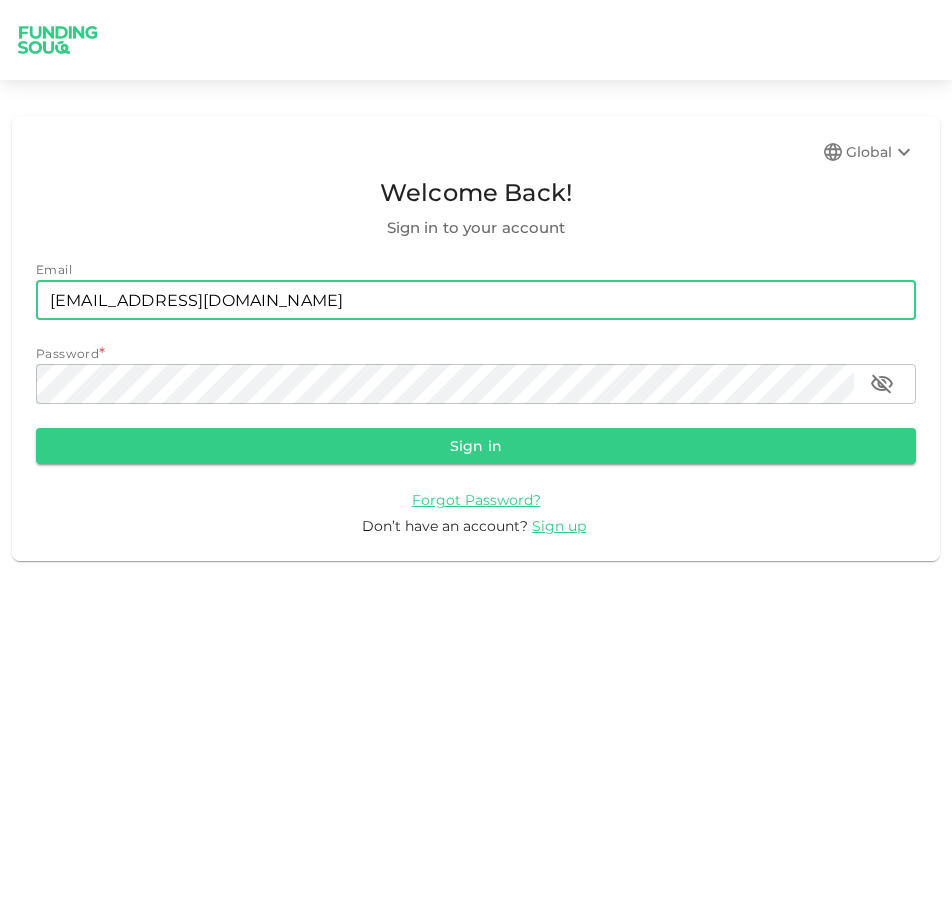 type on "[EMAIL_ADDRESS][DOMAIN_NAME]" 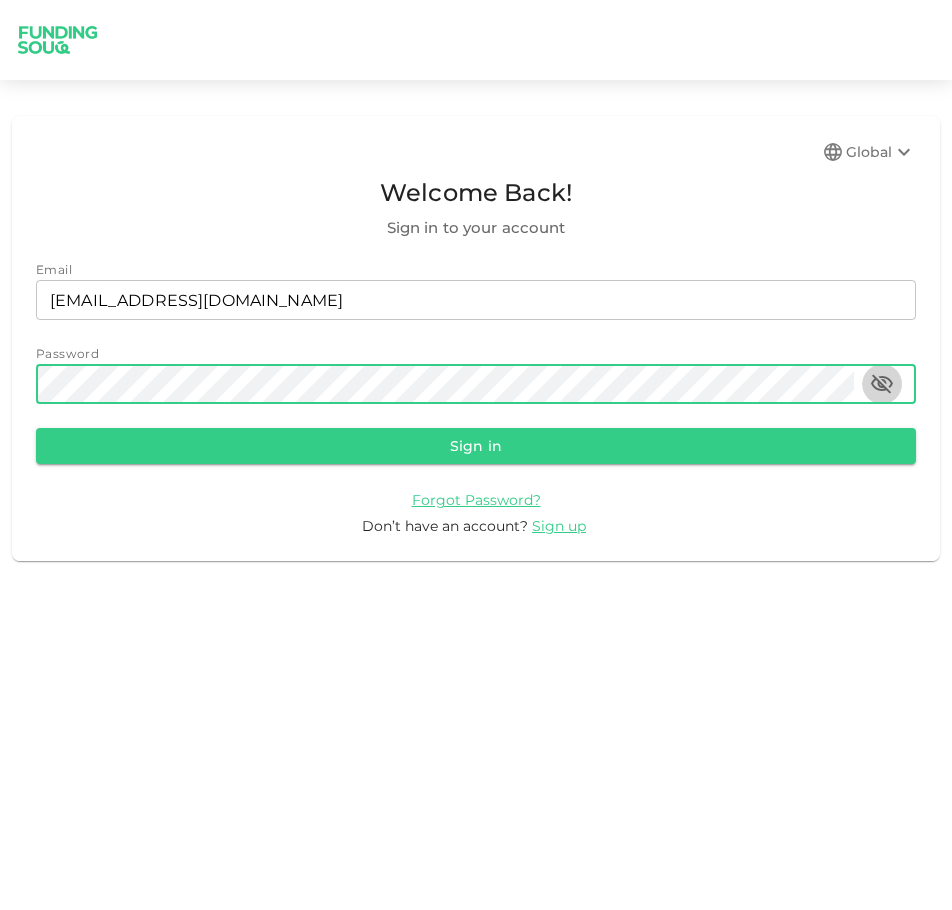 click 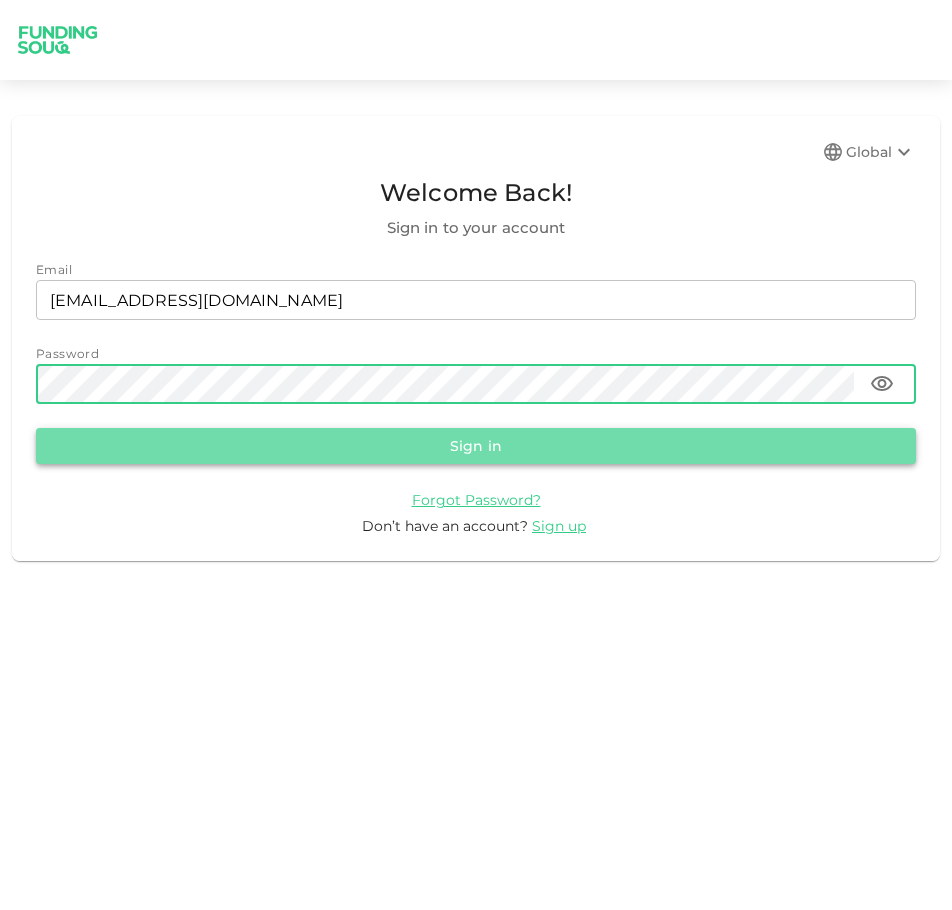 click on "Sign in" at bounding box center (476, 446) 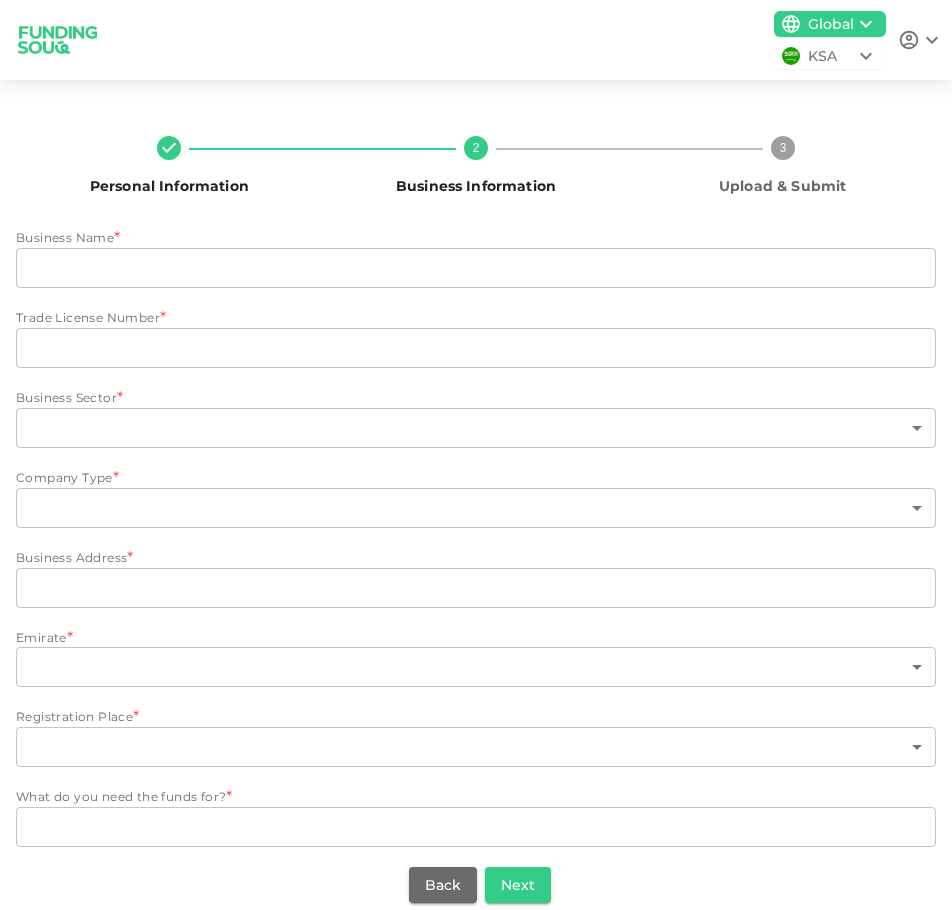 type on "NEW SAFOORA LAUNDRY" 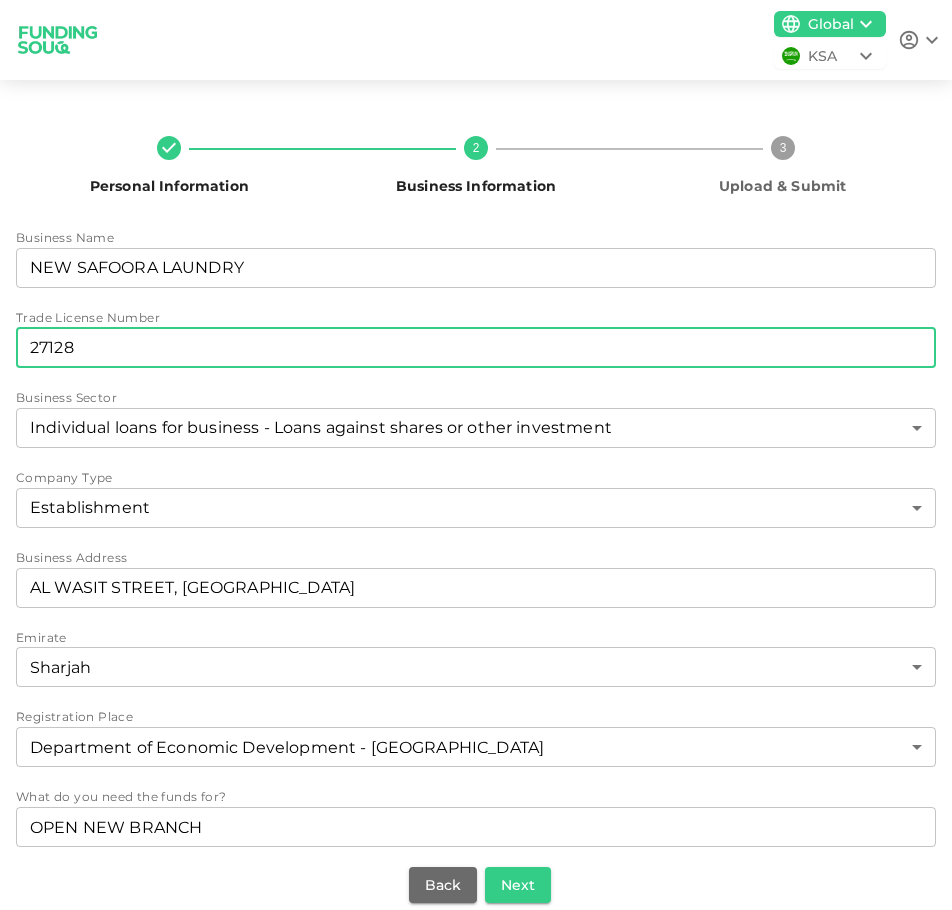 scroll, scrollTop: 9, scrollLeft: 0, axis: vertical 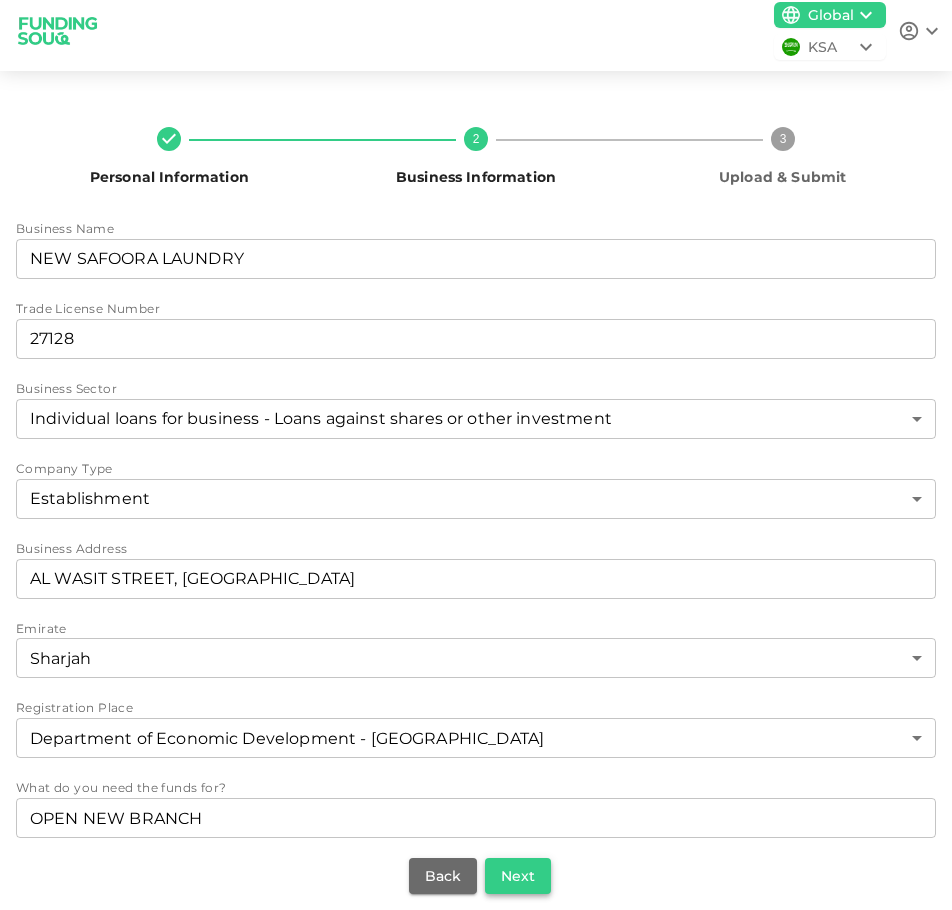 click on "Next" at bounding box center (518, 876) 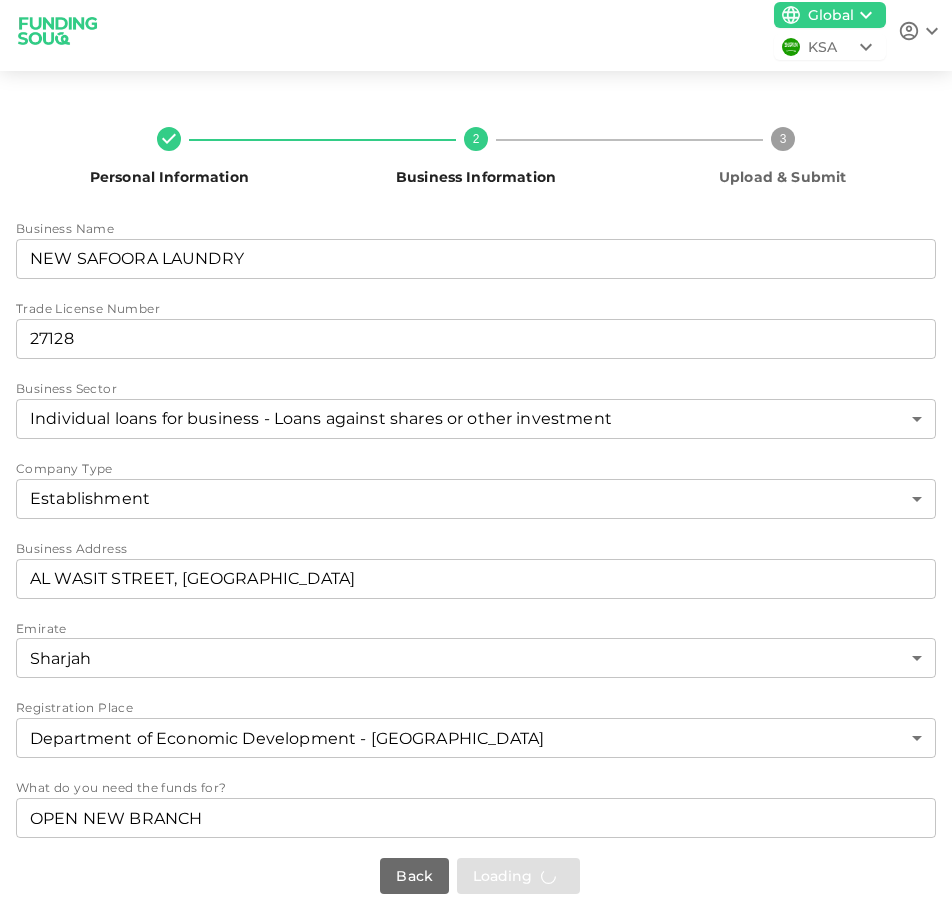 scroll, scrollTop: 0, scrollLeft: 0, axis: both 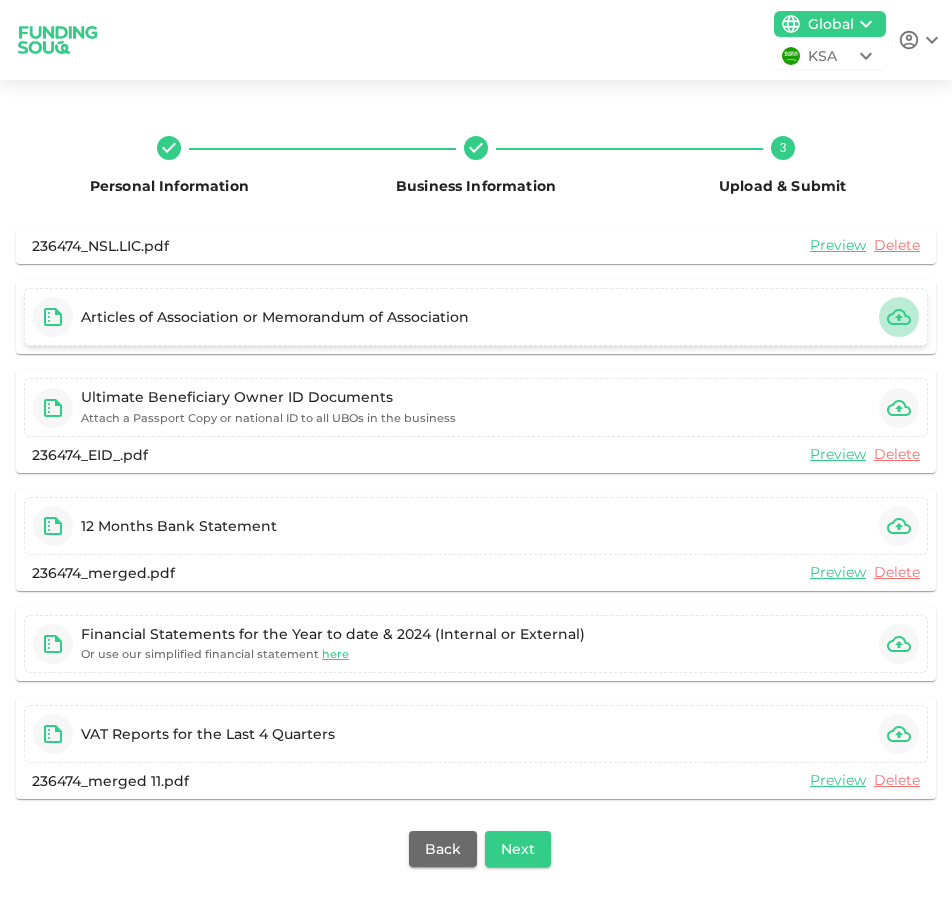 click 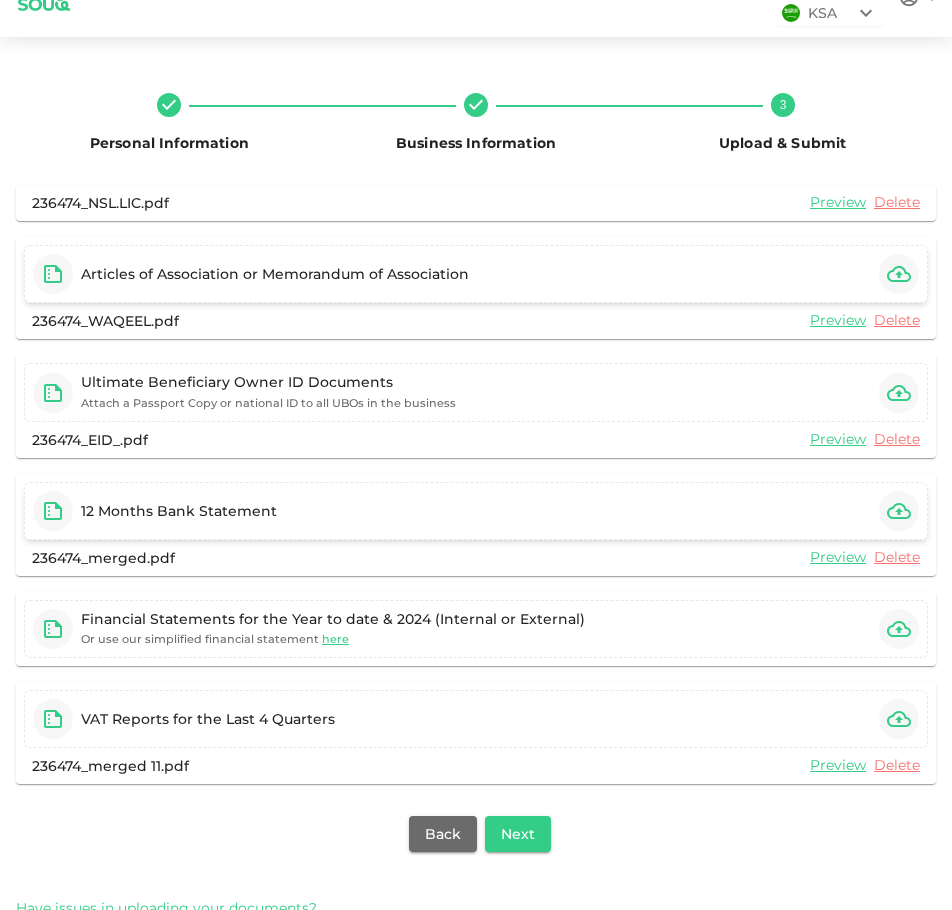 scroll, scrollTop: 81, scrollLeft: 0, axis: vertical 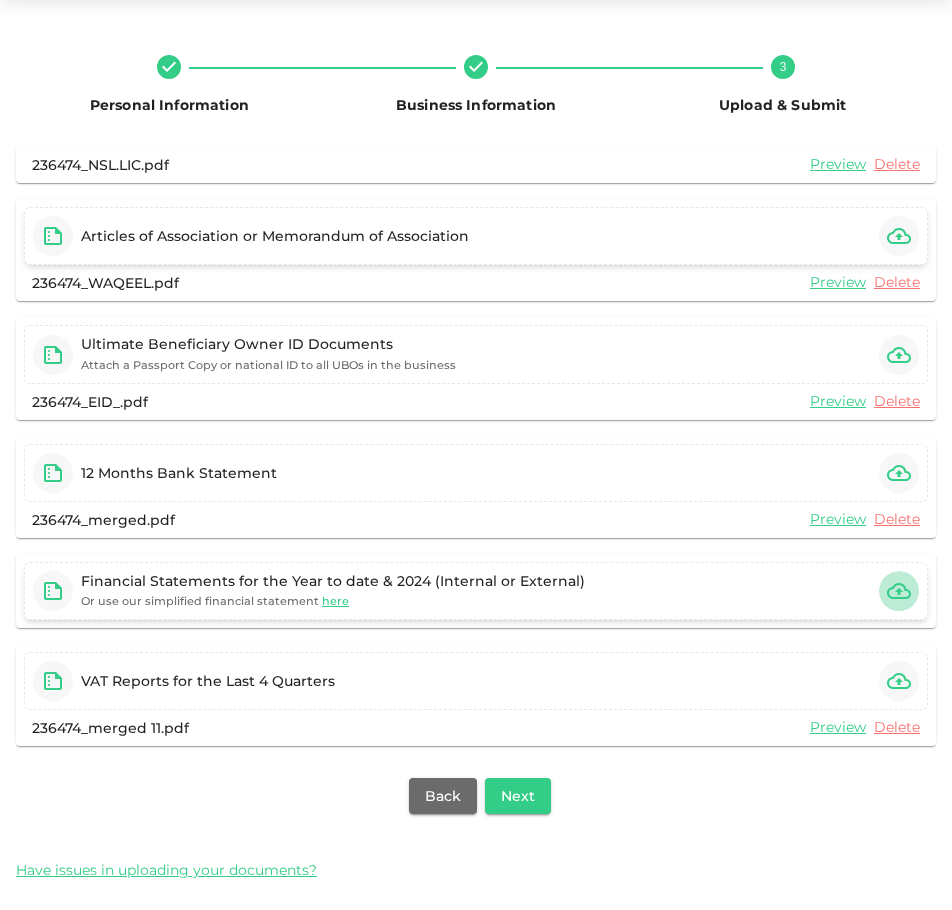 click 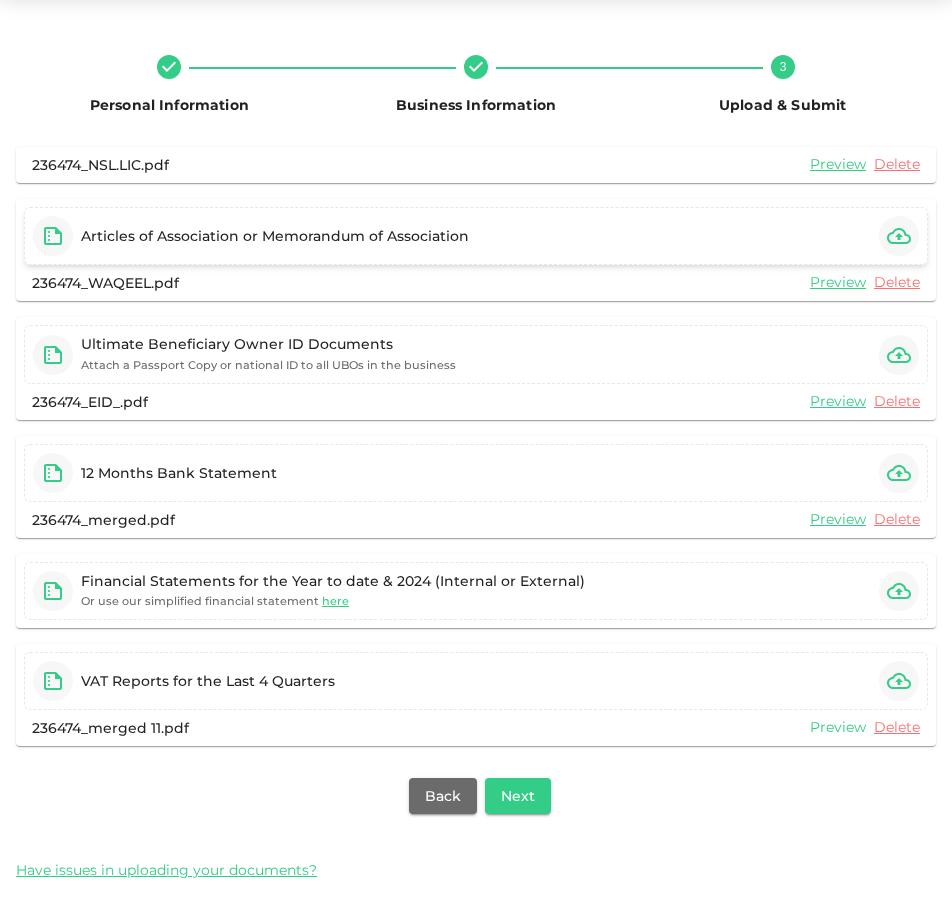 click on "Preview" at bounding box center [838, 727] 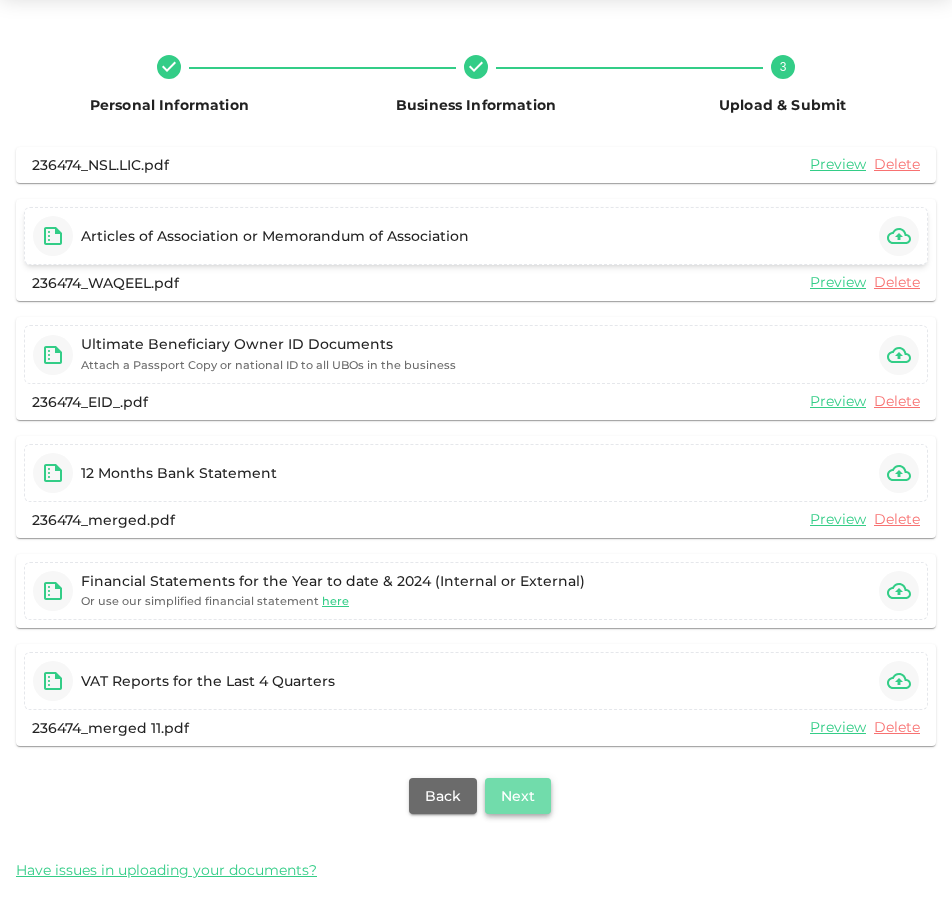 click on "Next" at bounding box center (518, 796) 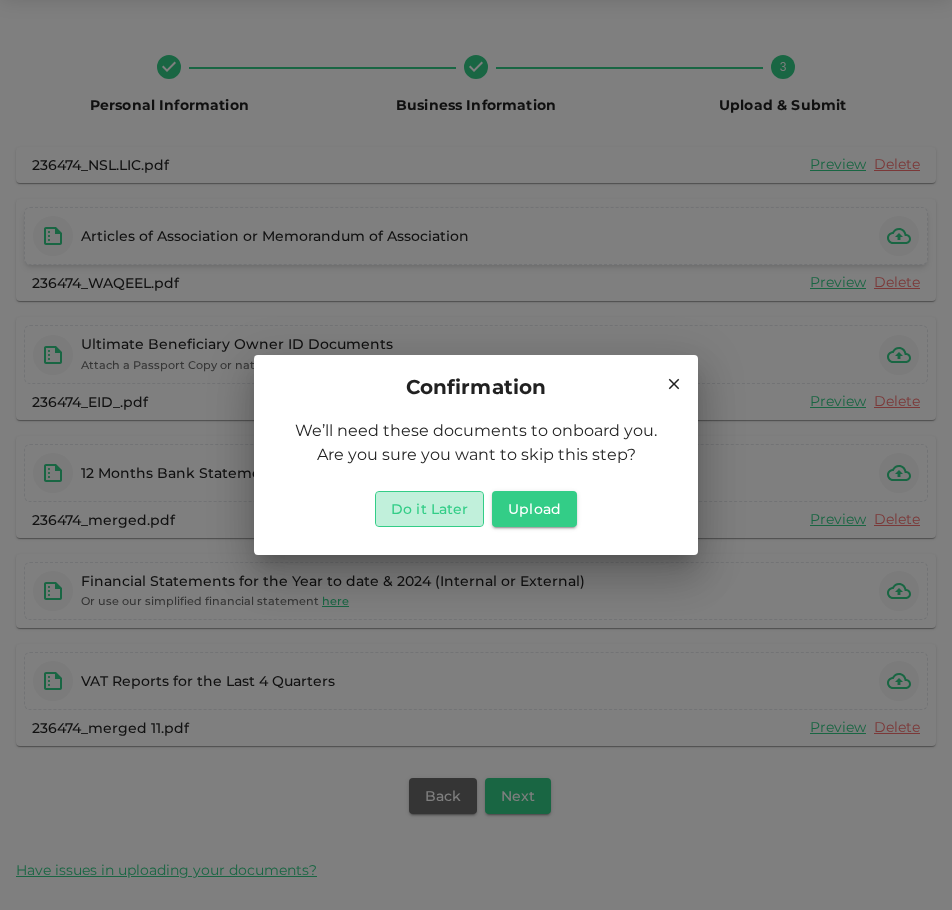 click on "Do it Later" at bounding box center (429, 509) 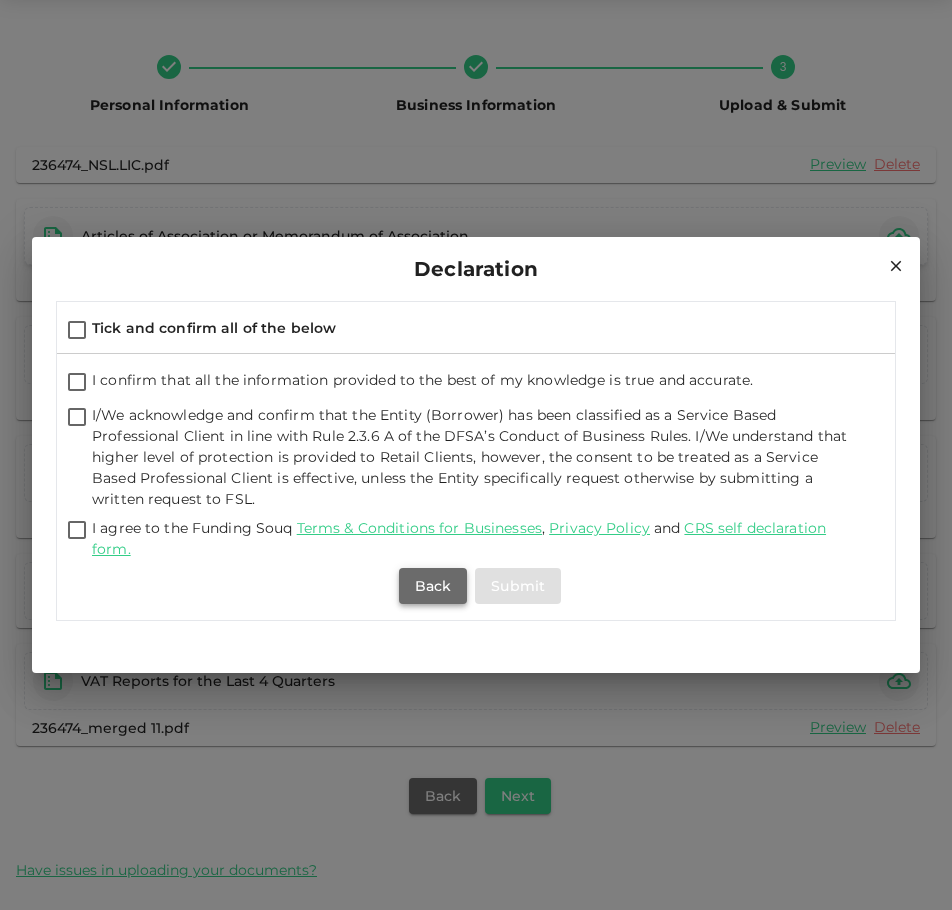 click on "Back" at bounding box center [433, 586] 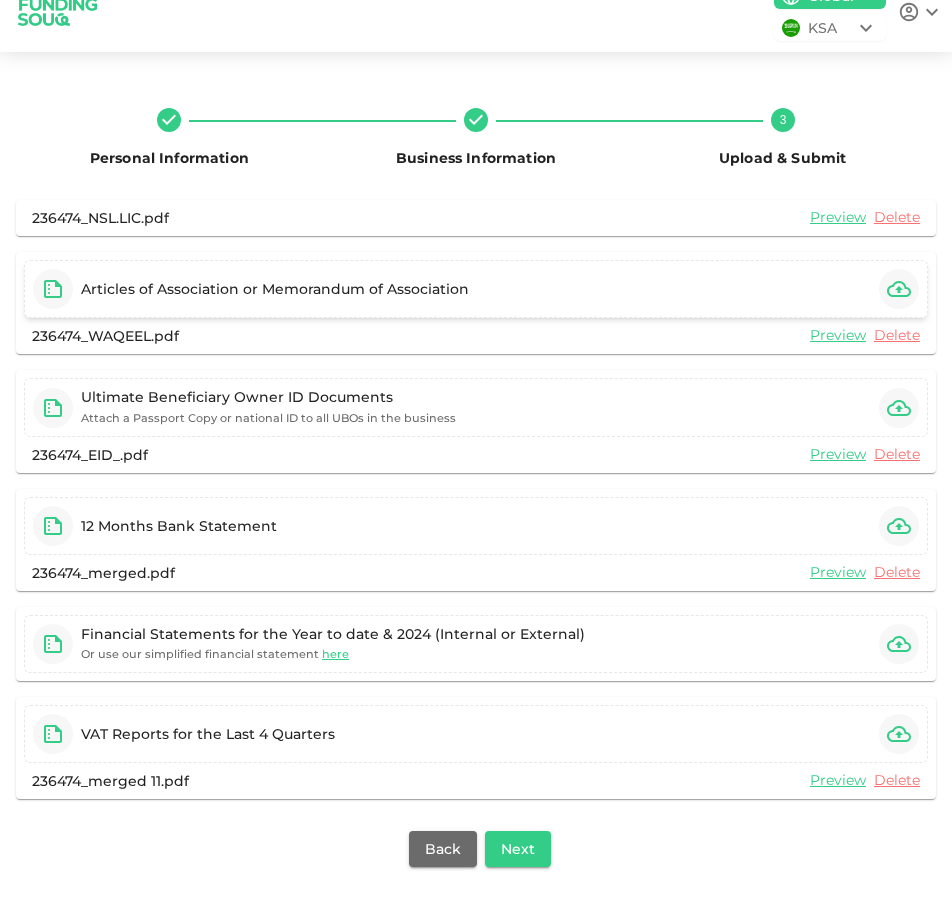 scroll, scrollTop: 0, scrollLeft: 0, axis: both 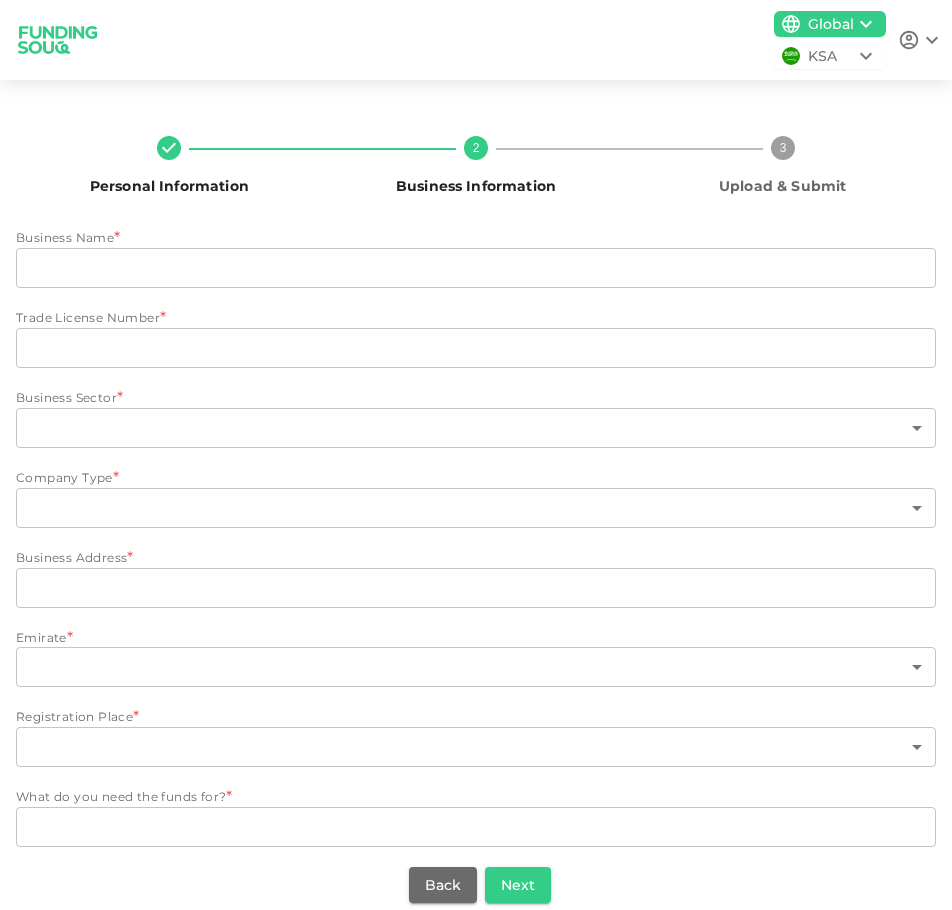 type on "NEW SAFOORA LAUNDRY" 